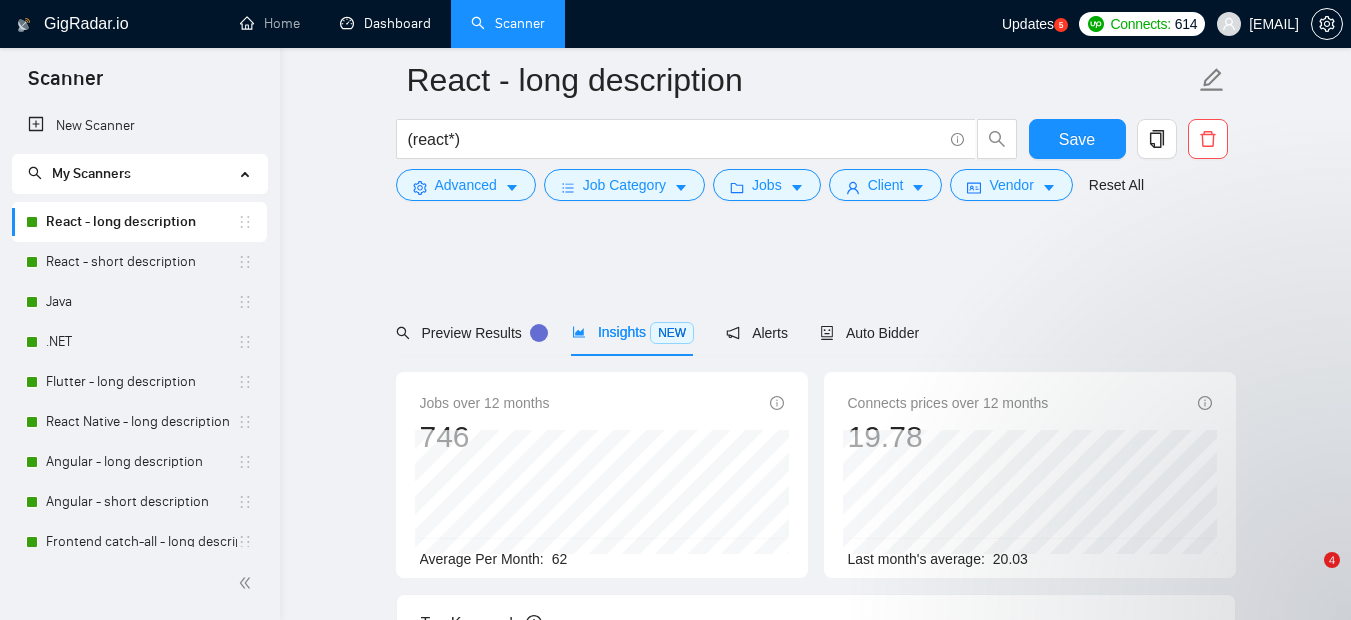scroll, scrollTop: 316, scrollLeft: 0, axis: vertical 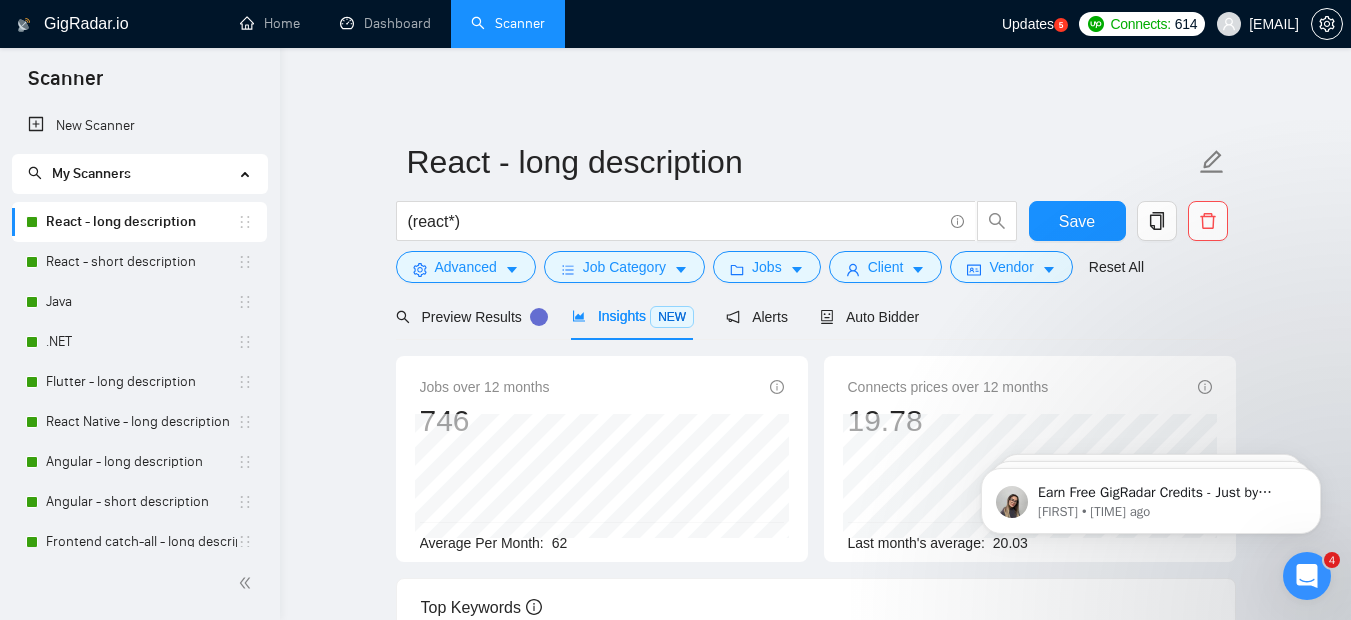 click on "React - long description" at bounding box center [141, 222] 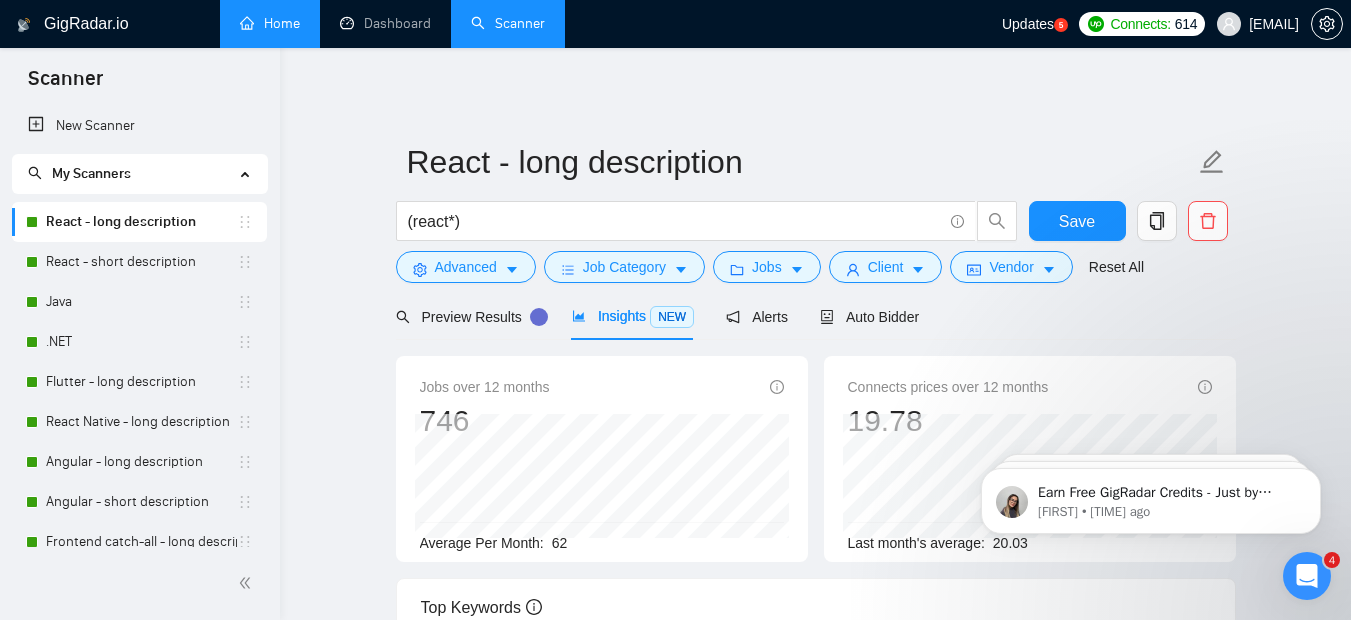 click on "Home" at bounding box center (270, 23) 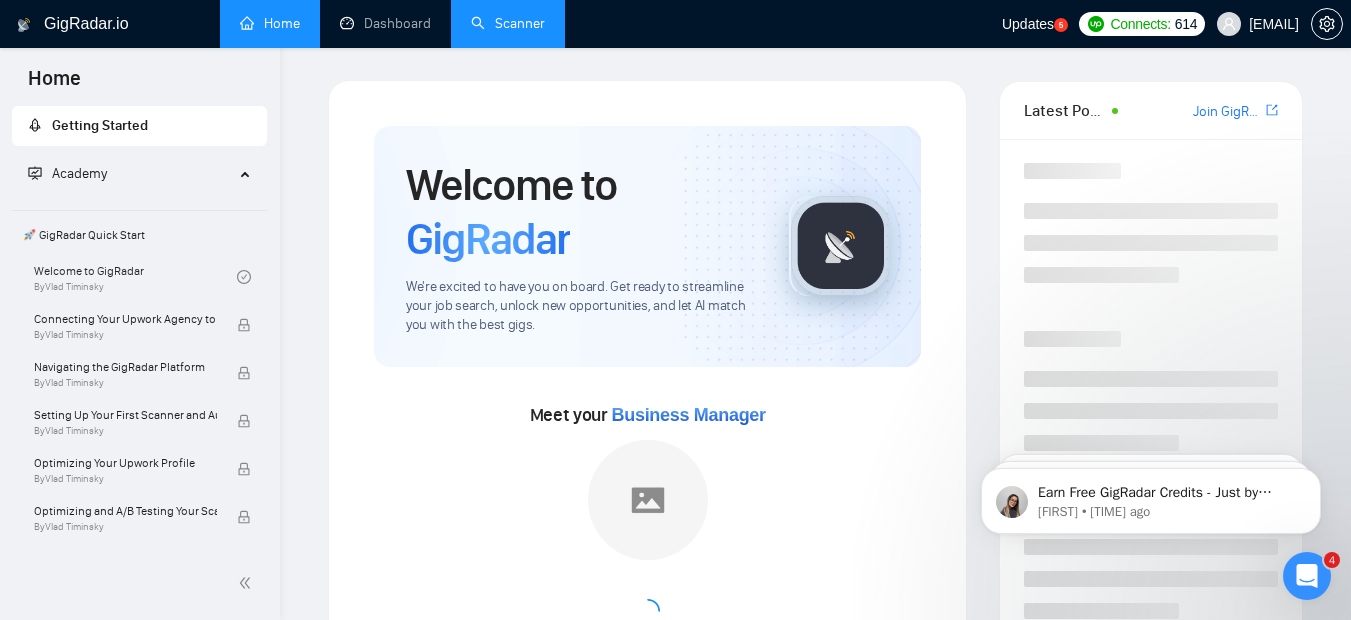 click on "Scanner" at bounding box center (508, 23) 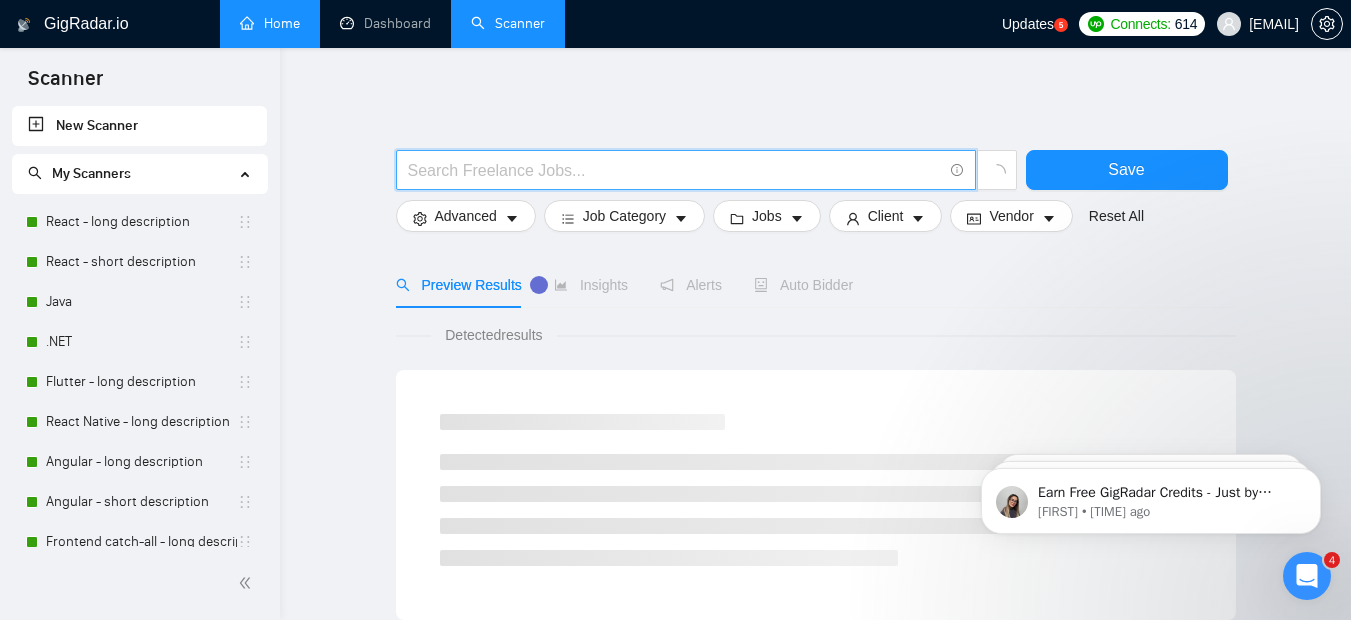 click at bounding box center (675, 170) 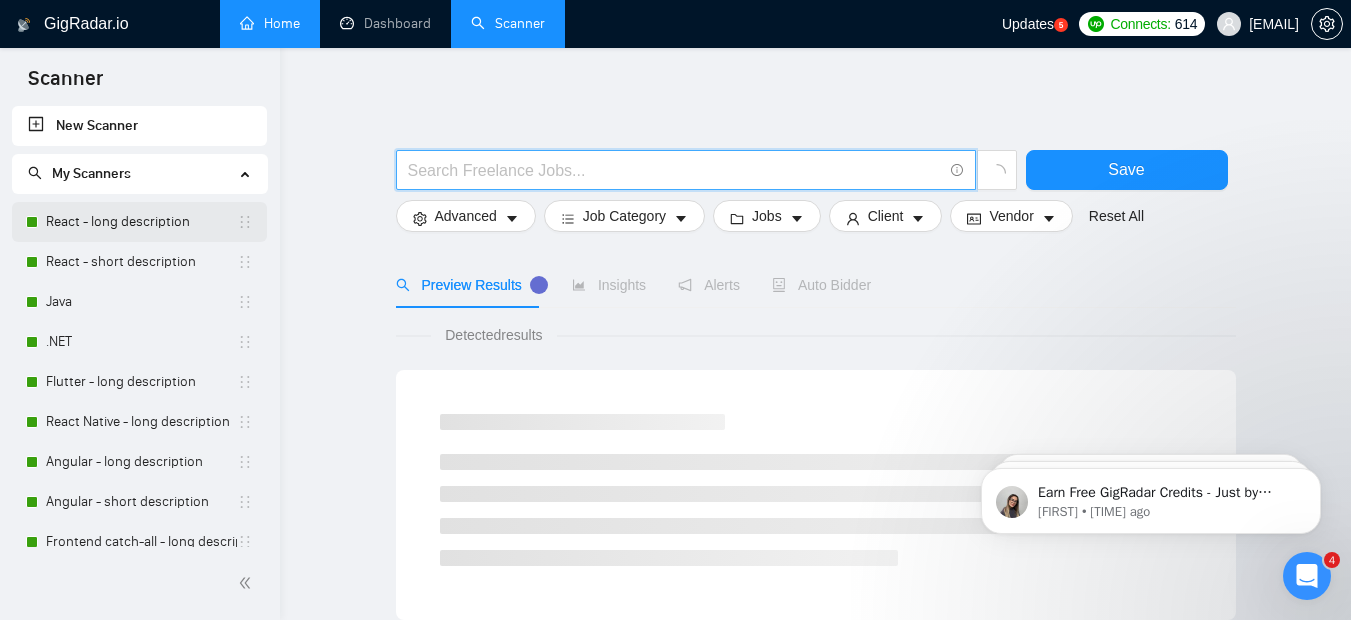 click on "React - long description" at bounding box center [141, 222] 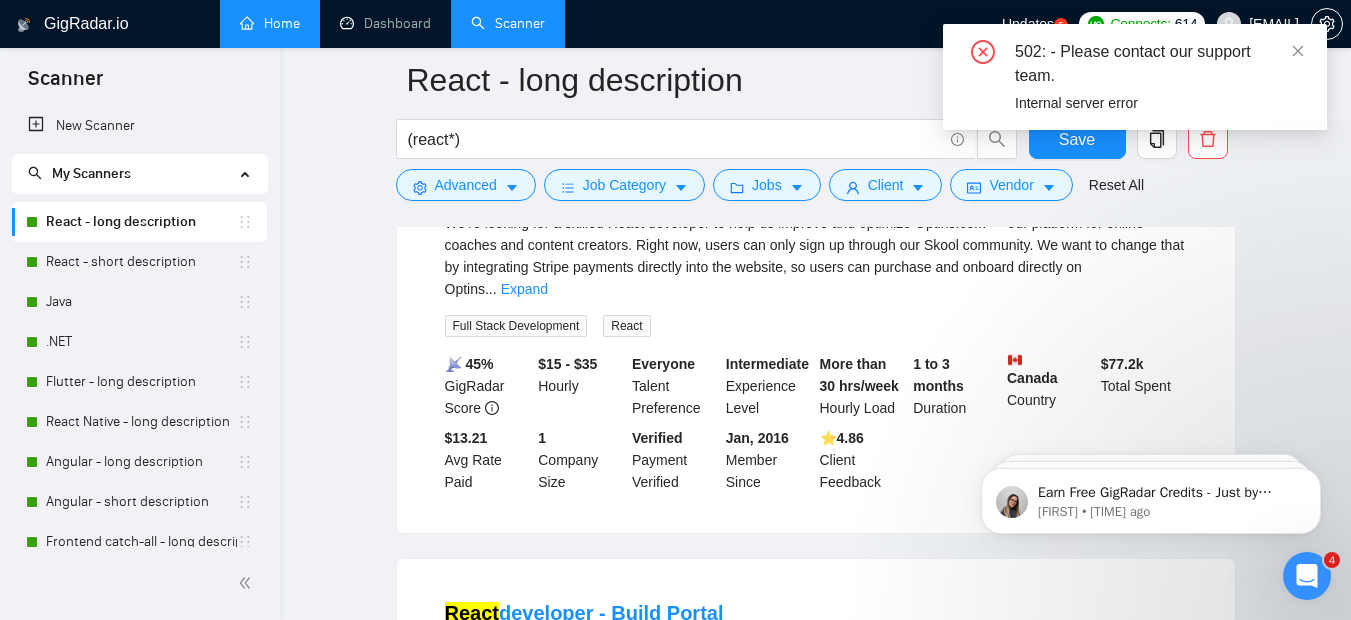 scroll, scrollTop: 346, scrollLeft: 0, axis: vertical 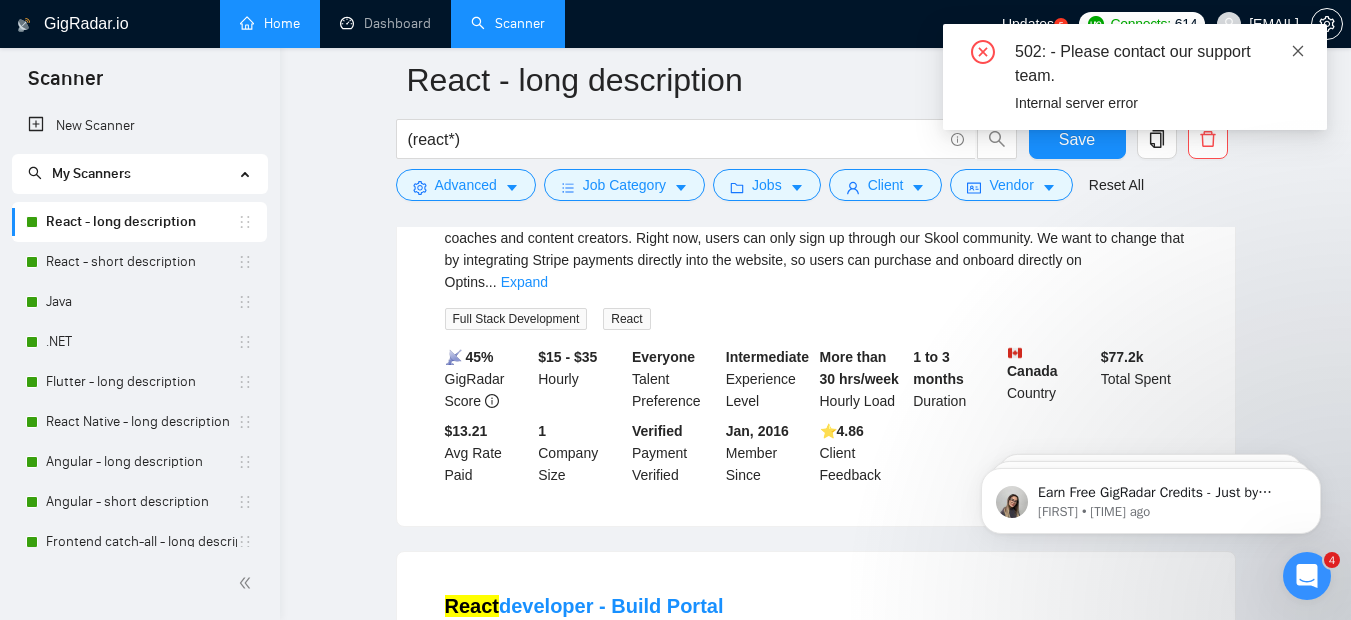 click at bounding box center [1298, 51] 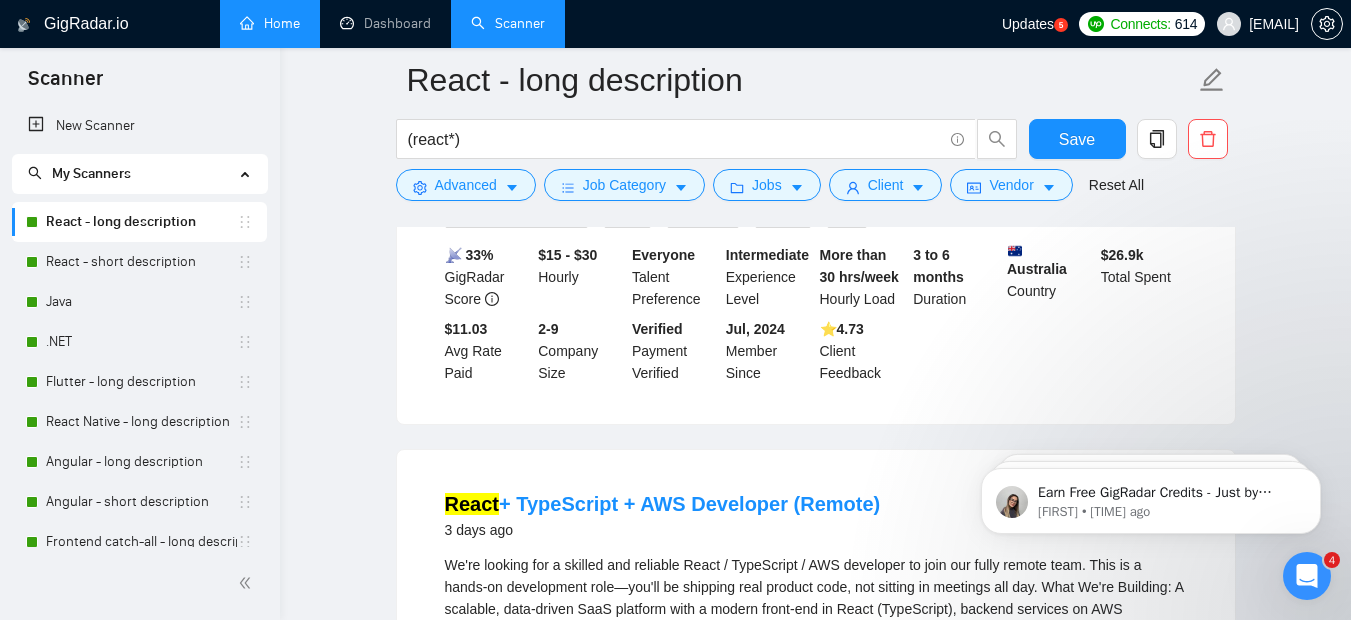 scroll, scrollTop: 949, scrollLeft: 0, axis: vertical 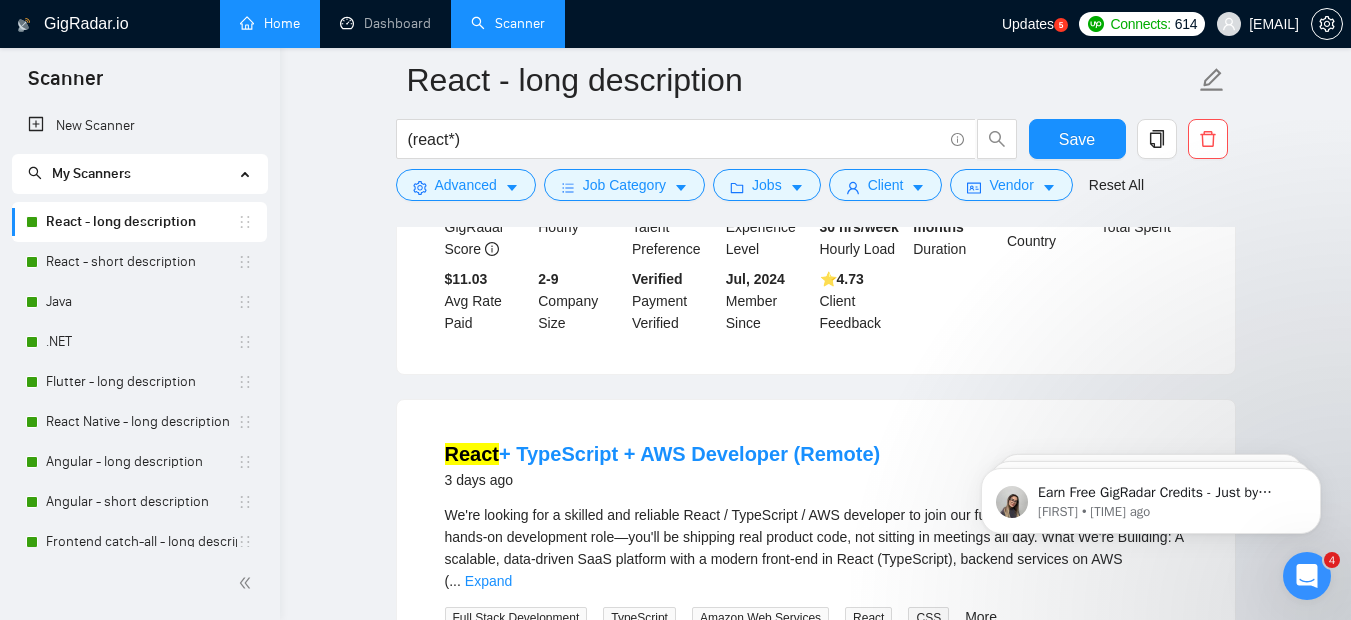 click on "Home" at bounding box center [270, 23] 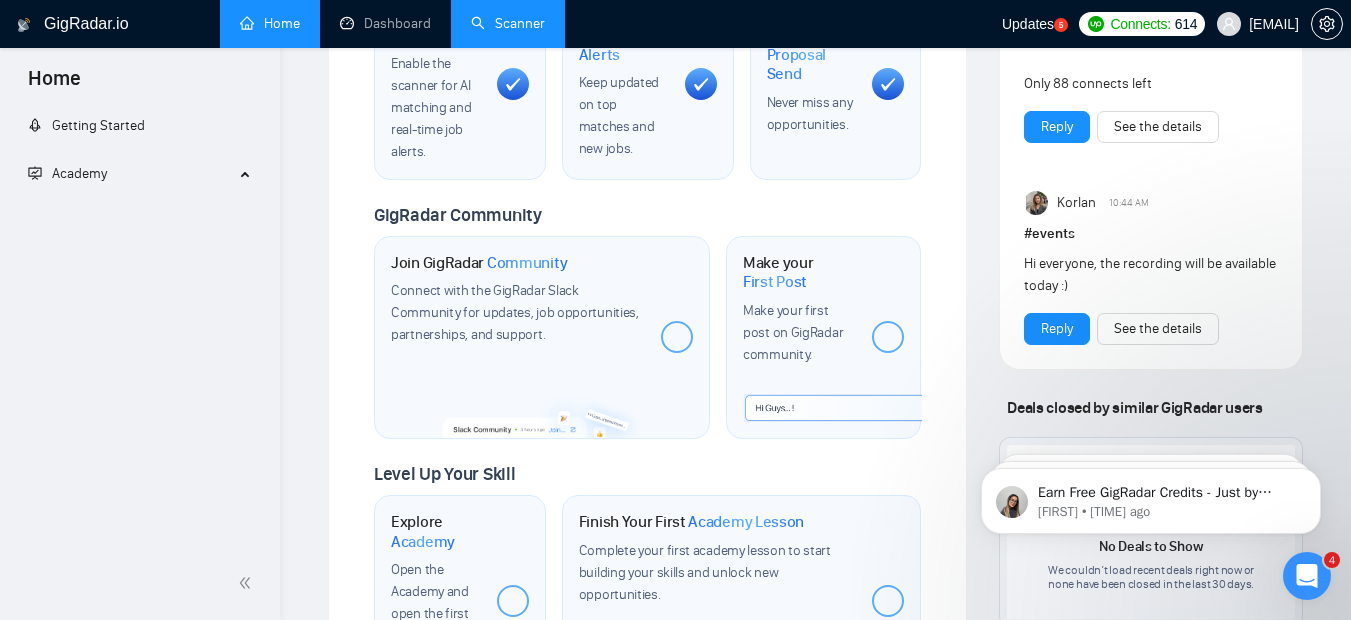 scroll, scrollTop: 0, scrollLeft: 0, axis: both 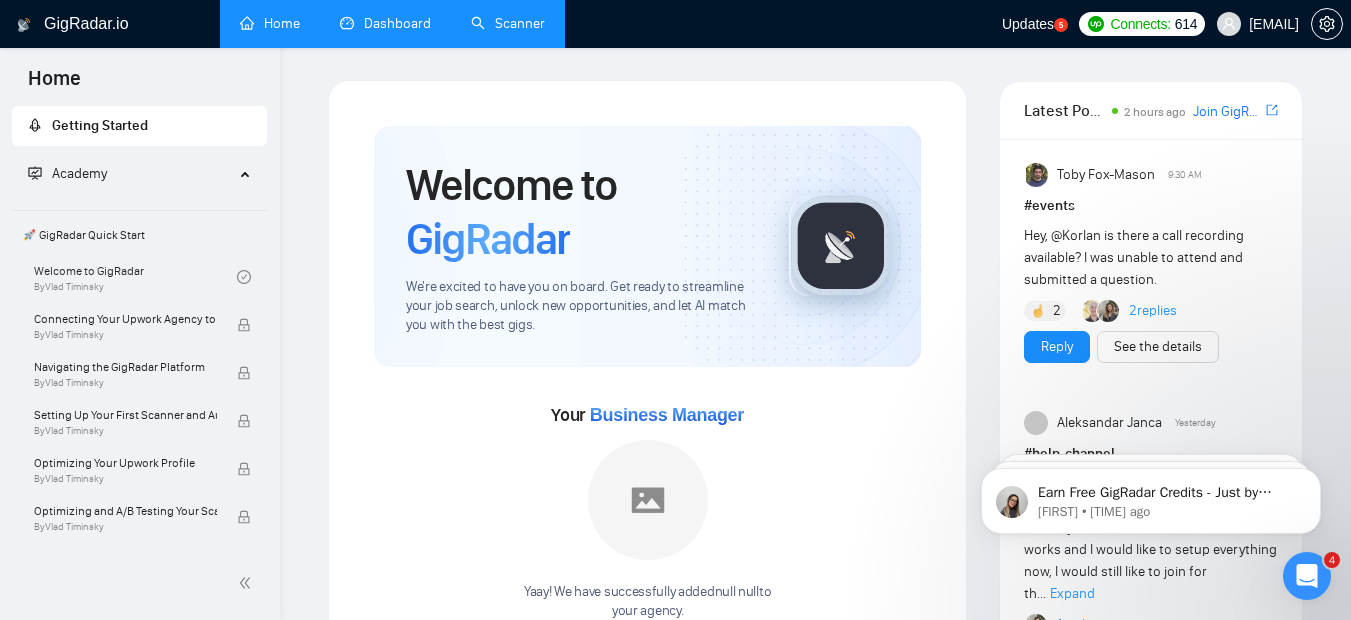 click on "Dashboard" at bounding box center [385, 23] 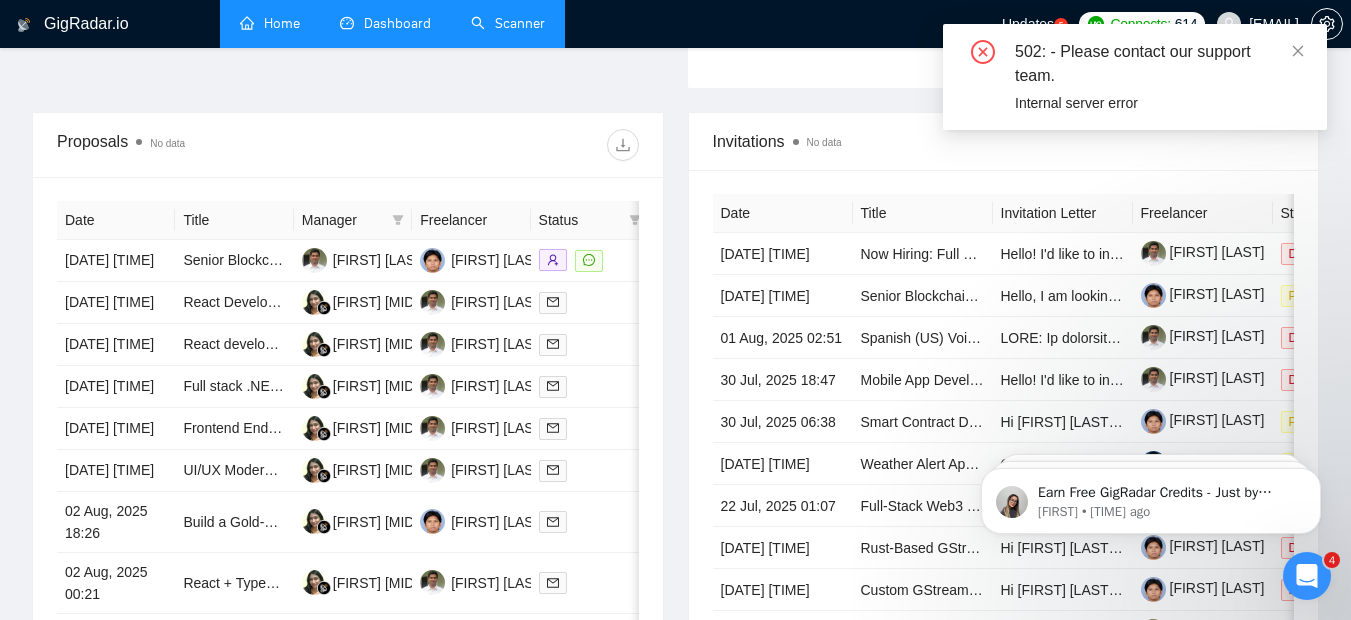 scroll, scrollTop: 0, scrollLeft: 0, axis: both 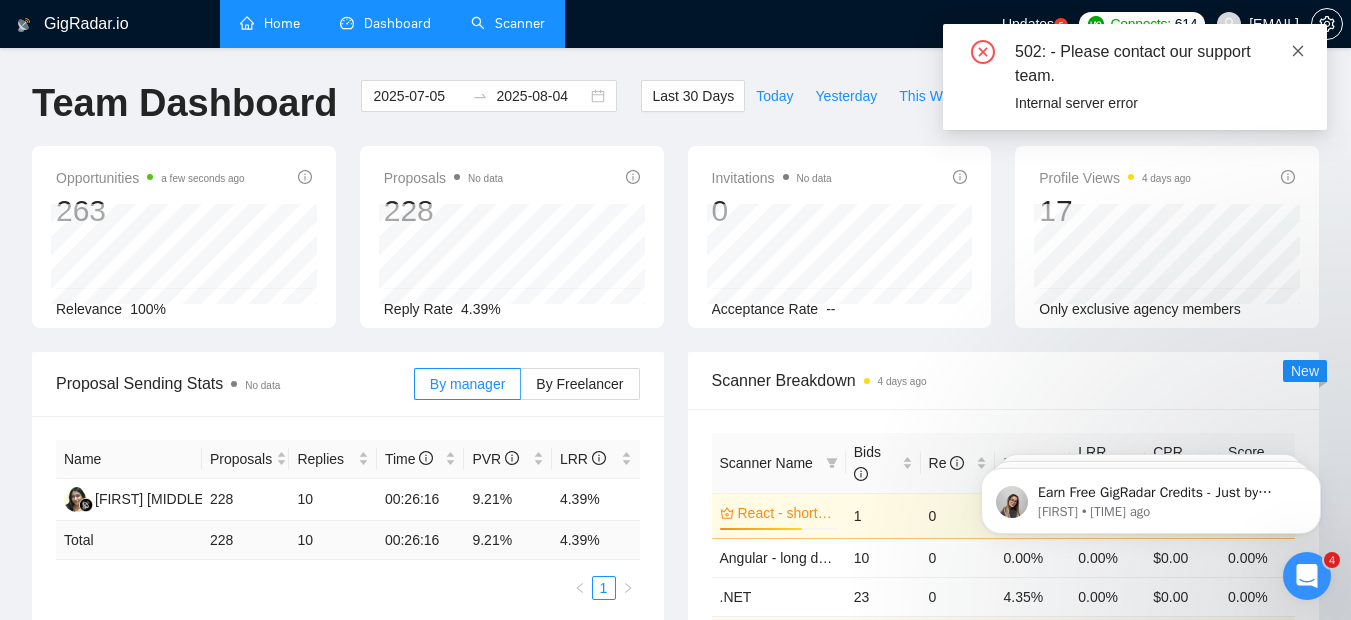 click 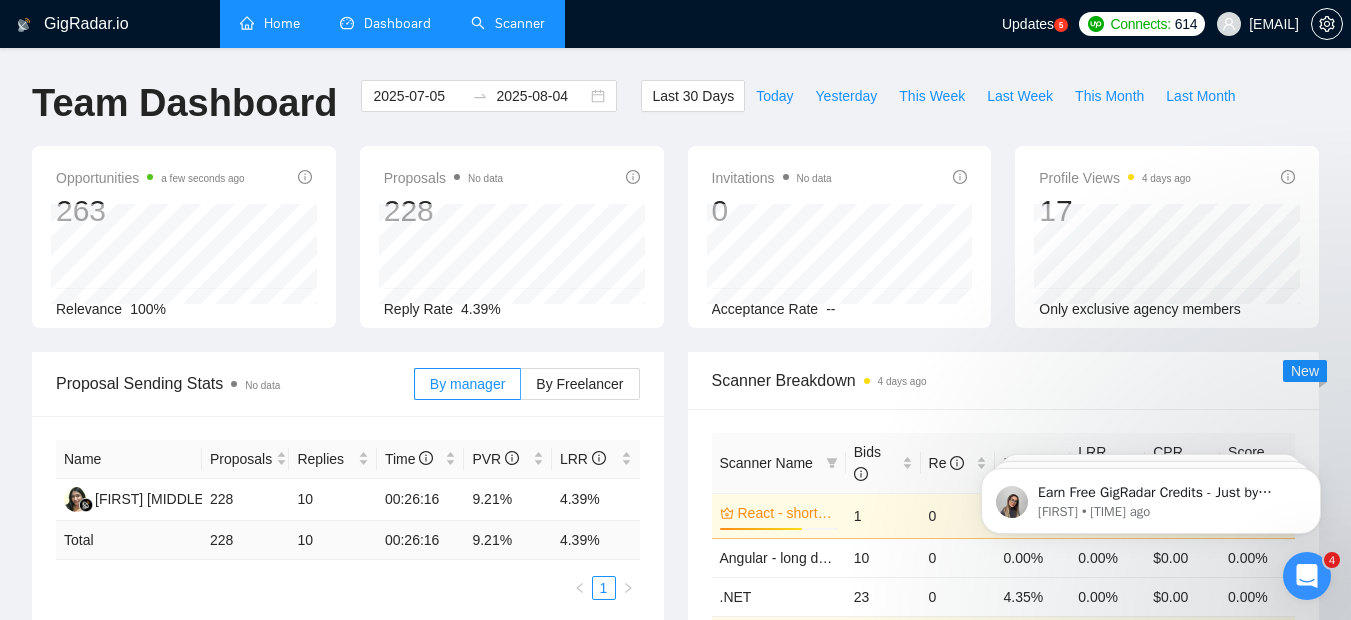 click on "Scanner" at bounding box center [508, 23] 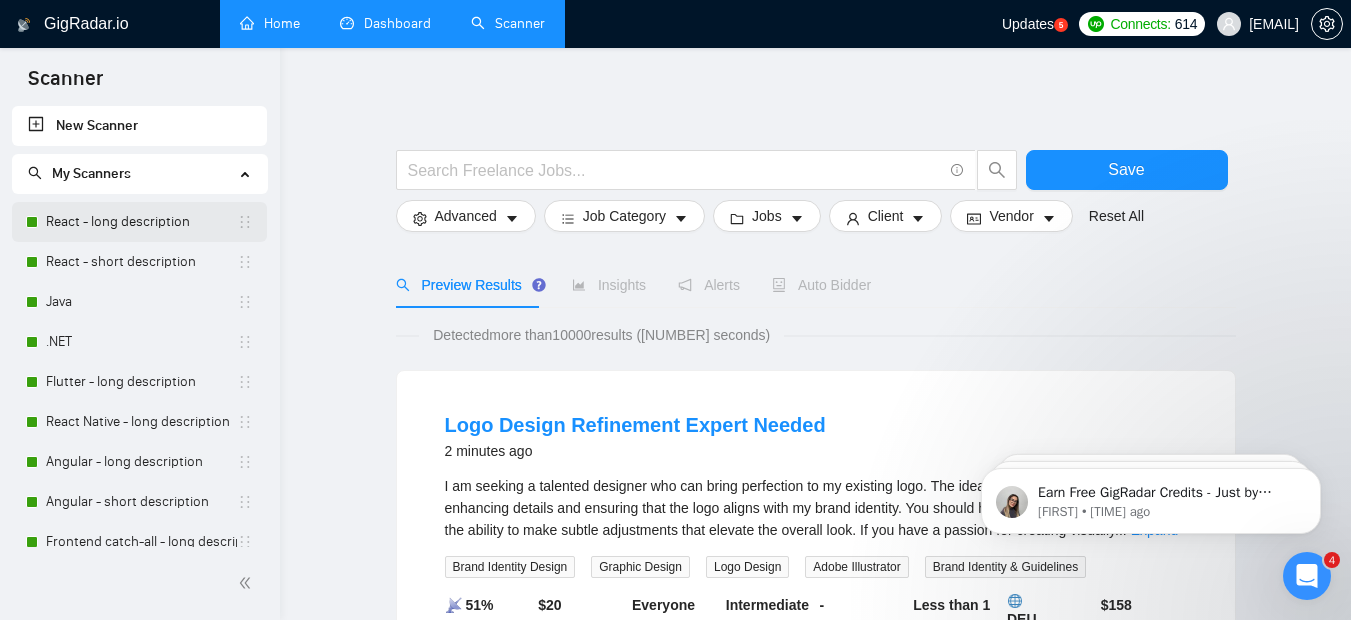 click on "React - long description" at bounding box center [141, 222] 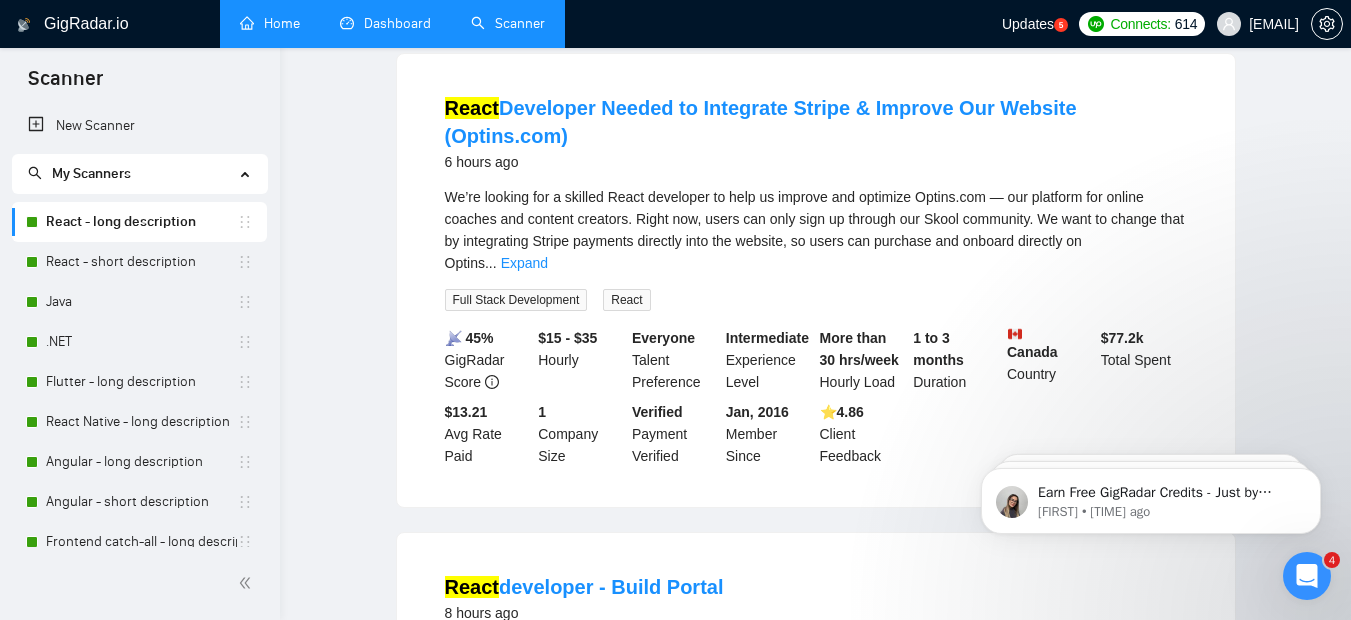 scroll, scrollTop: 0, scrollLeft: 0, axis: both 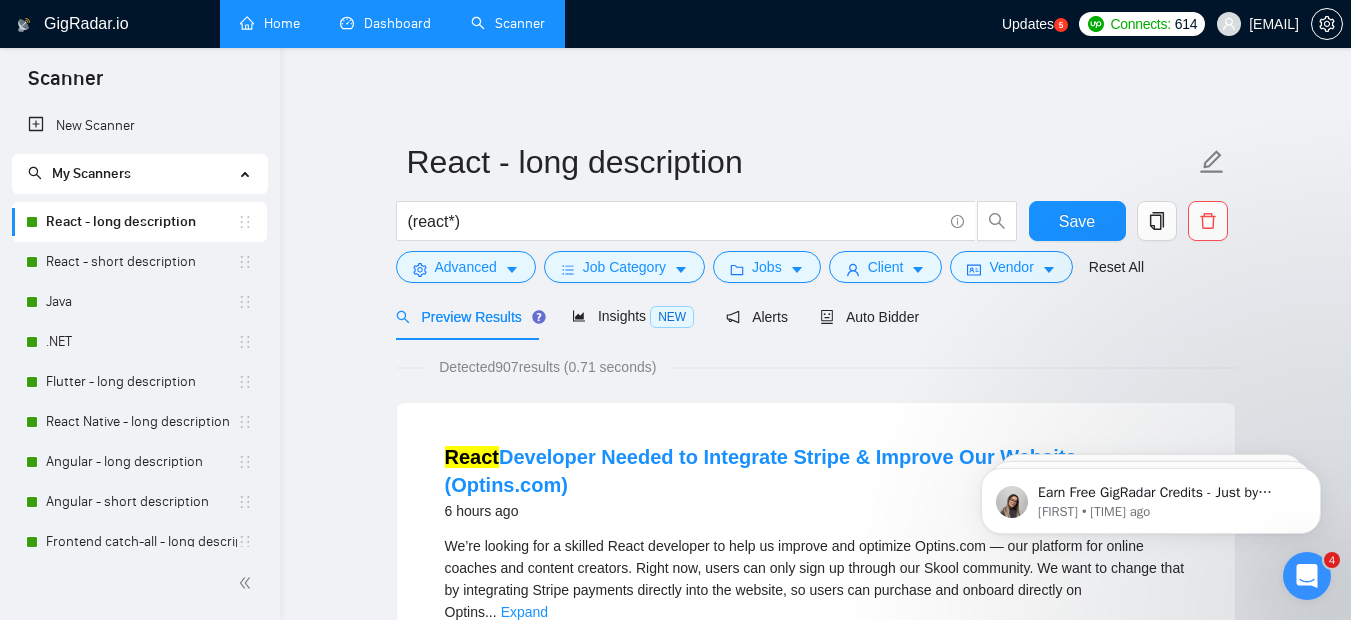 click on "Home" at bounding box center [270, 23] 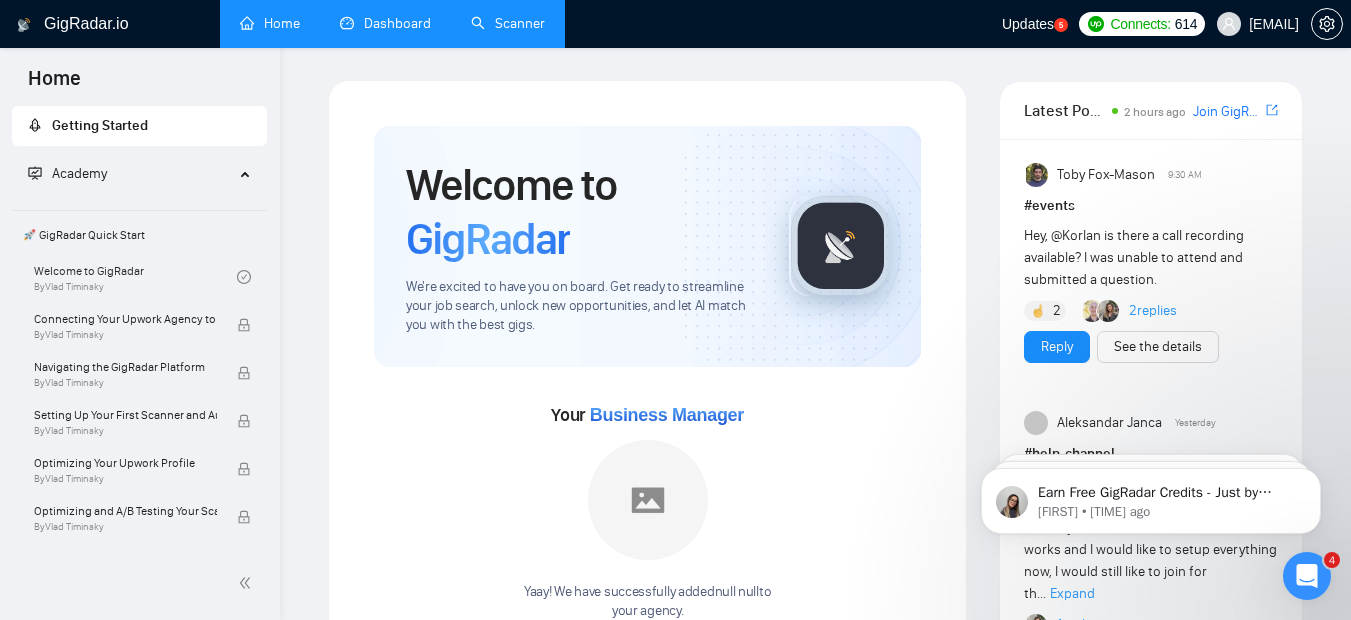 click on "Scanner" at bounding box center (508, 23) 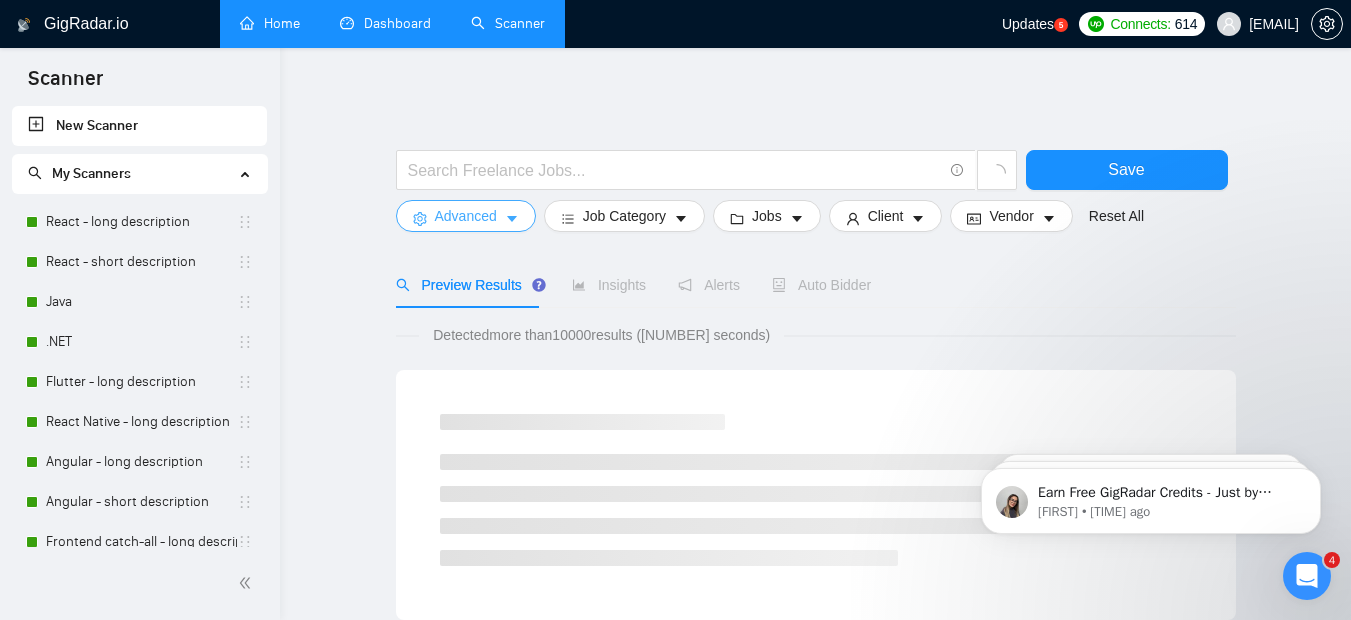 click 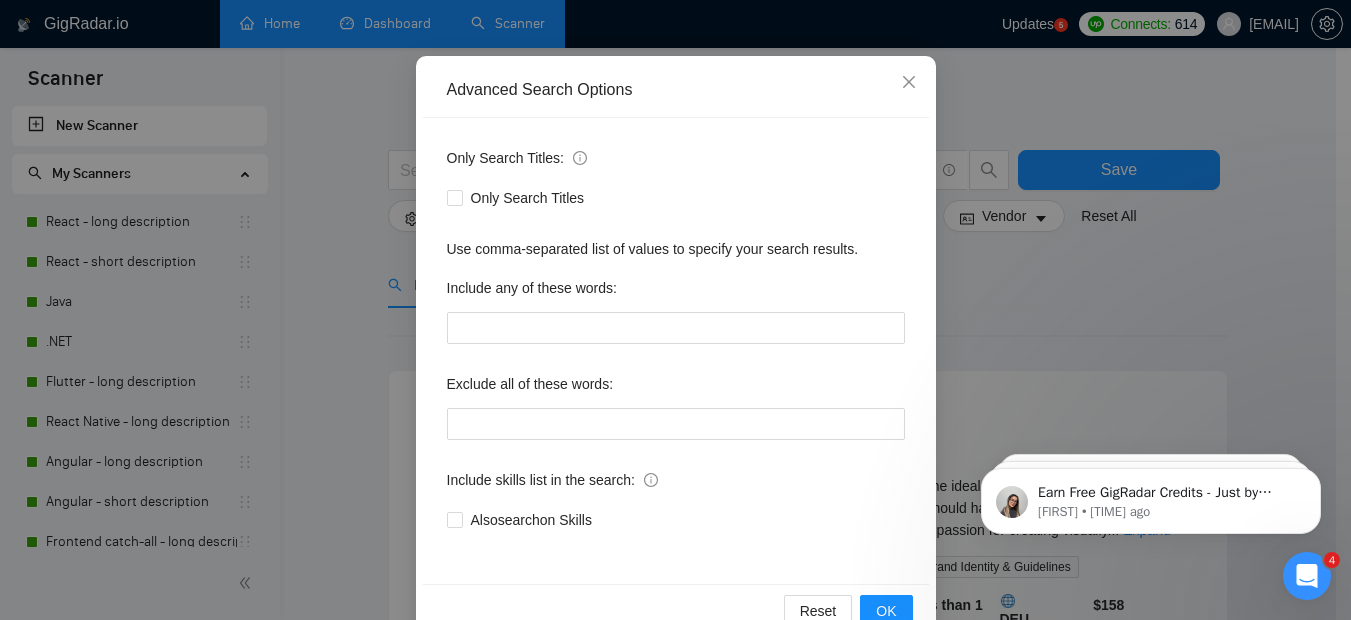 scroll, scrollTop: 212, scrollLeft: 0, axis: vertical 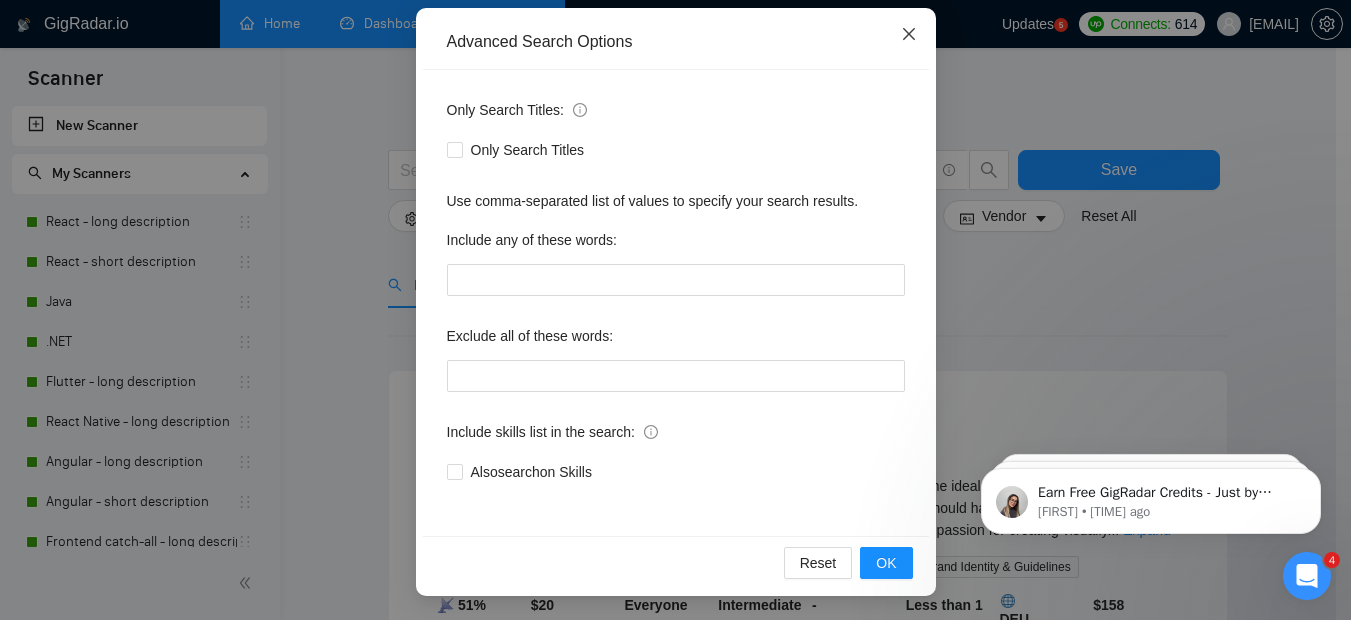 click 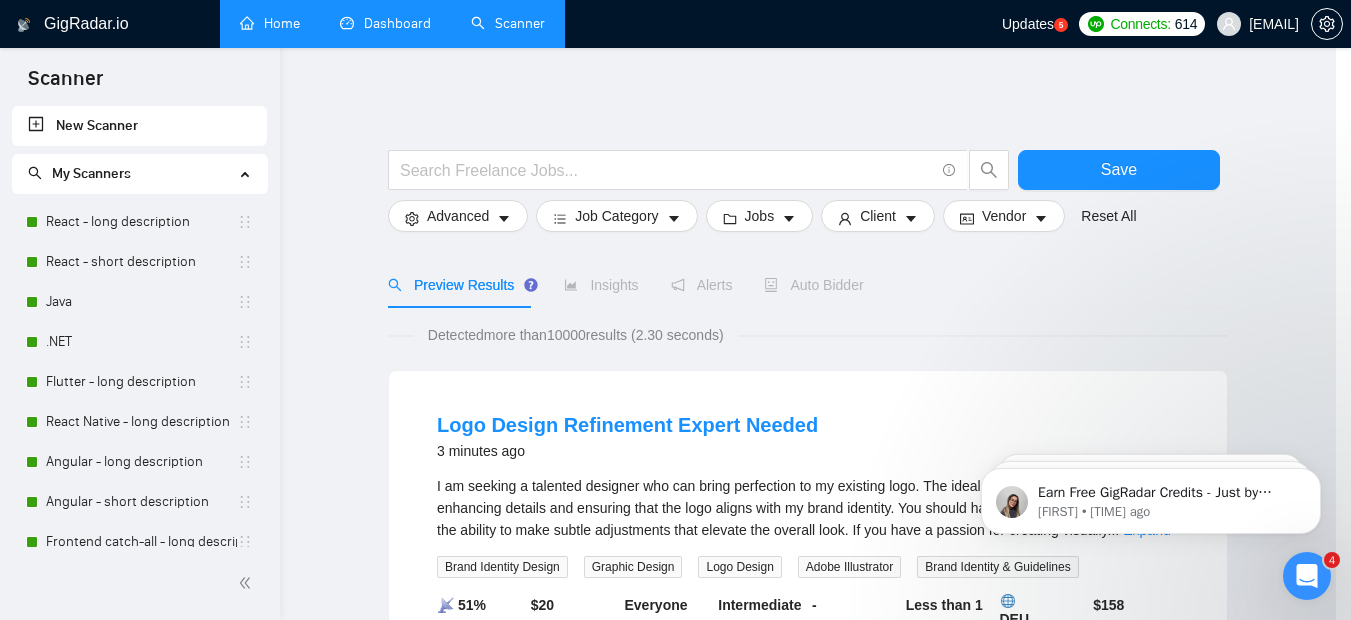 scroll, scrollTop: 112, scrollLeft: 0, axis: vertical 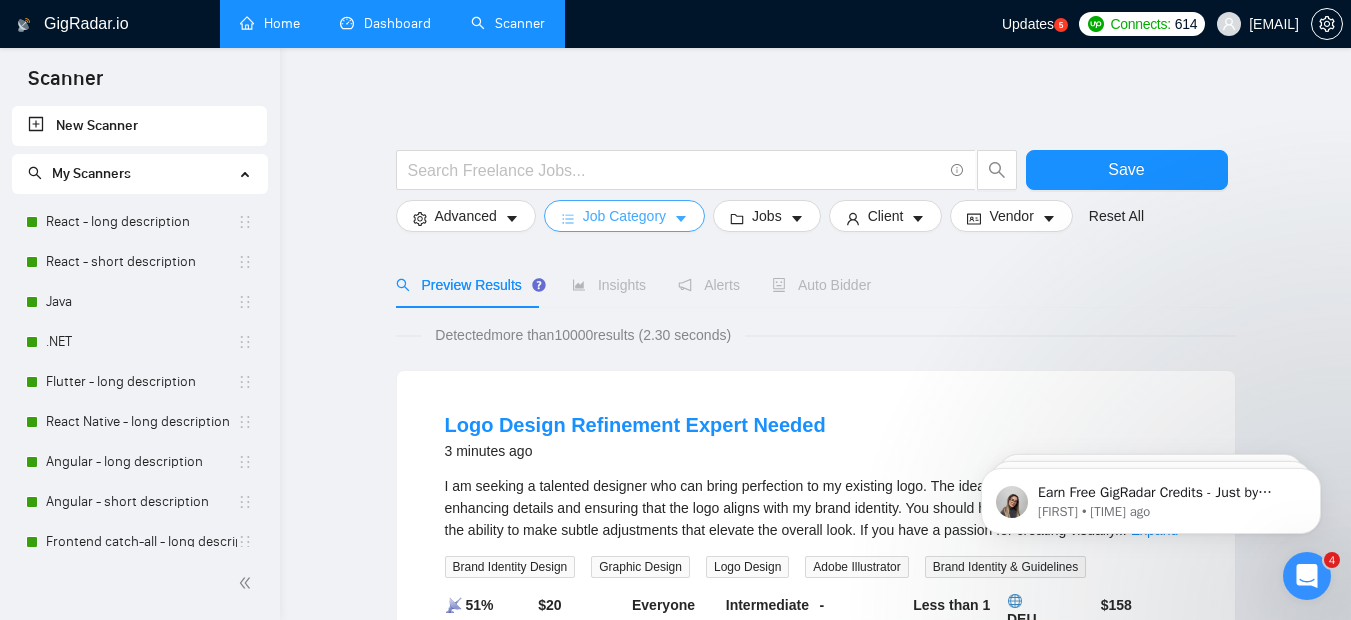 click on "Job Category" at bounding box center [624, 216] 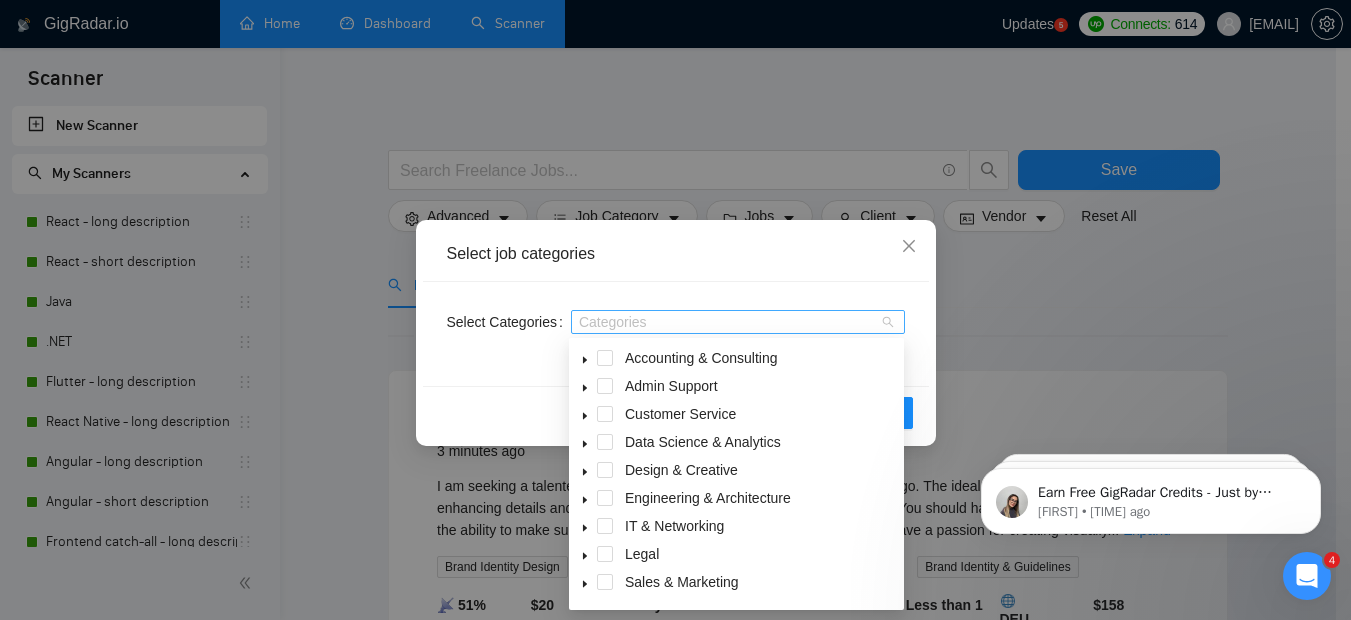 click at bounding box center [728, 322] 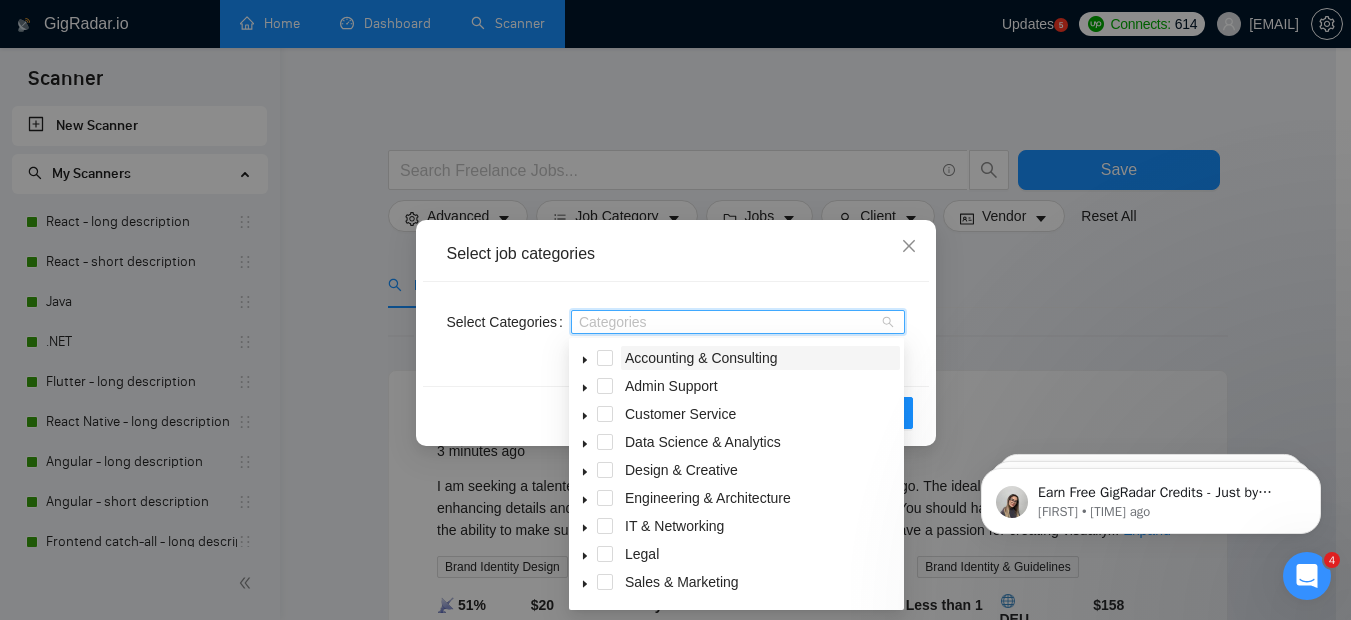click on "Accounting & Consulting" at bounding box center [760, 358] 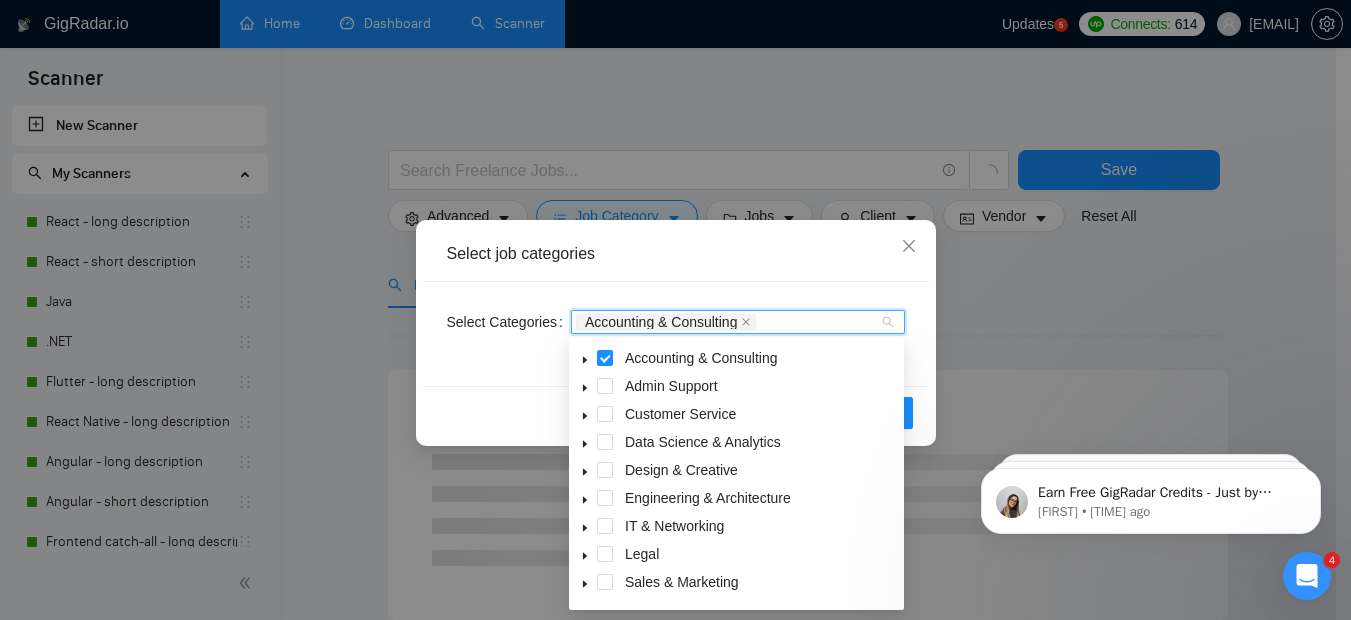 click at bounding box center (585, 358) 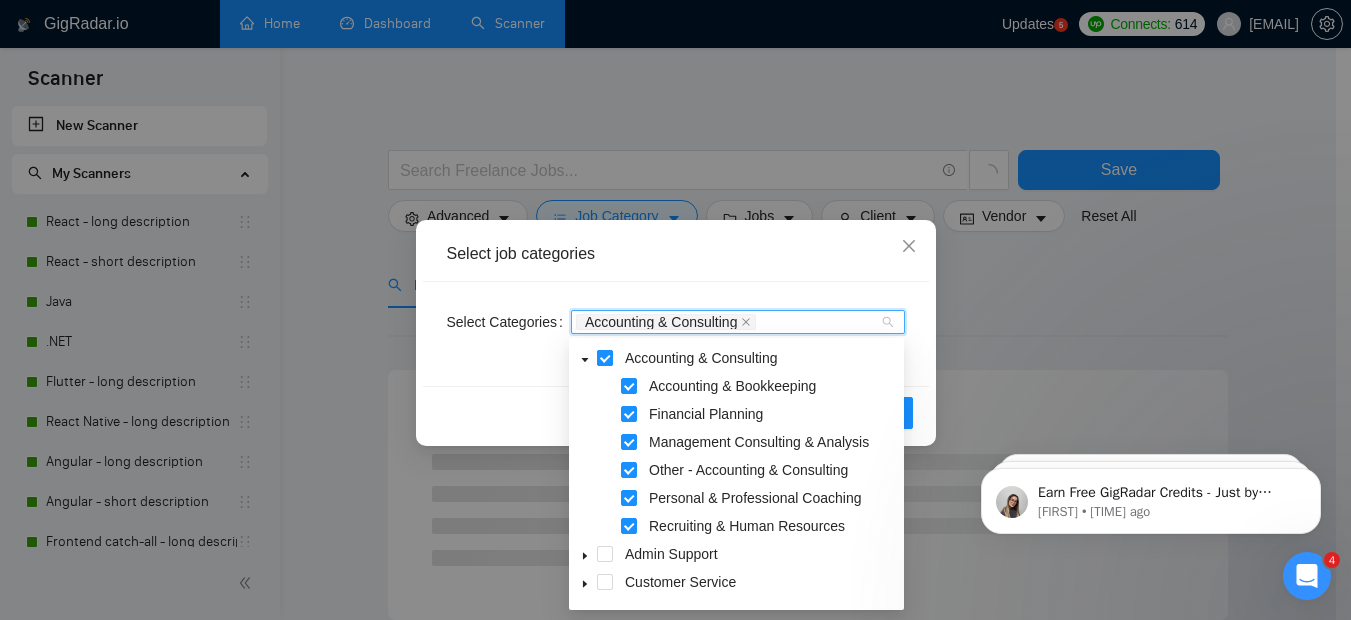 click at bounding box center [605, 358] 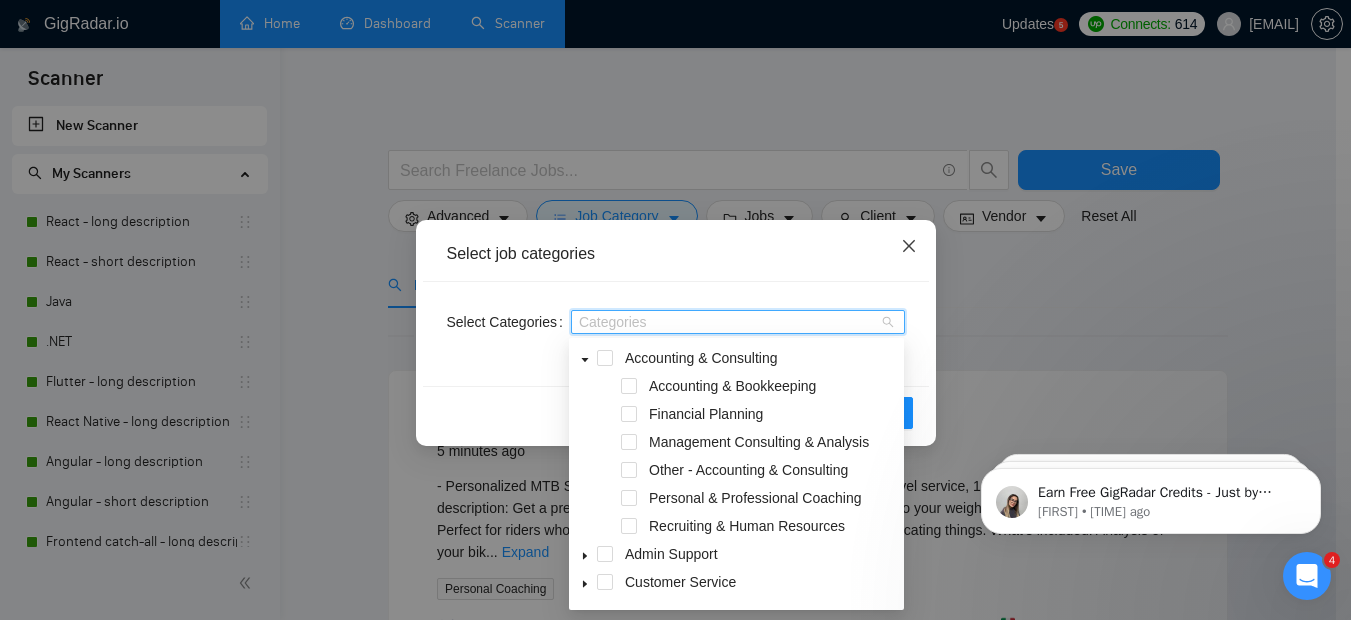 click at bounding box center [909, 247] 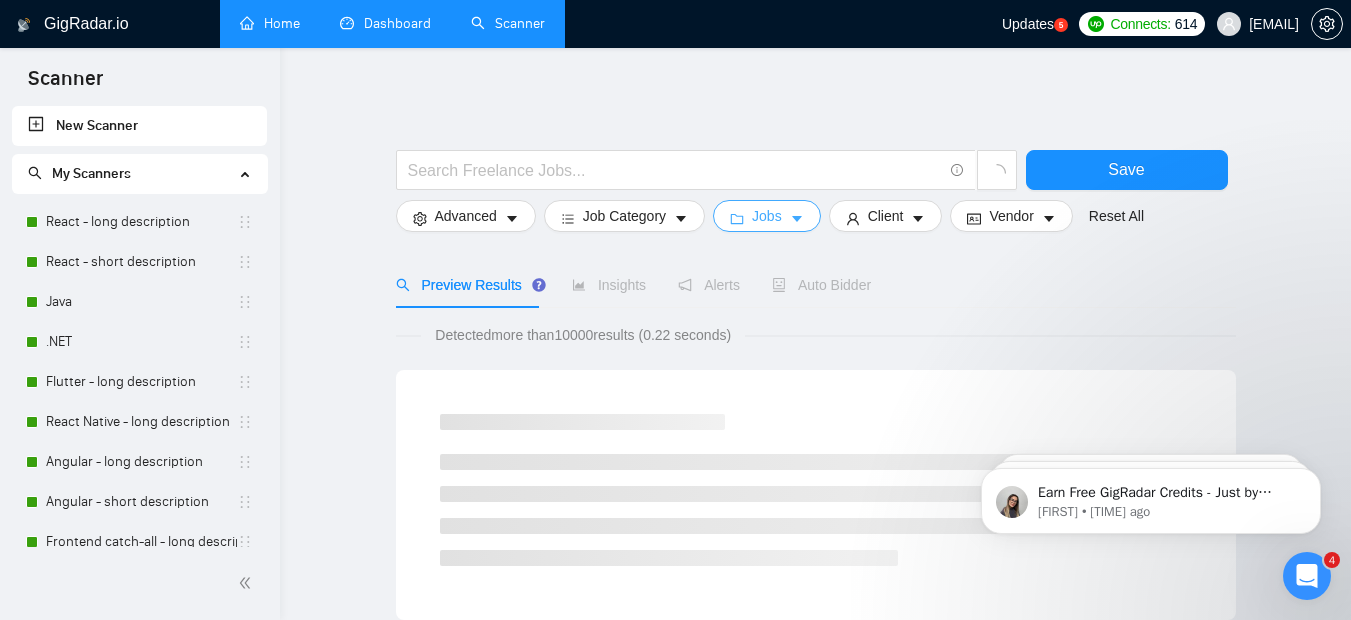 click 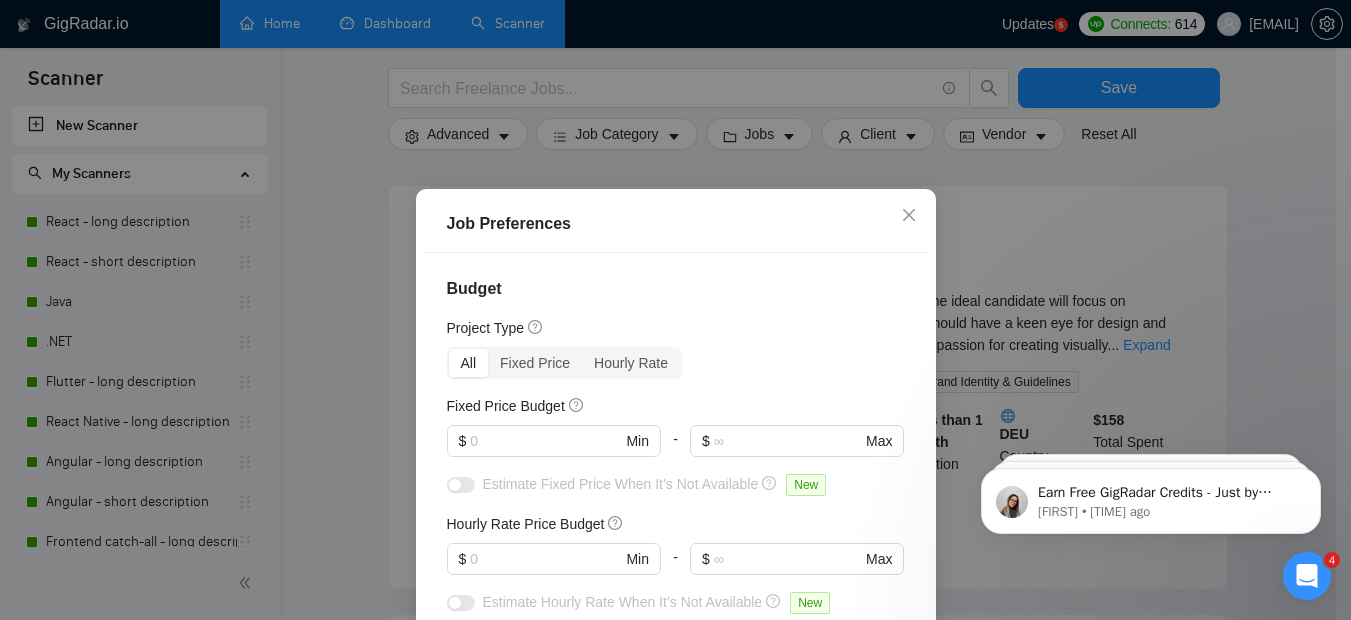 scroll, scrollTop: 190, scrollLeft: 0, axis: vertical 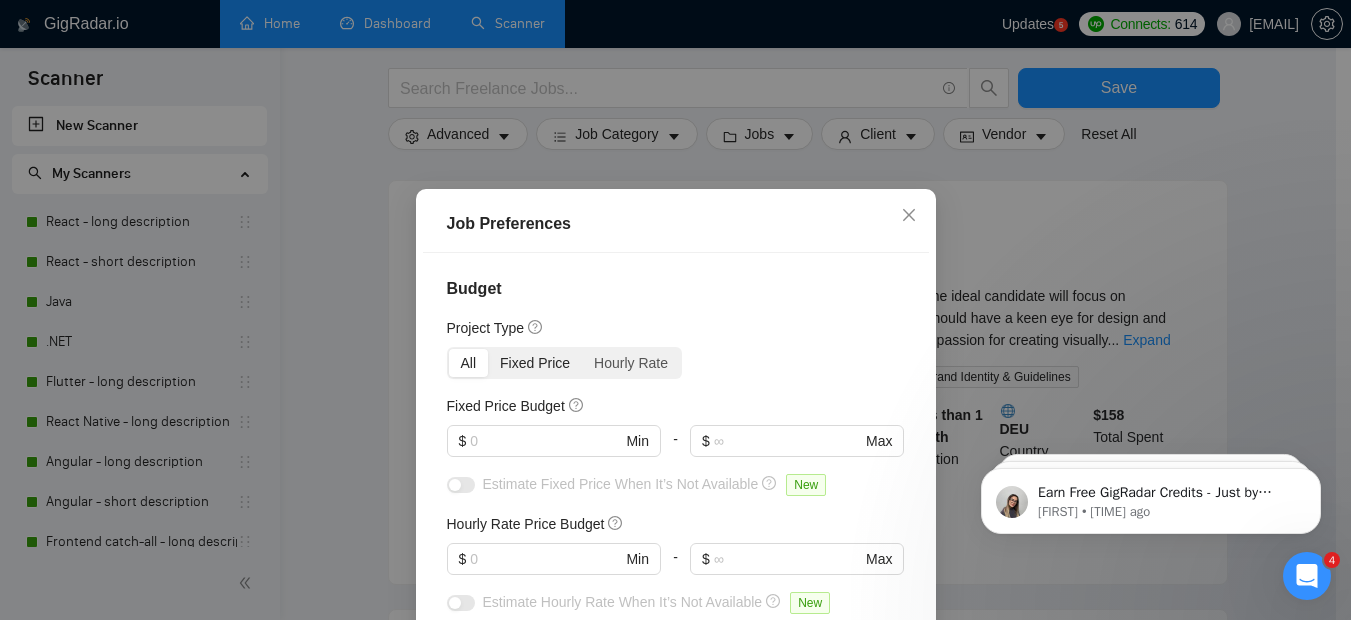 click on "Fixed Price" at bounding box center [535, 363] 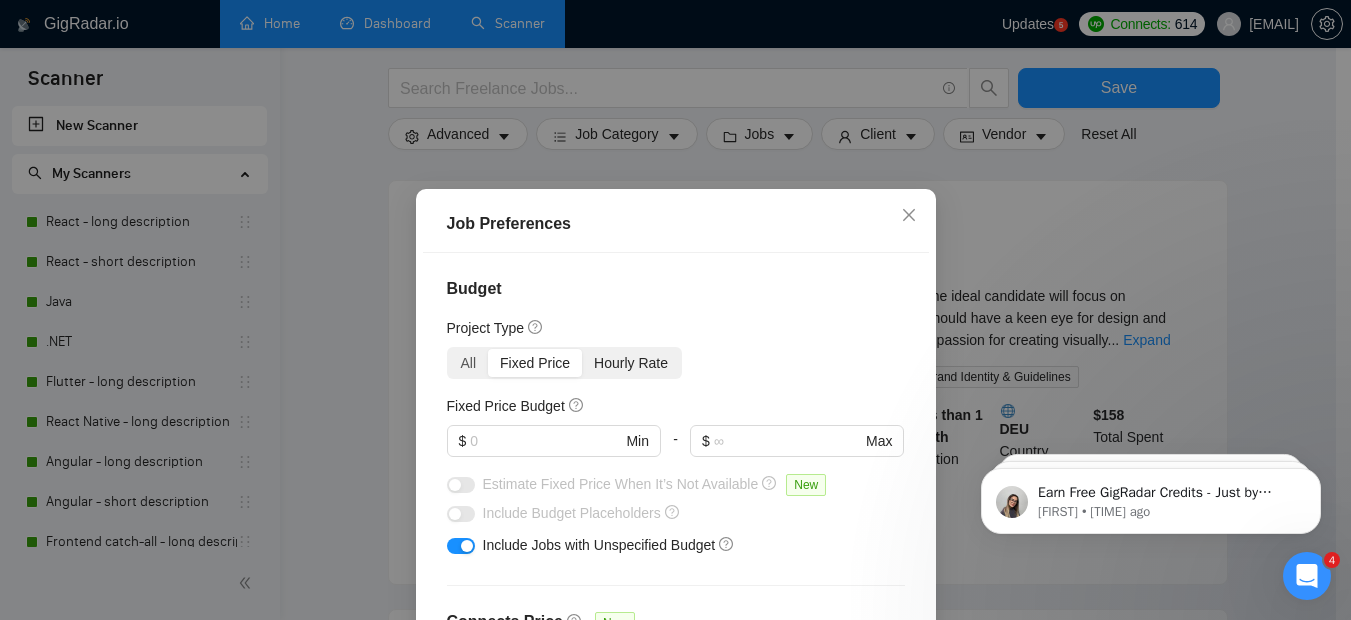 click on "Hourly Rate" at bounding box center (631, 363) 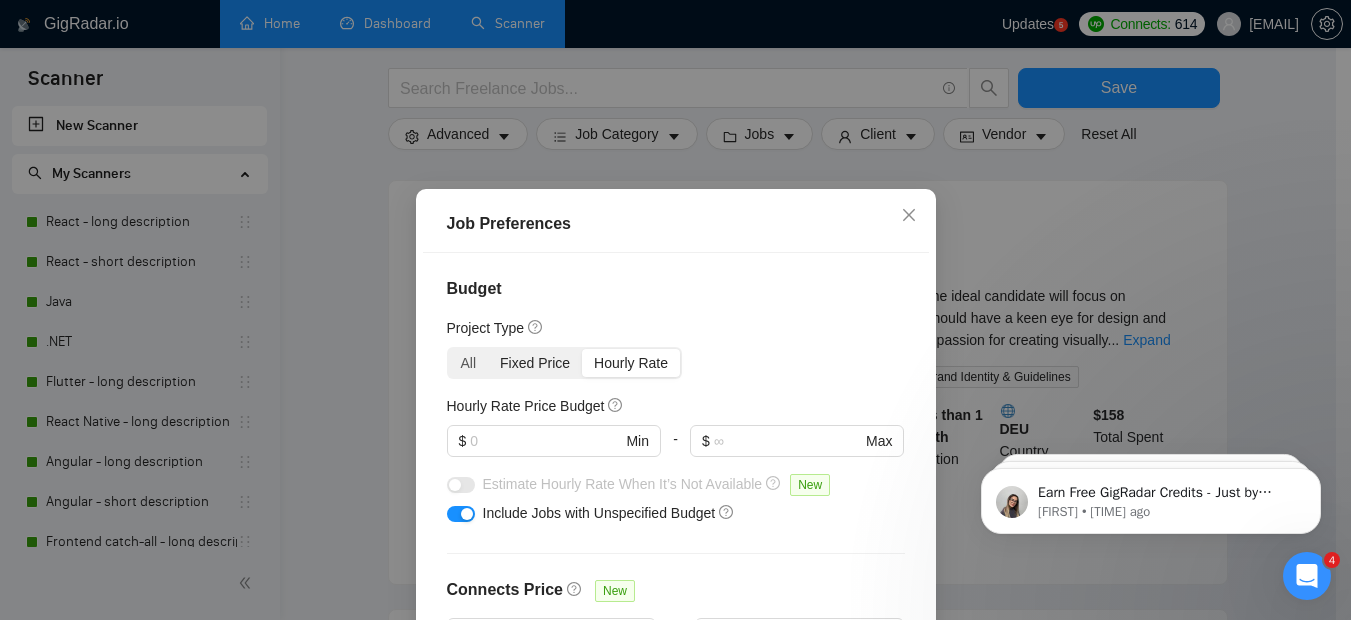 click on "Fixed Price" at bounding box center [535, 363] 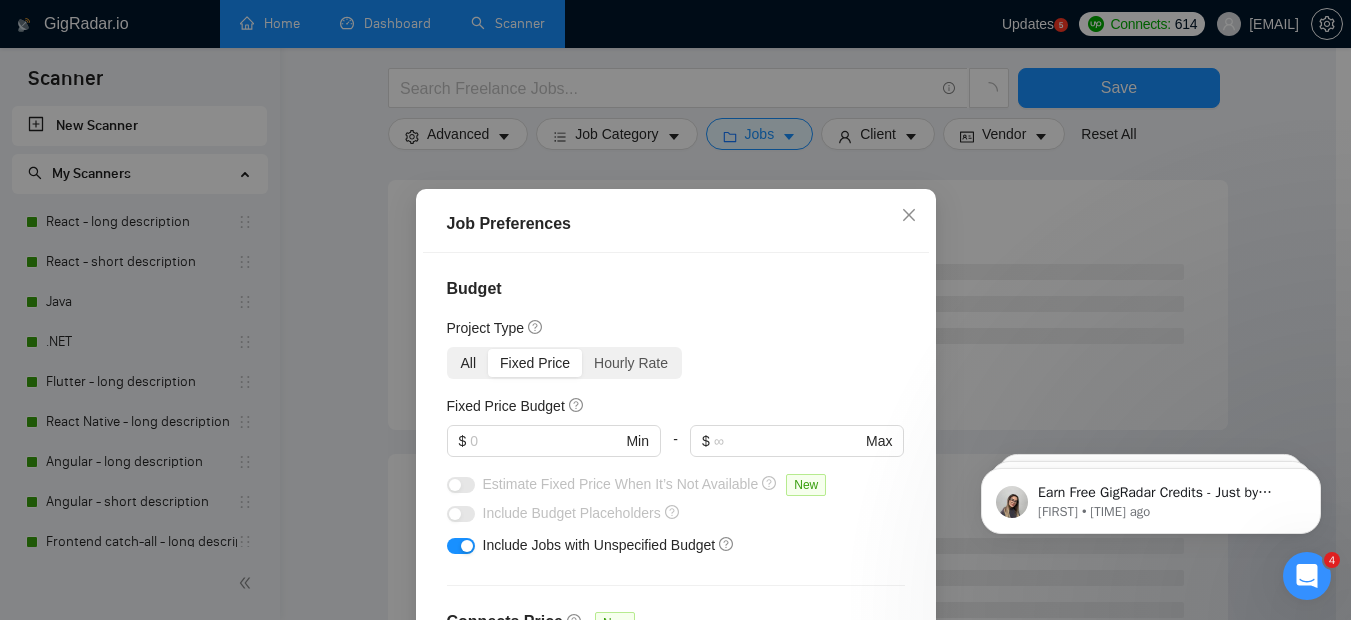 click on "All" at bounding box center (469, 363) 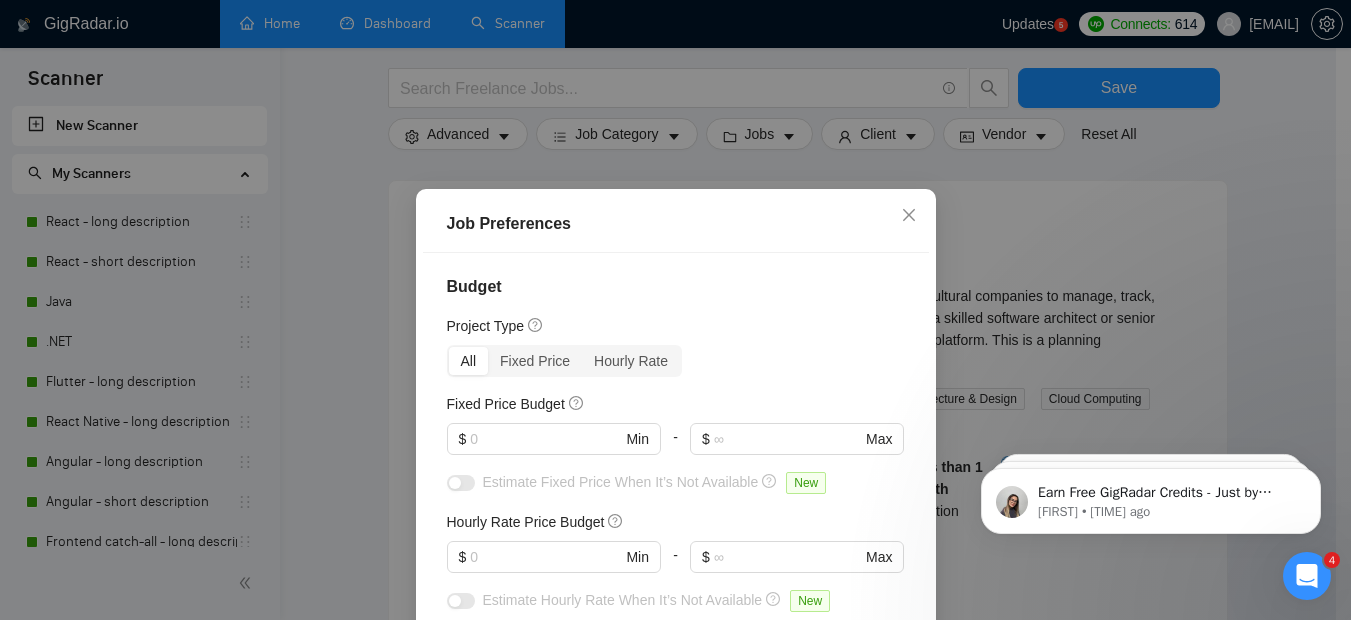 scroll, scrollTop: 0, scrollLeft: 0, axis: both 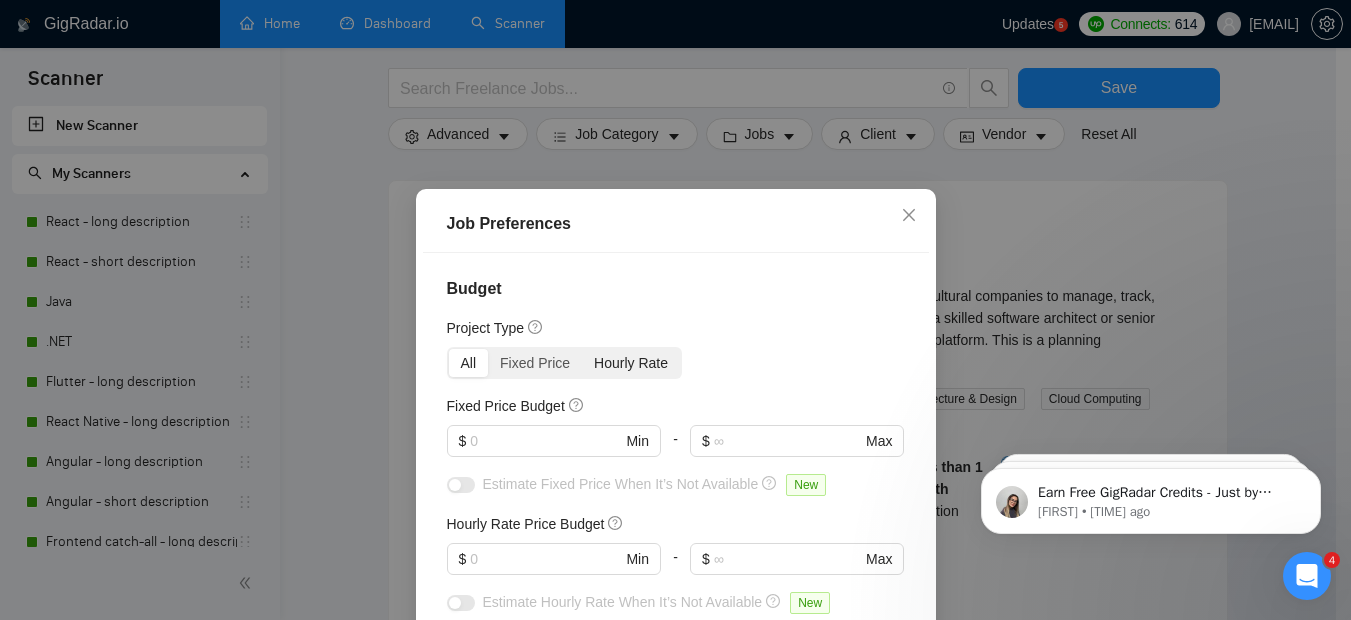 click on "Hourly Rate" at bounding box center (631, 363) 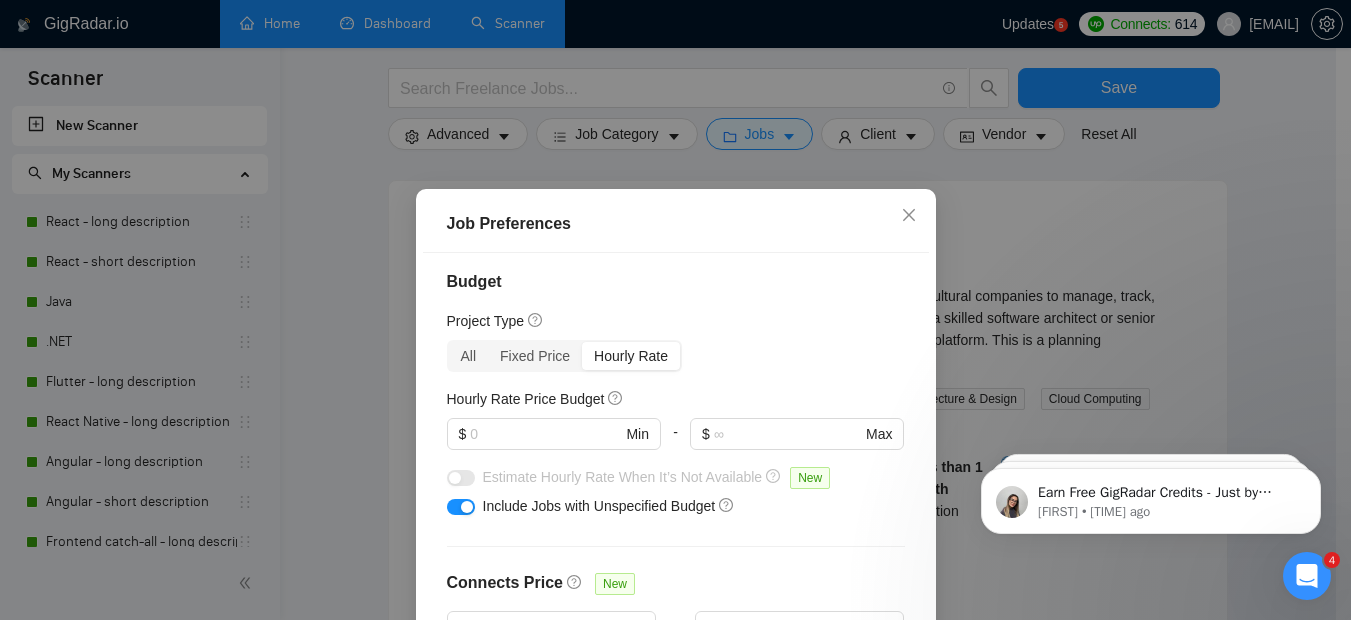 scroll, scrollTop: 0, scrollLeft: 0, axis: both 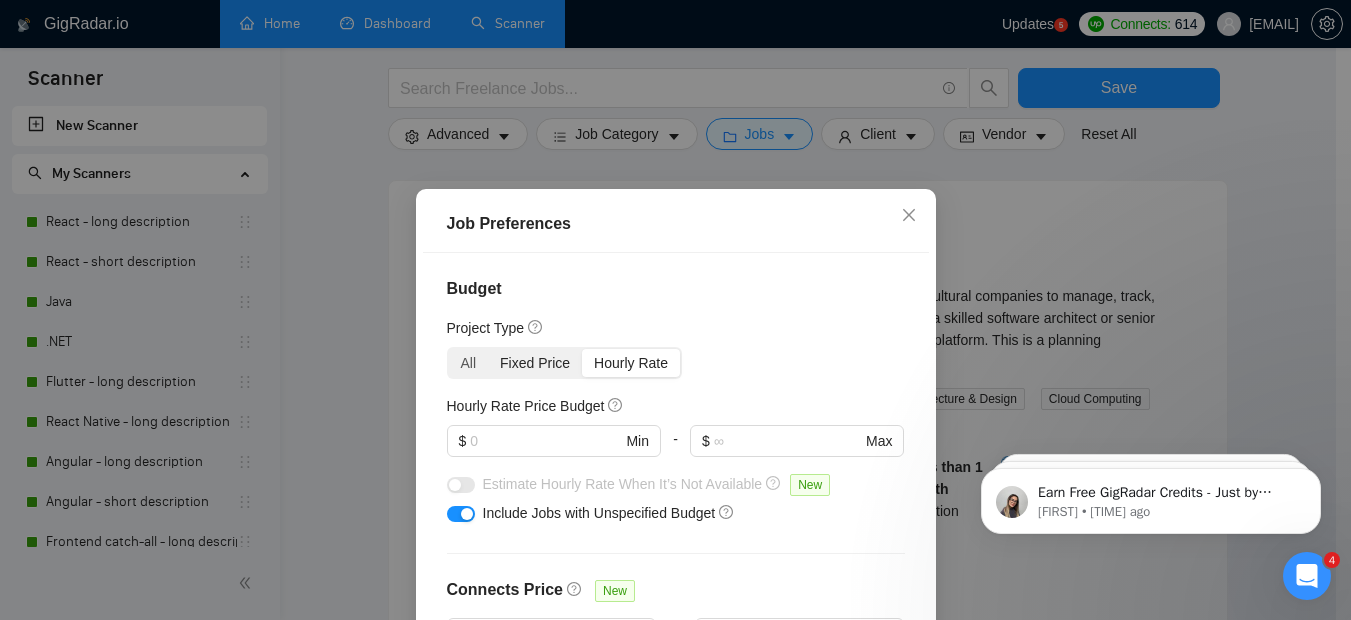 click on "Fixed Price" at bounding box center [535, 363] 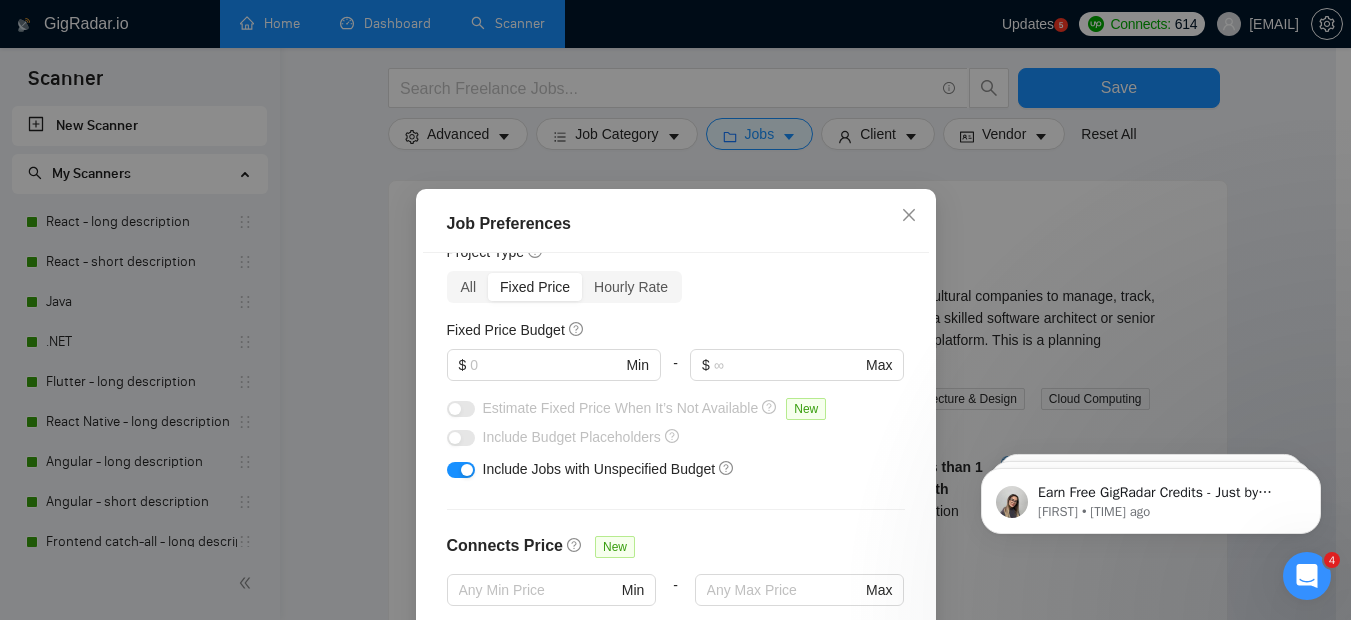 scroll, scrollTop: 105, scrollLeft: 0, axis: vertical 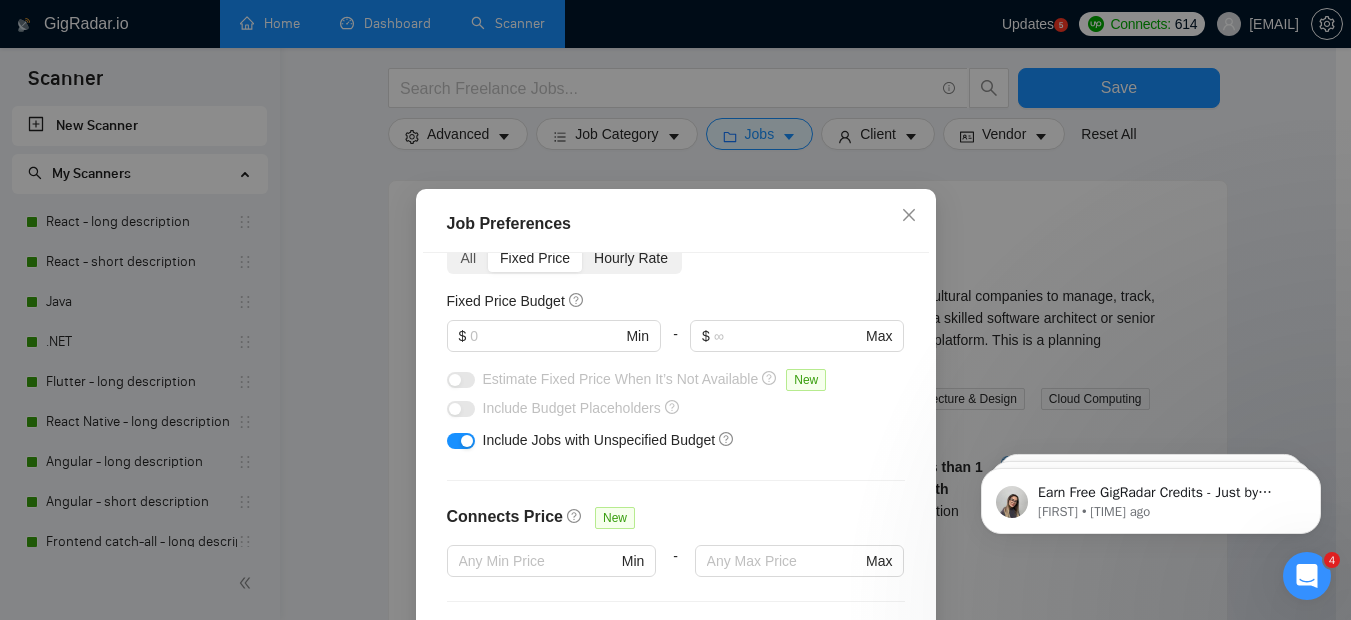 click on "Hourly Rate" at bounding box center (631, 258) 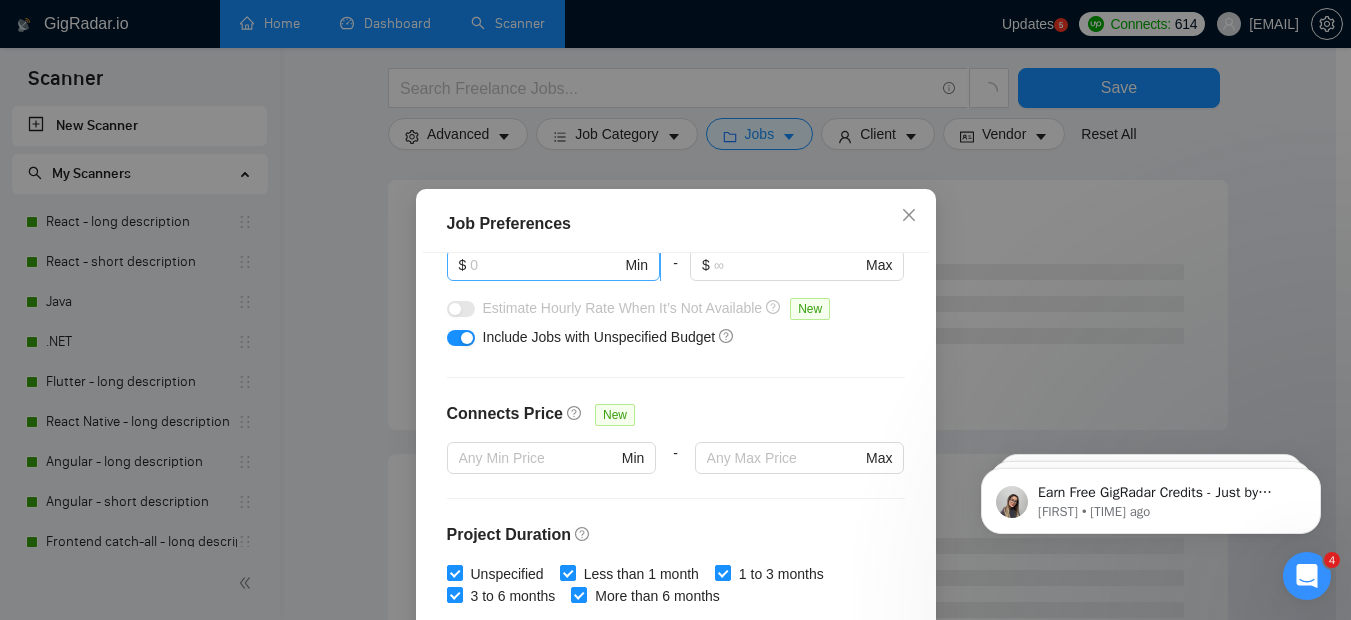 scroll, scrollTop: 191, scrollLeft: 0, axis: vertical 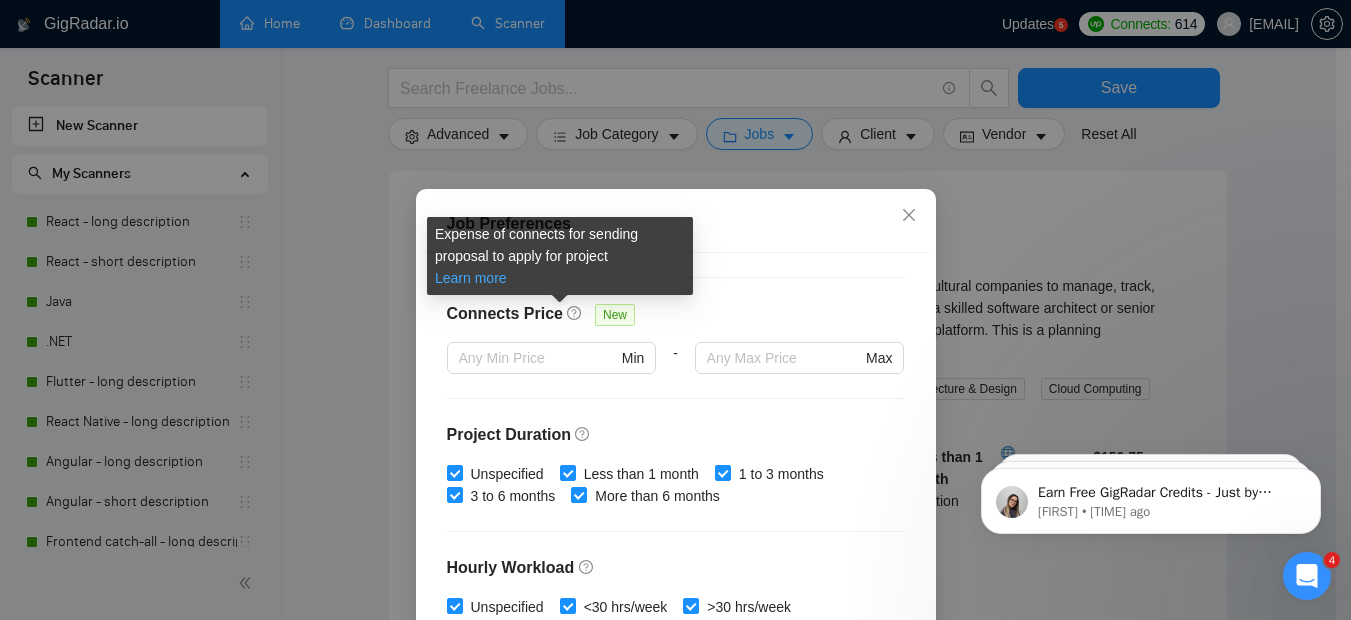 click on "Learn more" at bounding box center [471, 278] 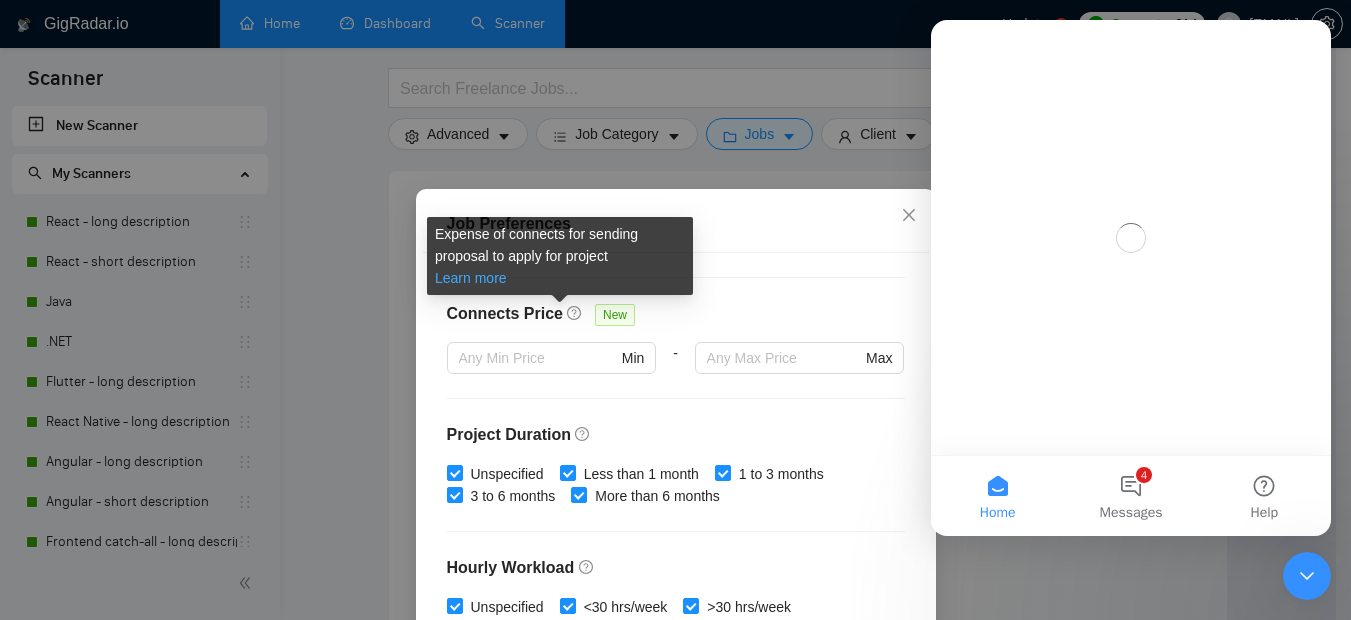 scroll, scrollTop: 0, scrollLeft: 0, axis: both 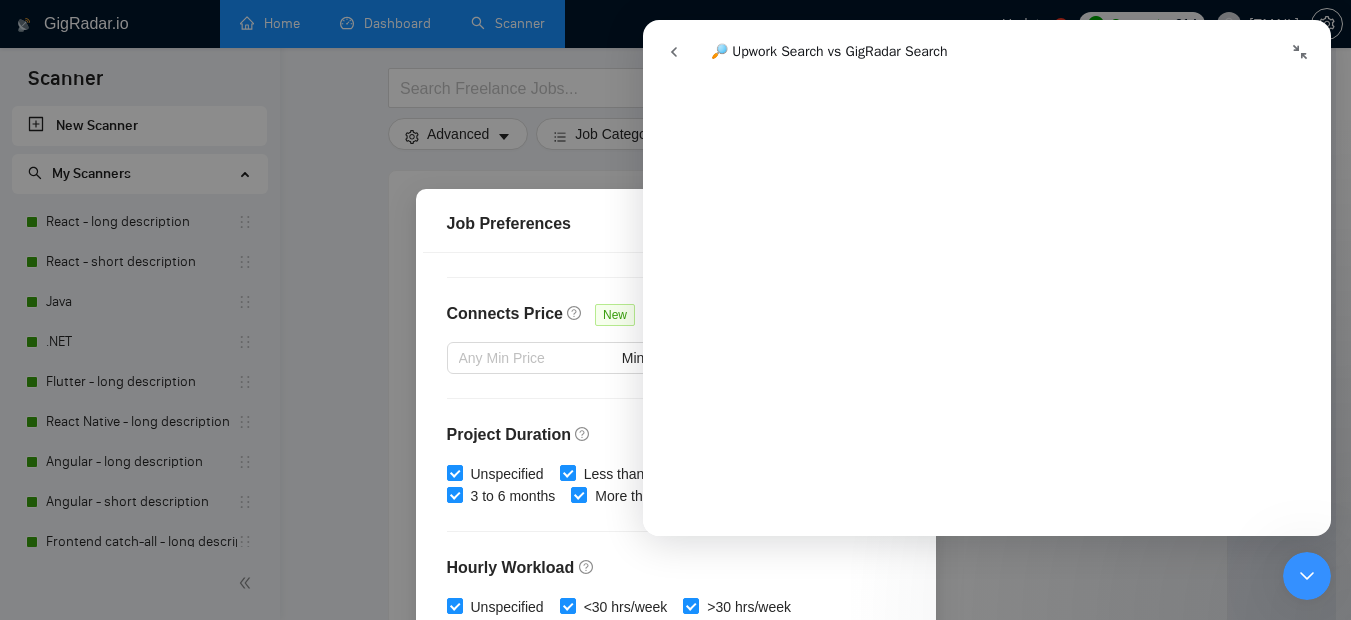 click at bounding box center (1300, 52) 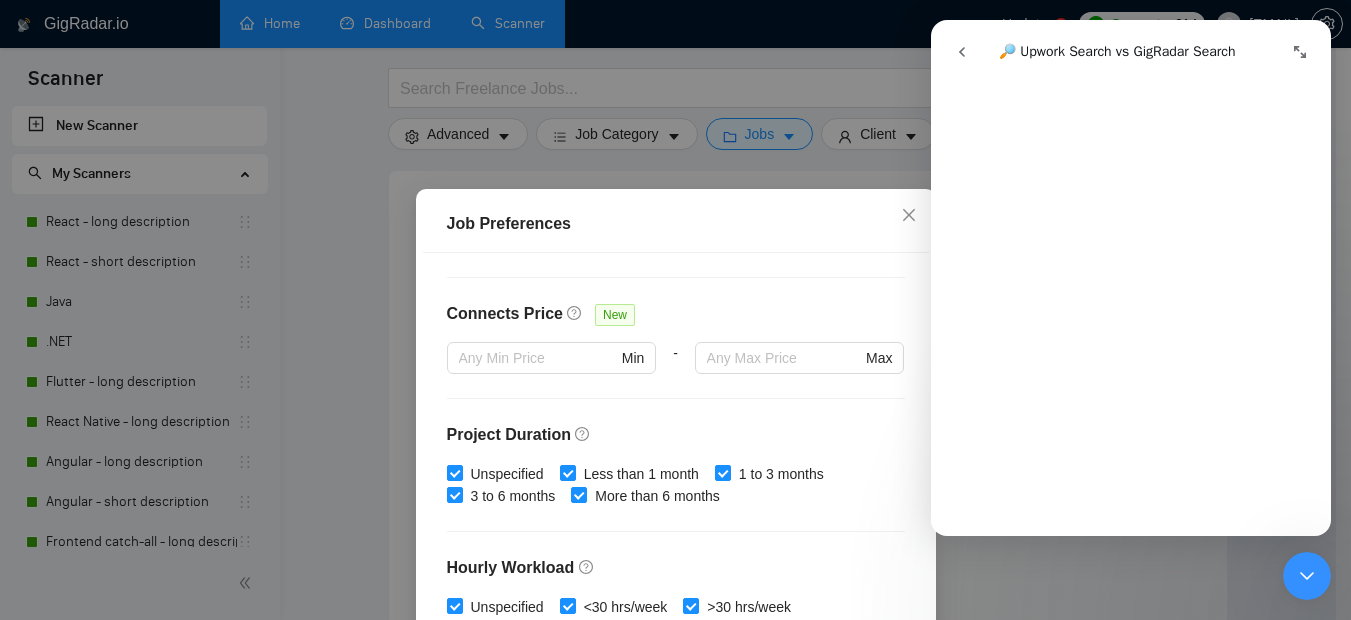 scroll, scrollTop: 2075, scrollLeft: 0, axis: vertical 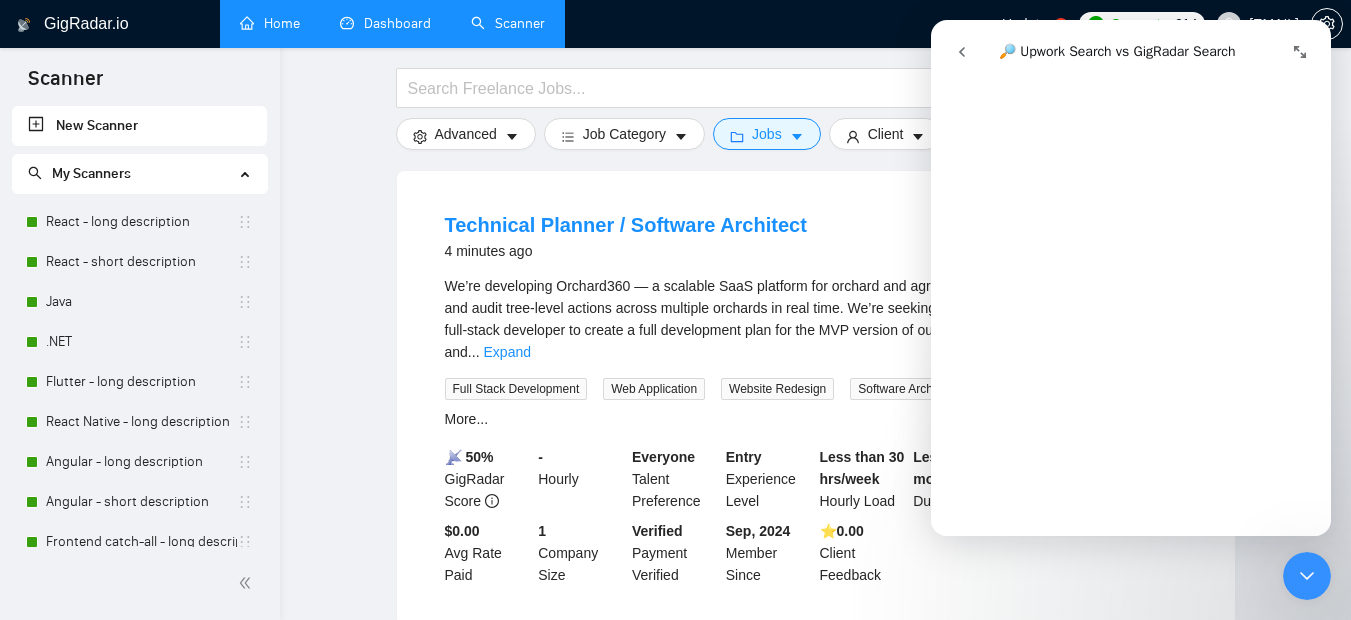 click at bounding box center [1300, 52] 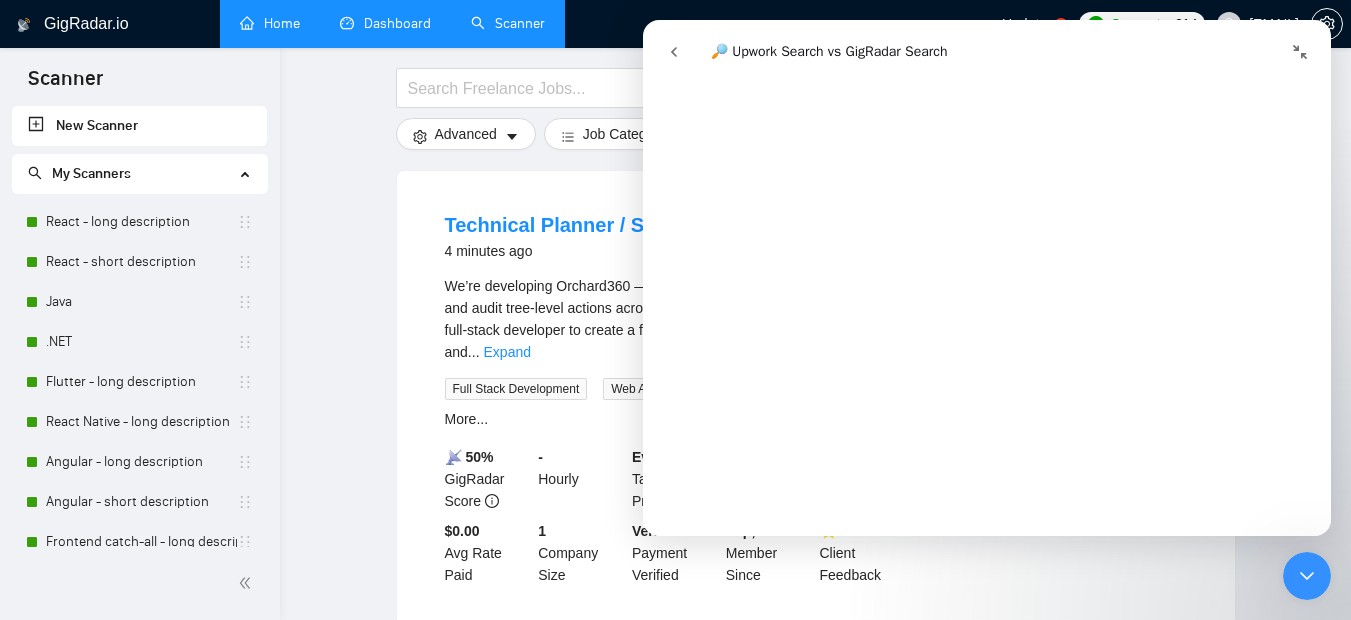 click at bounding box center [1300, 52] 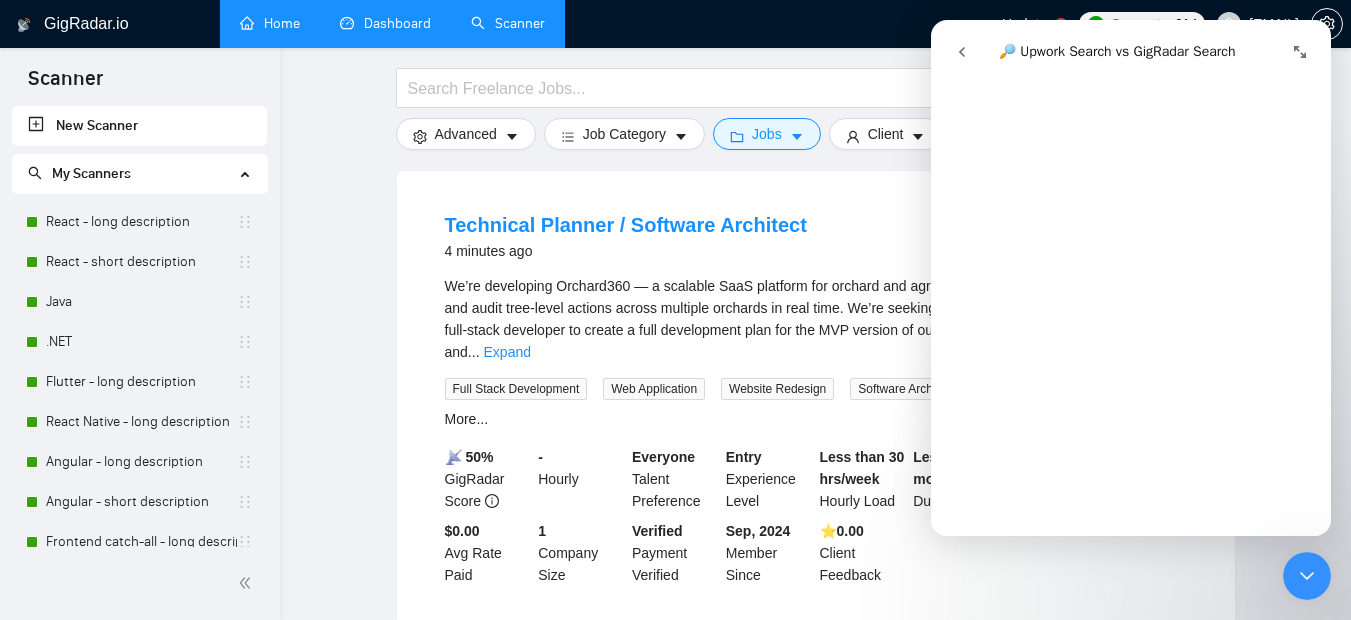scroll, scrollTop: 2110, scrollLeft: 0, axis: vertical 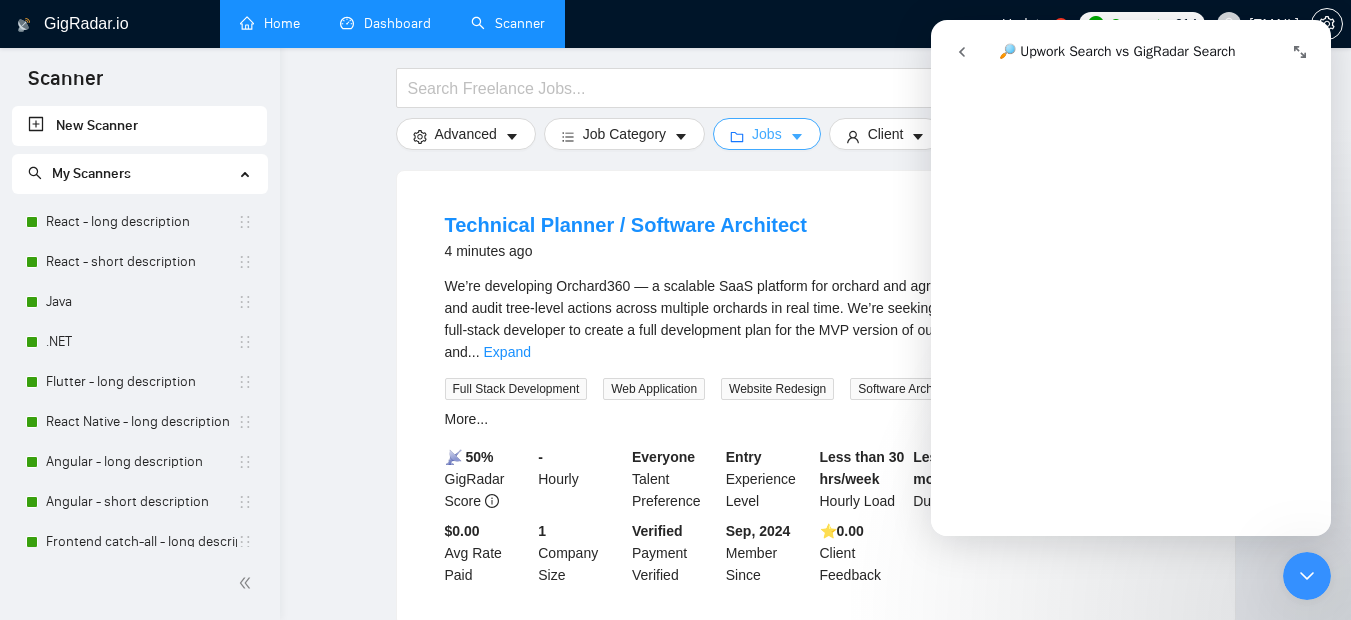 click 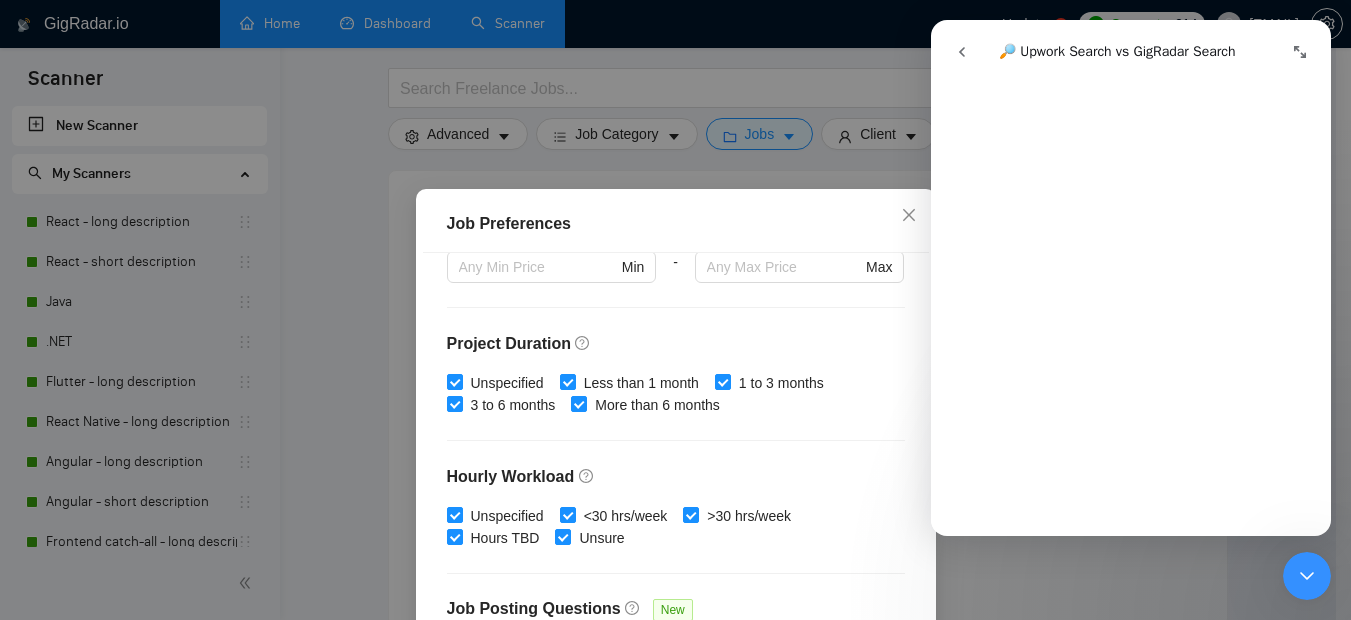 scroll, scrollTop: 356, scrollLeft: 0, axis: vertical 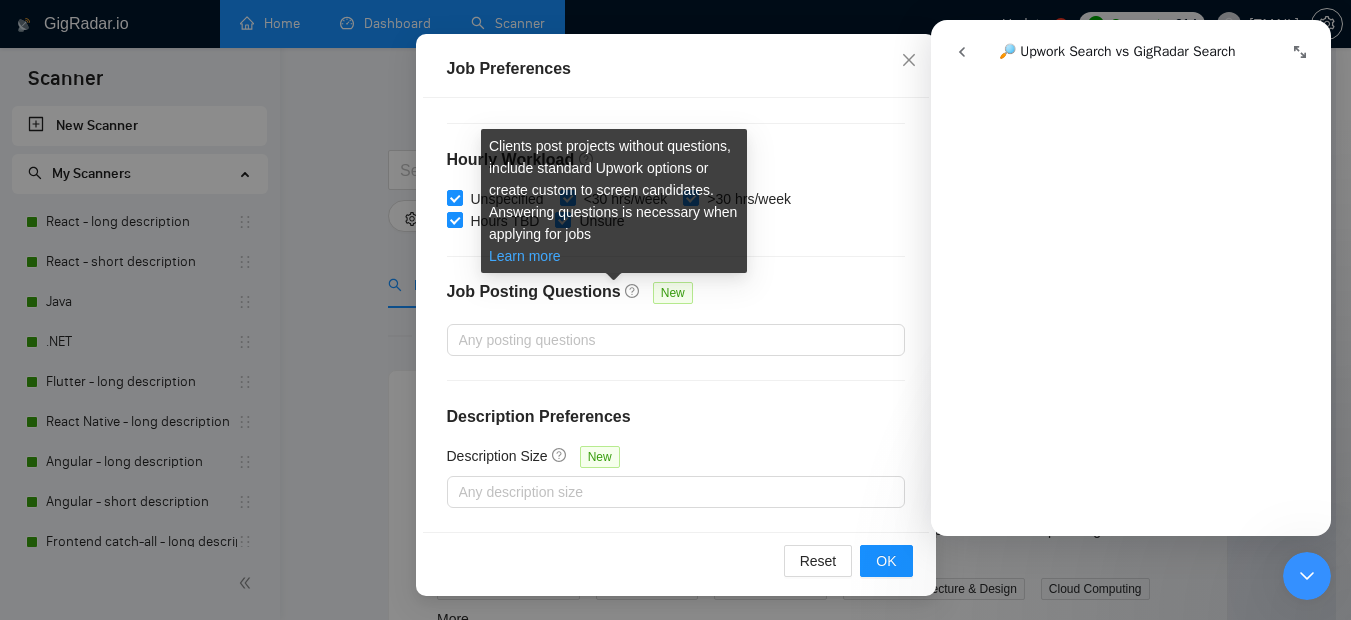 click on "Learn more" at bounding box center [525, 256] 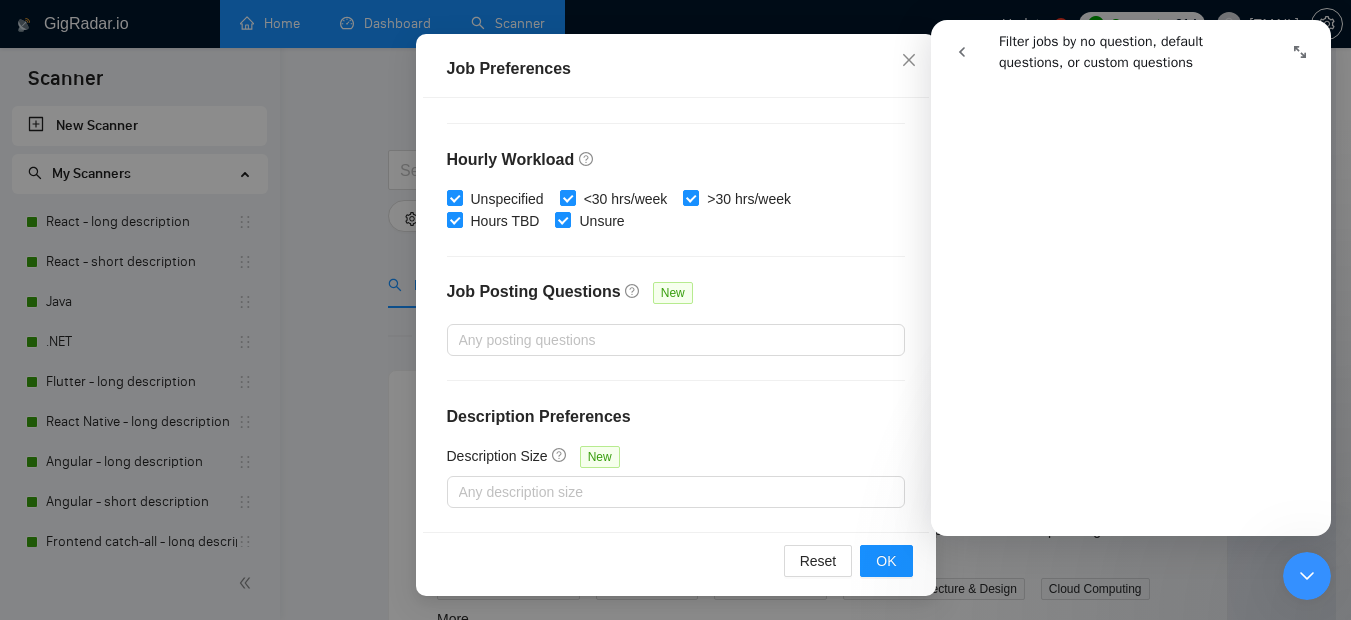 scroll, scrollTop: 315, scrollLeft: 0, axis: vertical 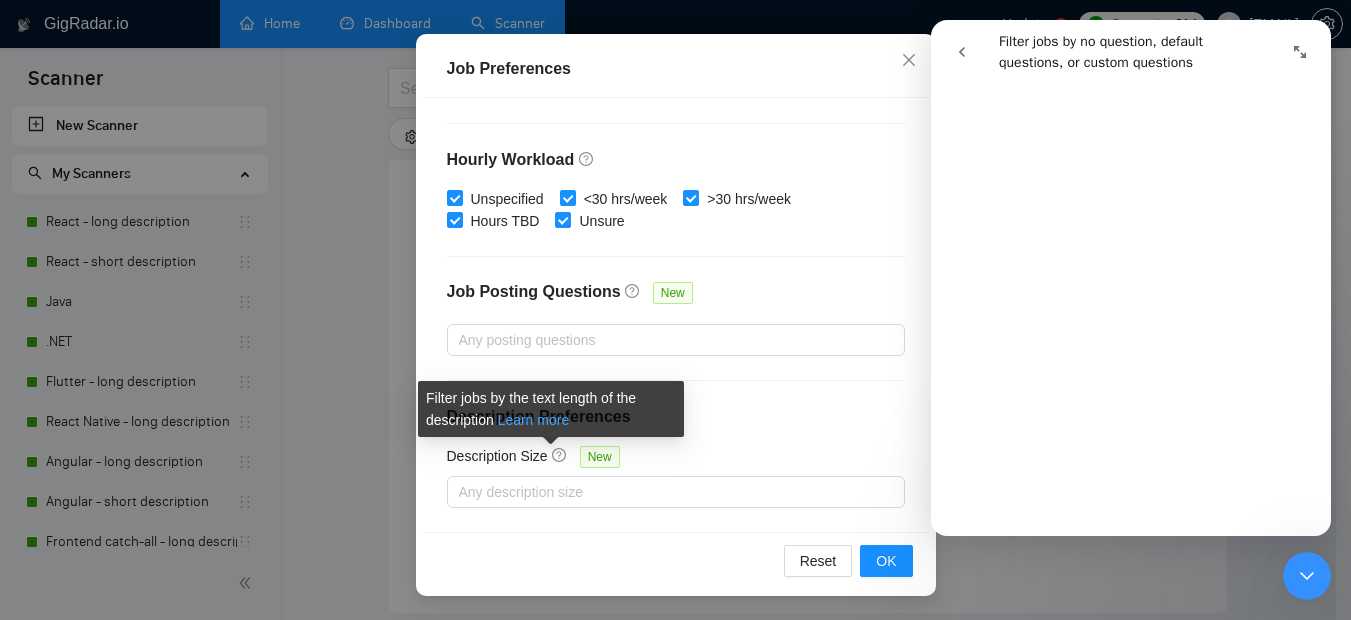 click on "Learn more" at bounding box center [534, 420] 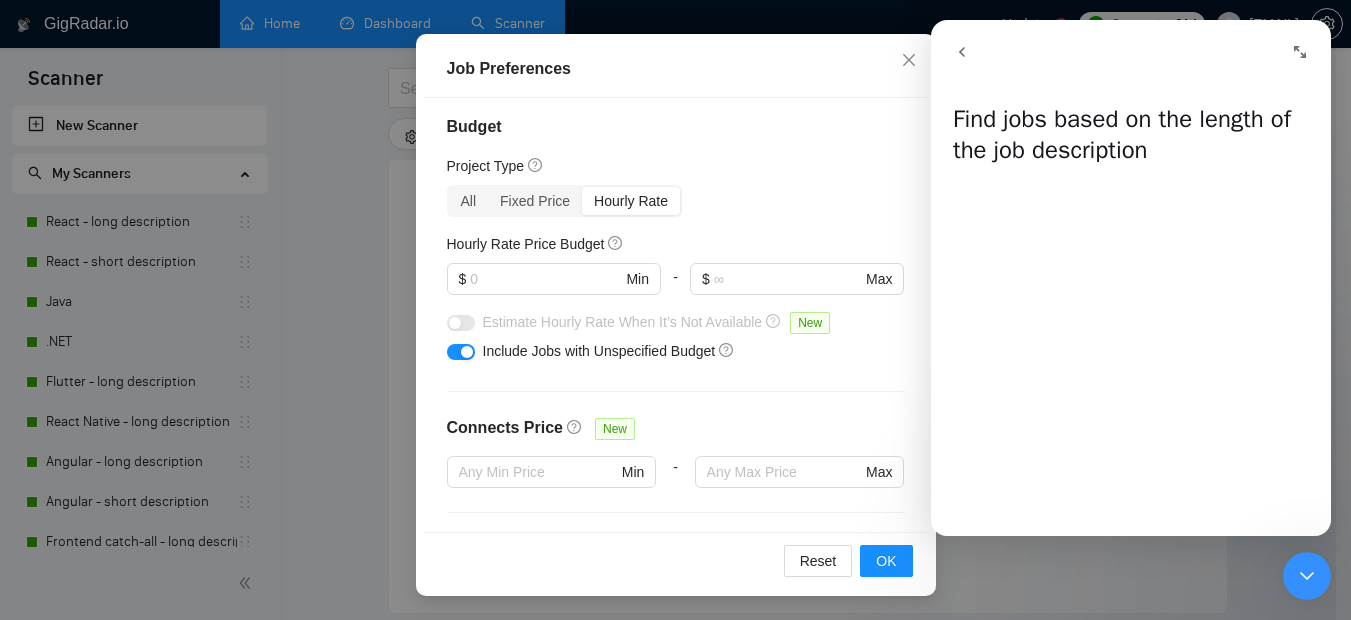 scroll, scrollTop: 0, scrollLeft: 0, axis: both 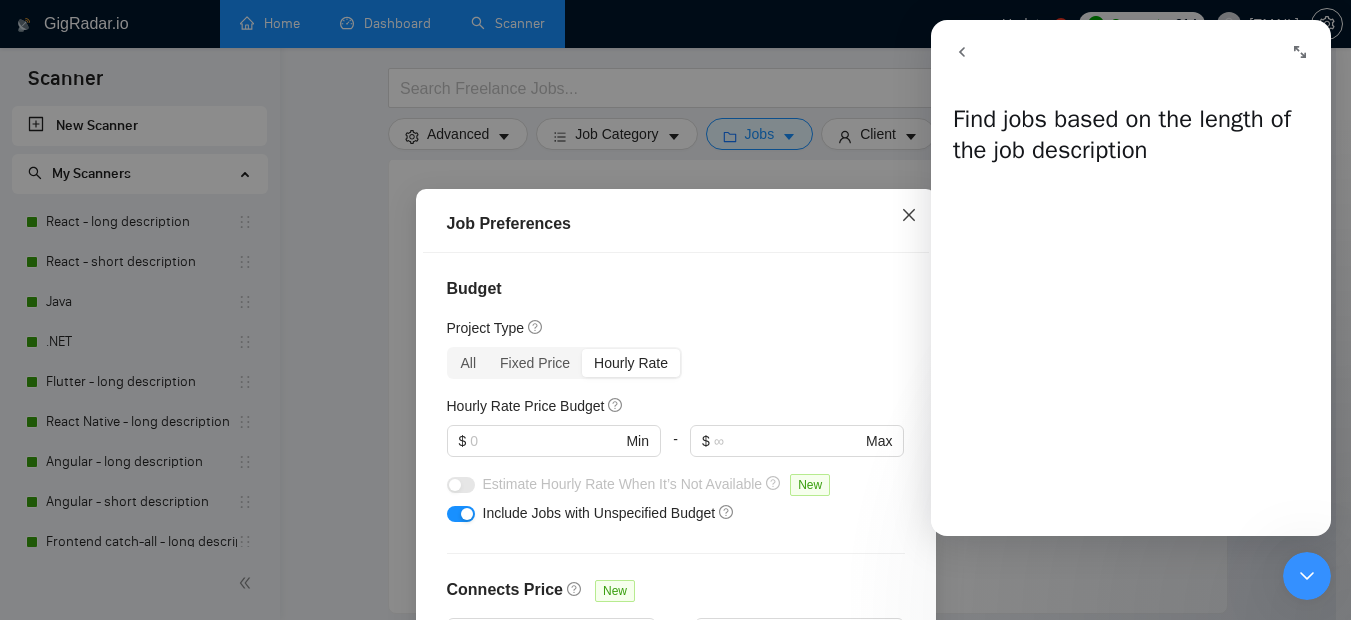 click 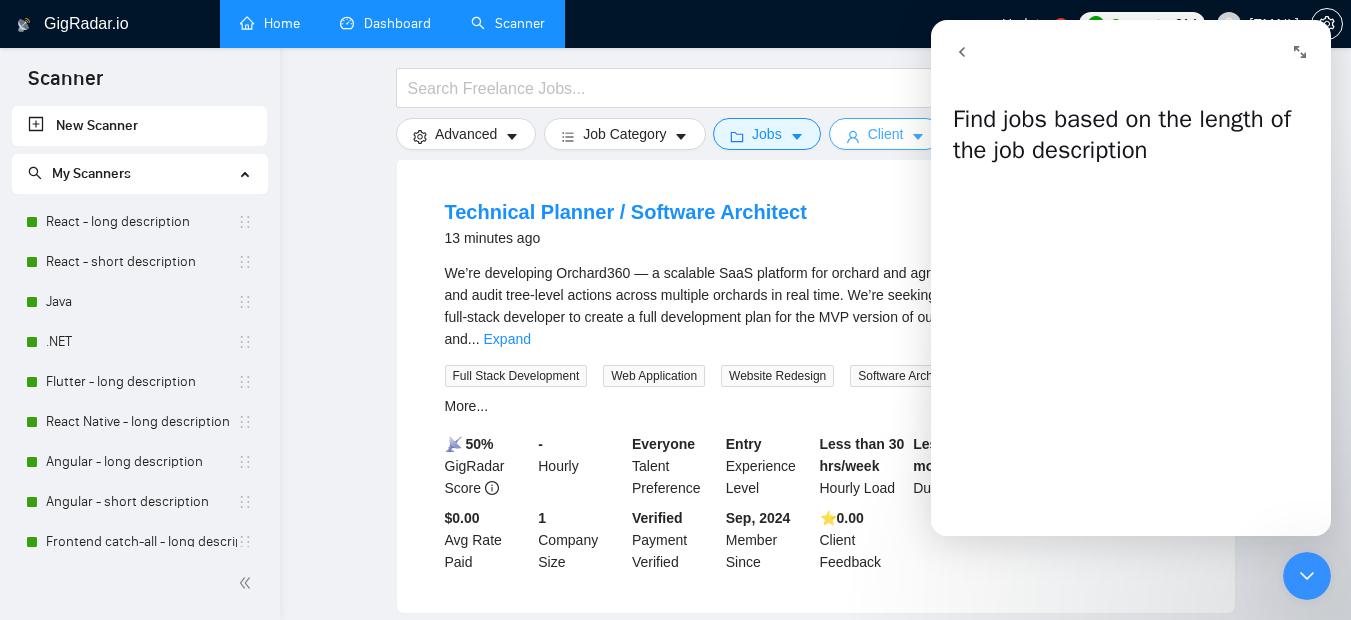 click on "Client" at bounding box center [886, 134] 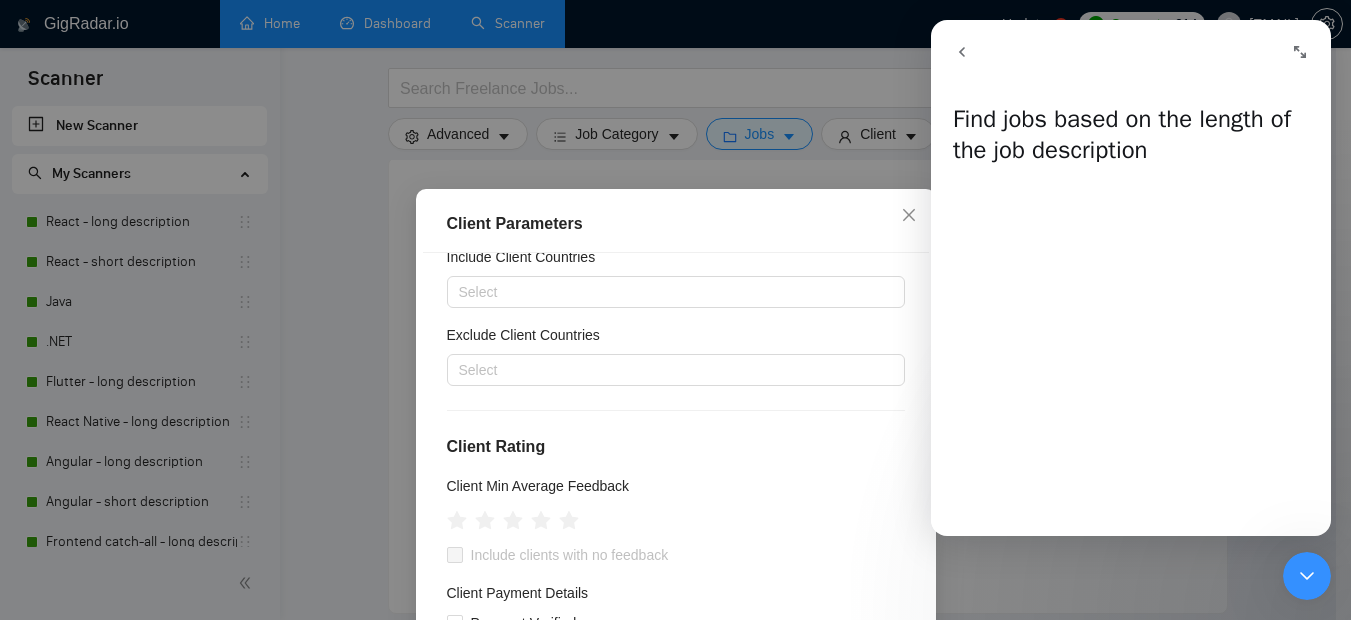 scroll, scrollTop: 100, scrollLeft: 0, axis: vertical 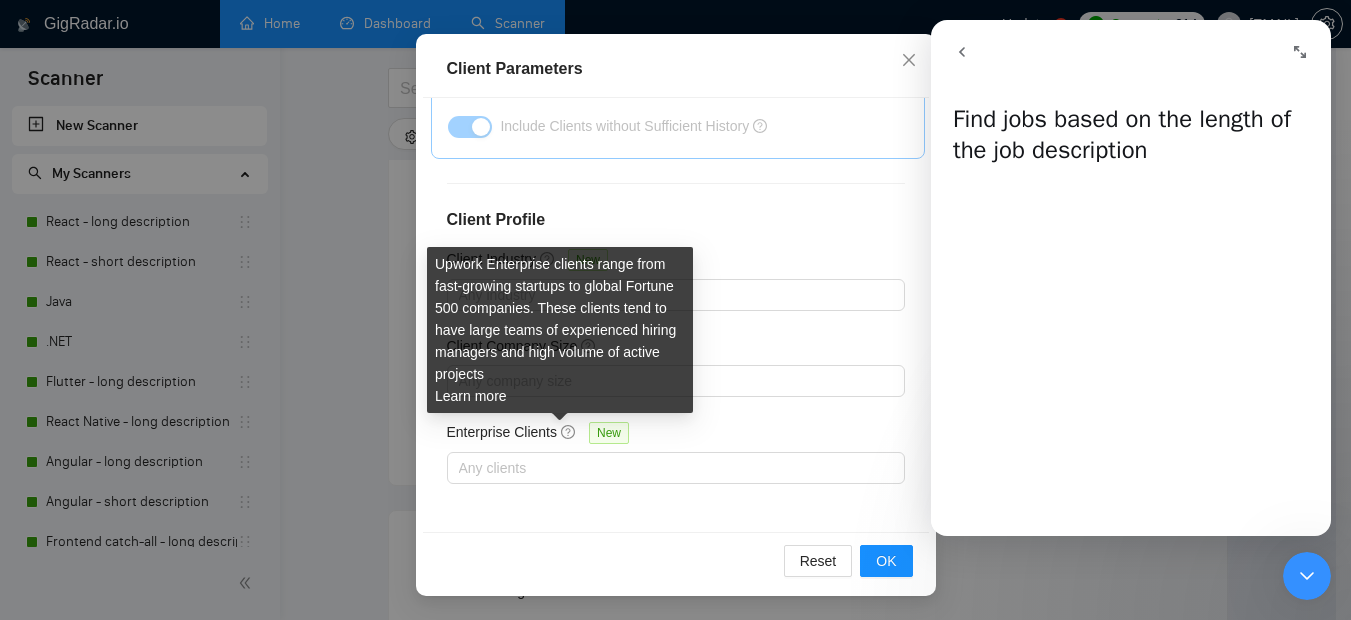 click 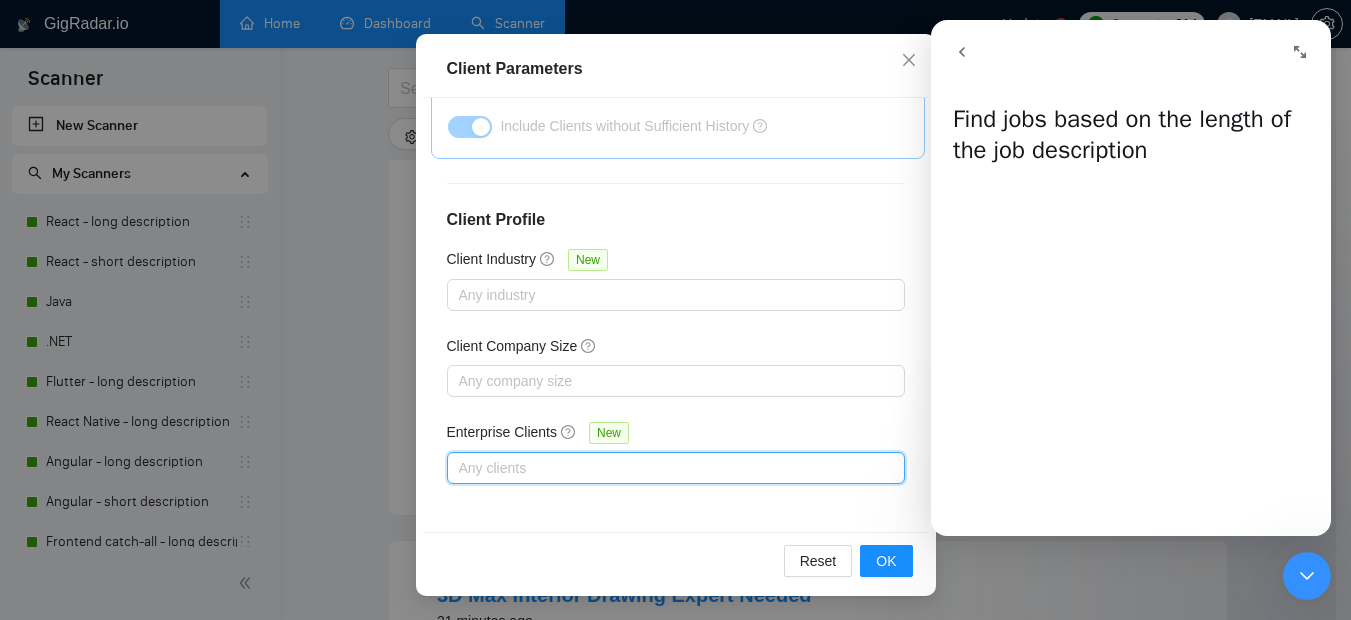 scroll, scrollTop: 316, scrollLeft: 0, axis: vertical 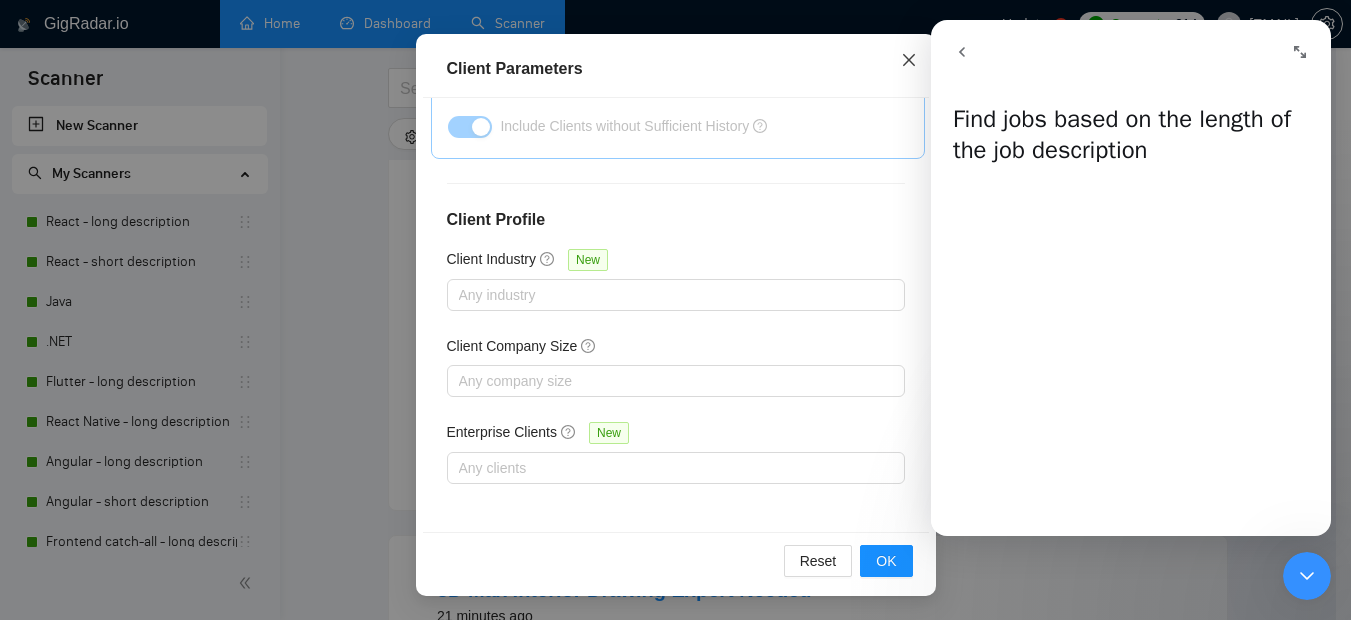 click at bounding box center (909, 61) 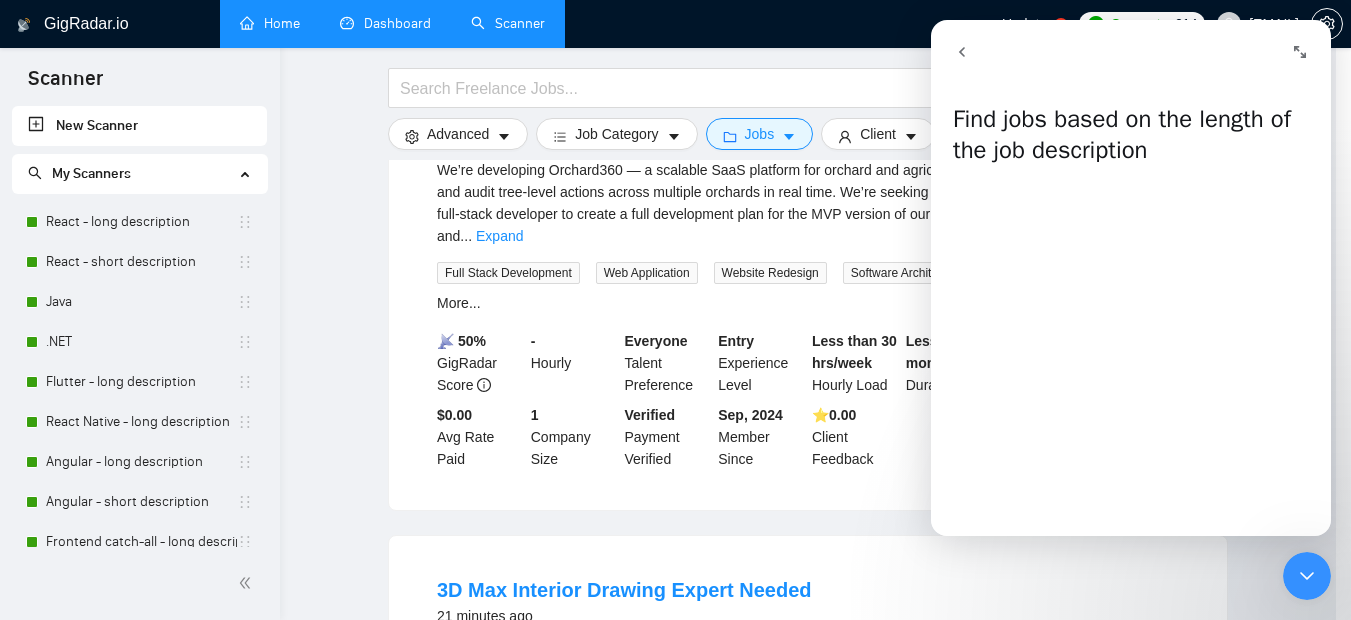 scroll, scrollTop: 86, scrollLeft: 0, axis: vertical 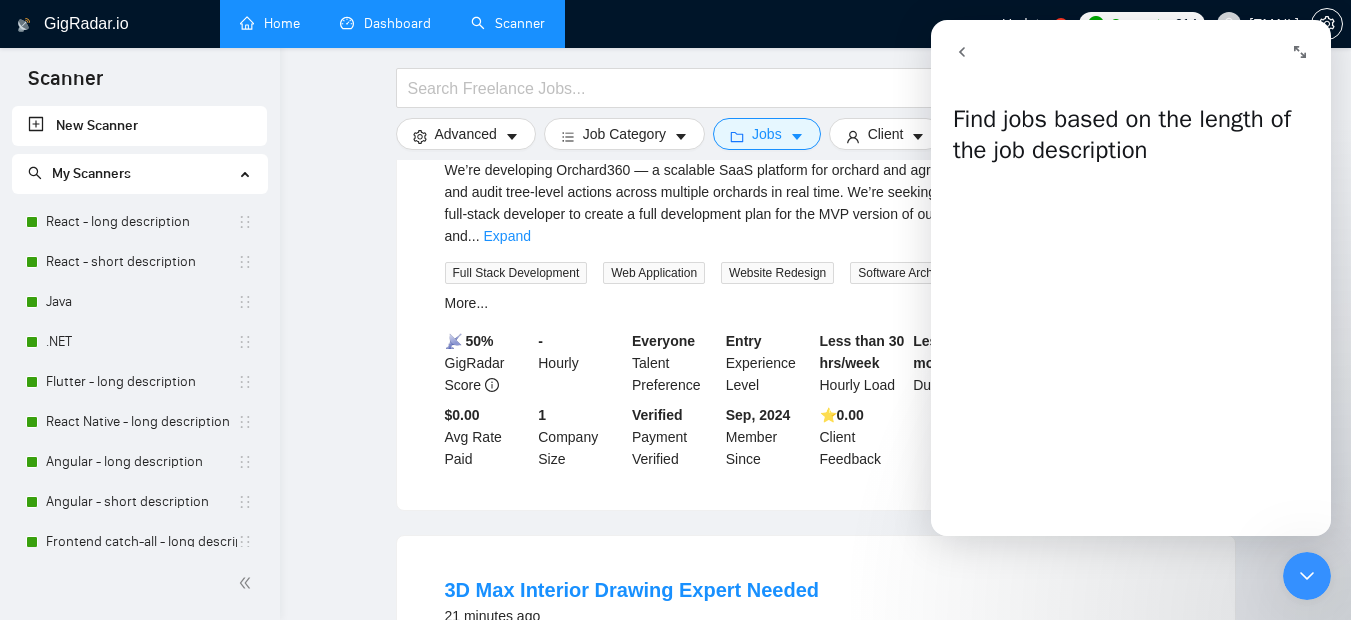 click 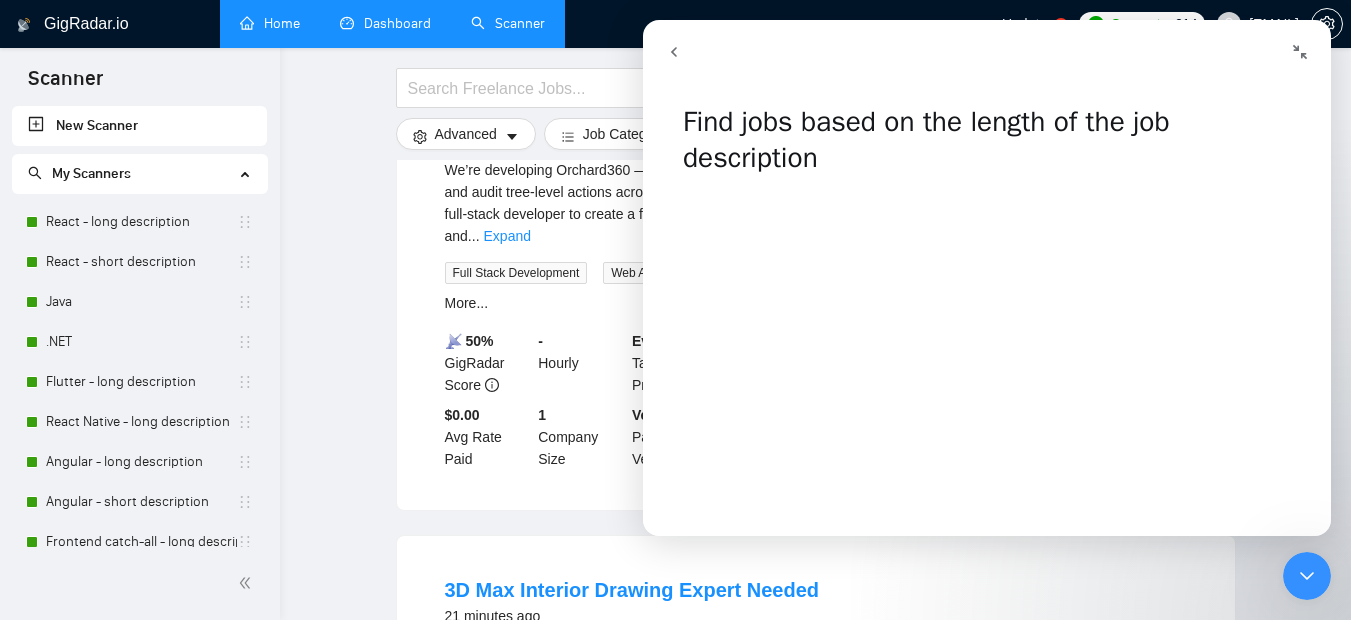click 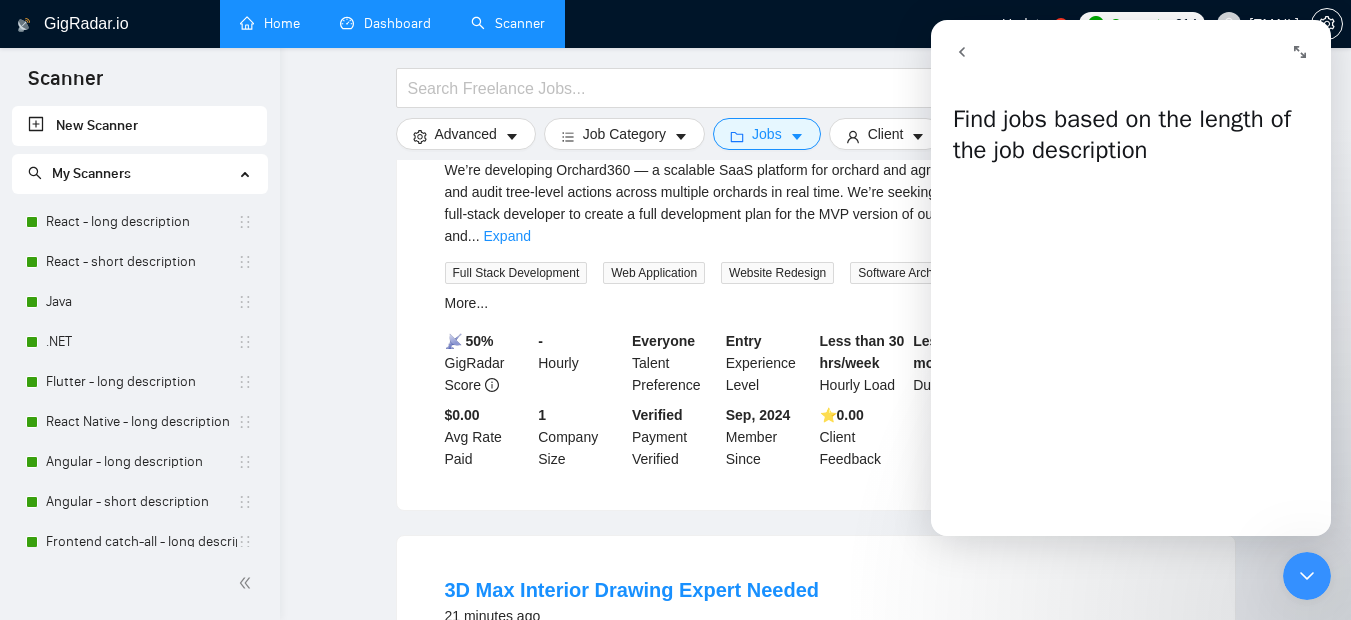 click 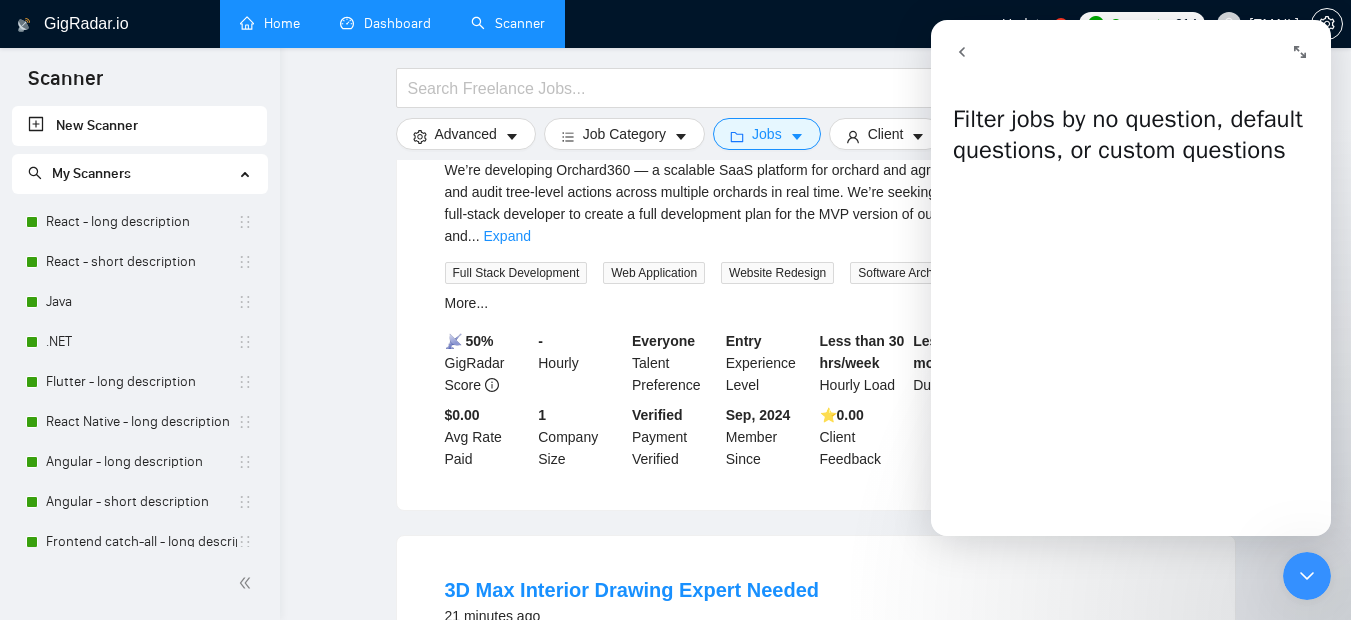 click 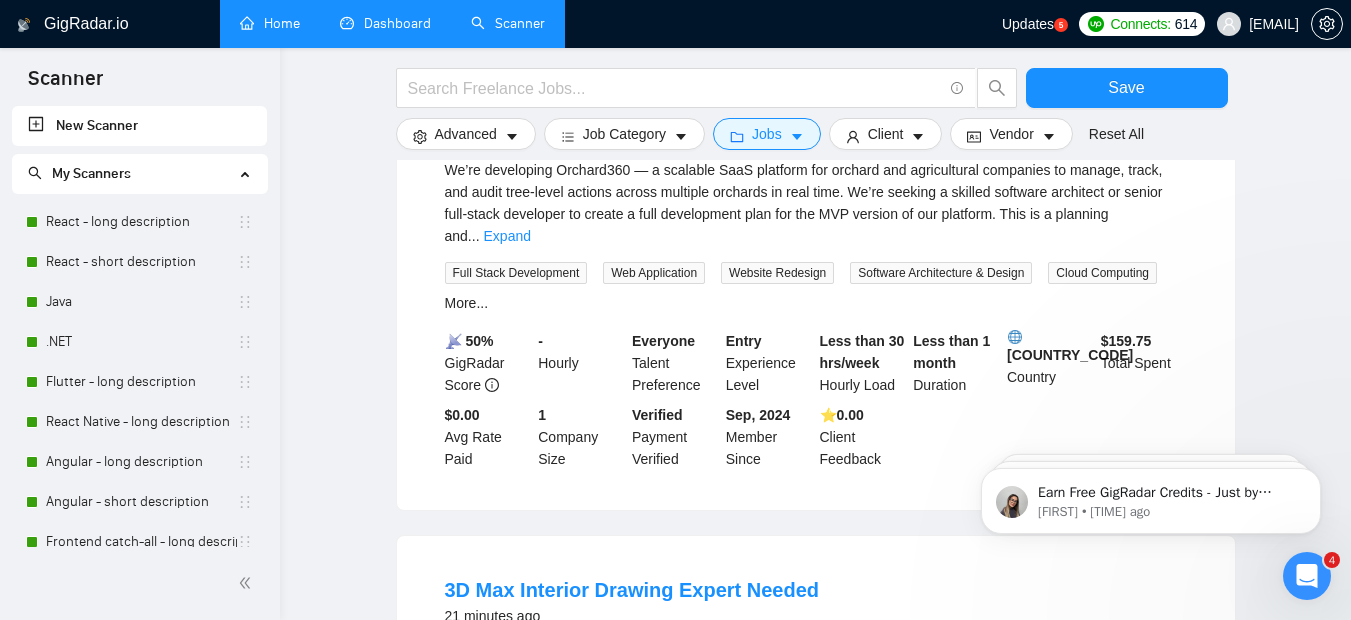 scroll, scrollTop: 0, scrollLeft: 0, axis: both 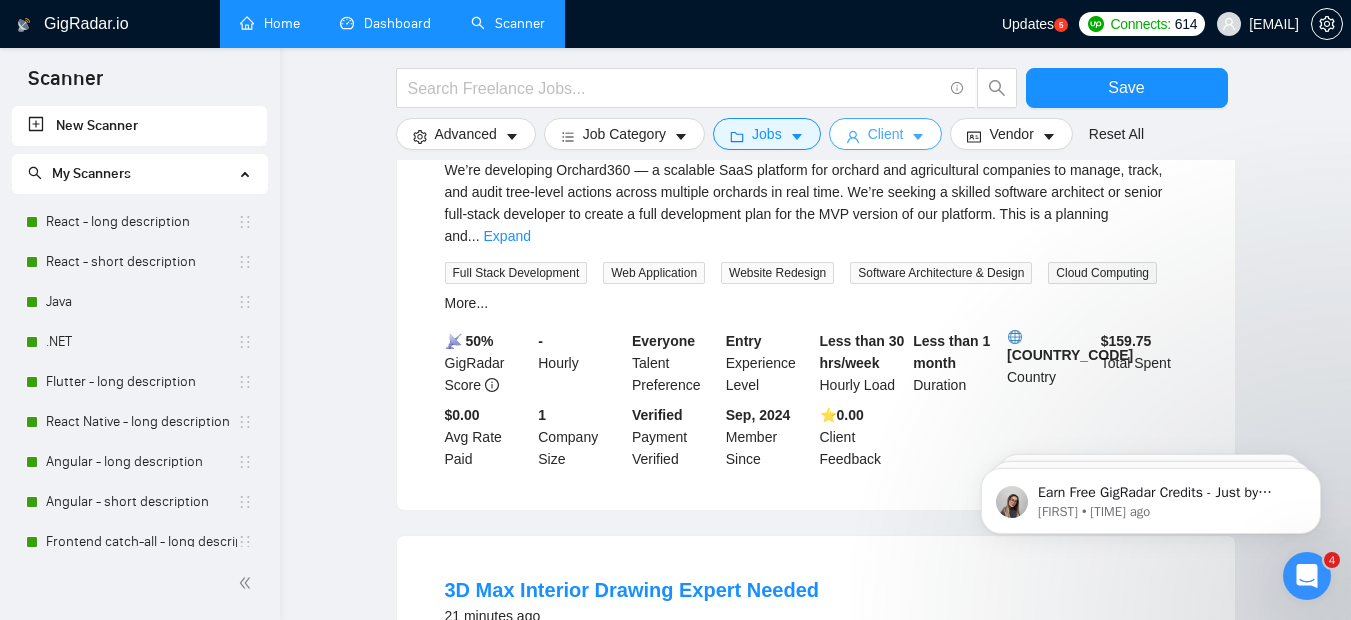 click 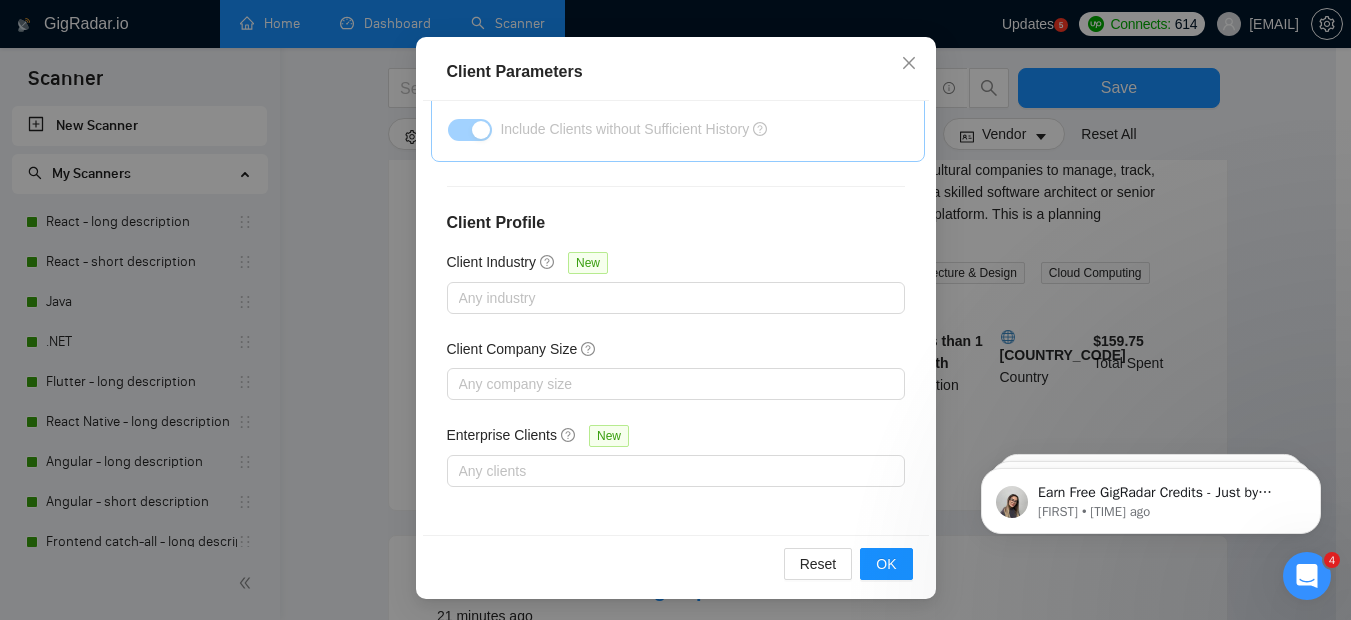 scroll, scrollTop: 155, scrollLeft: 0, axis: vertical 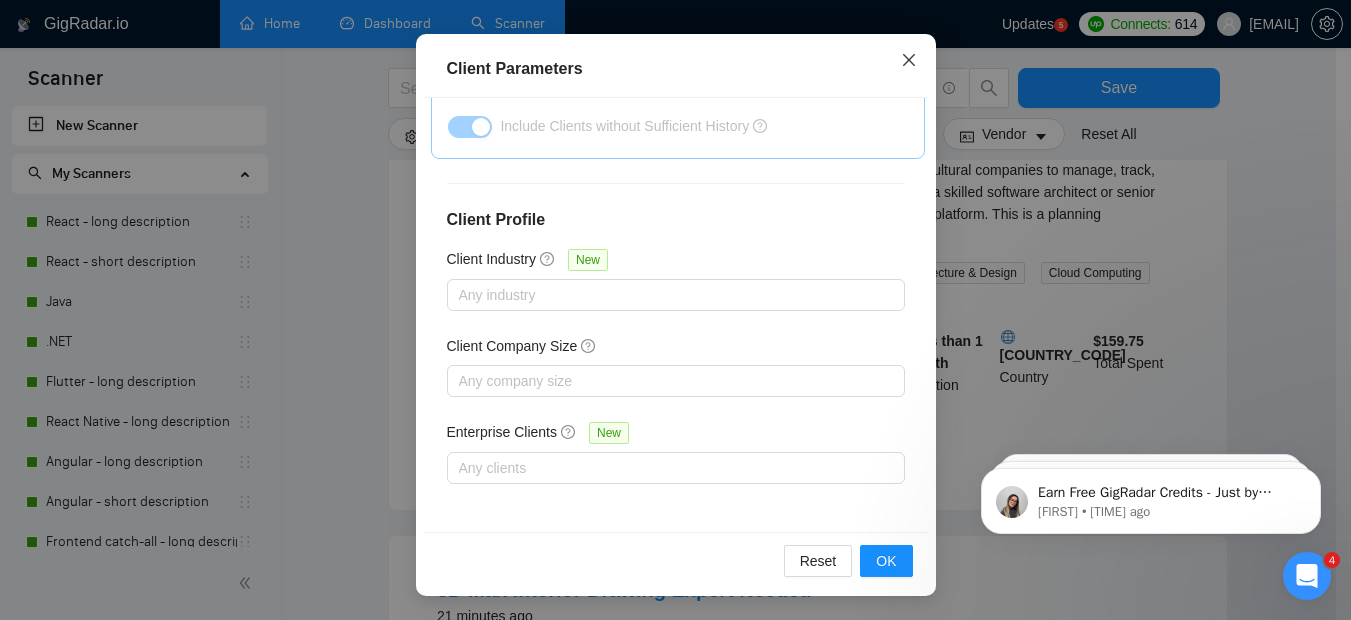 click 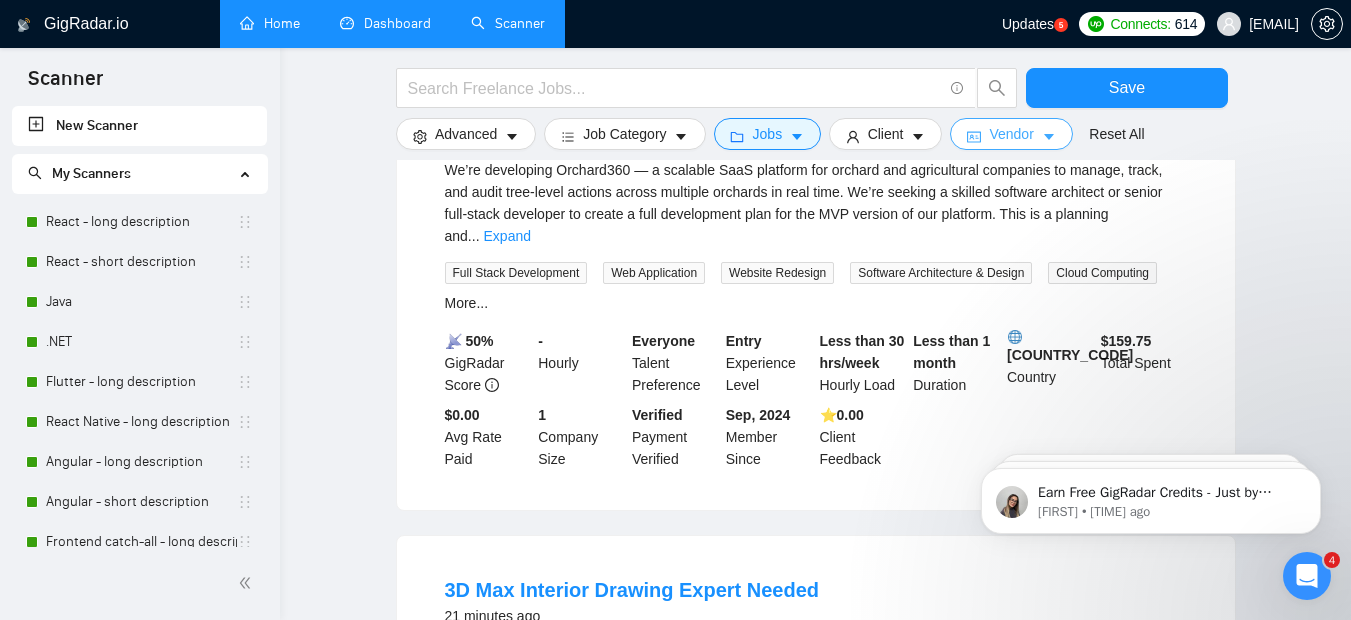 click on "Vendor" at bounding box center (1011, 134) 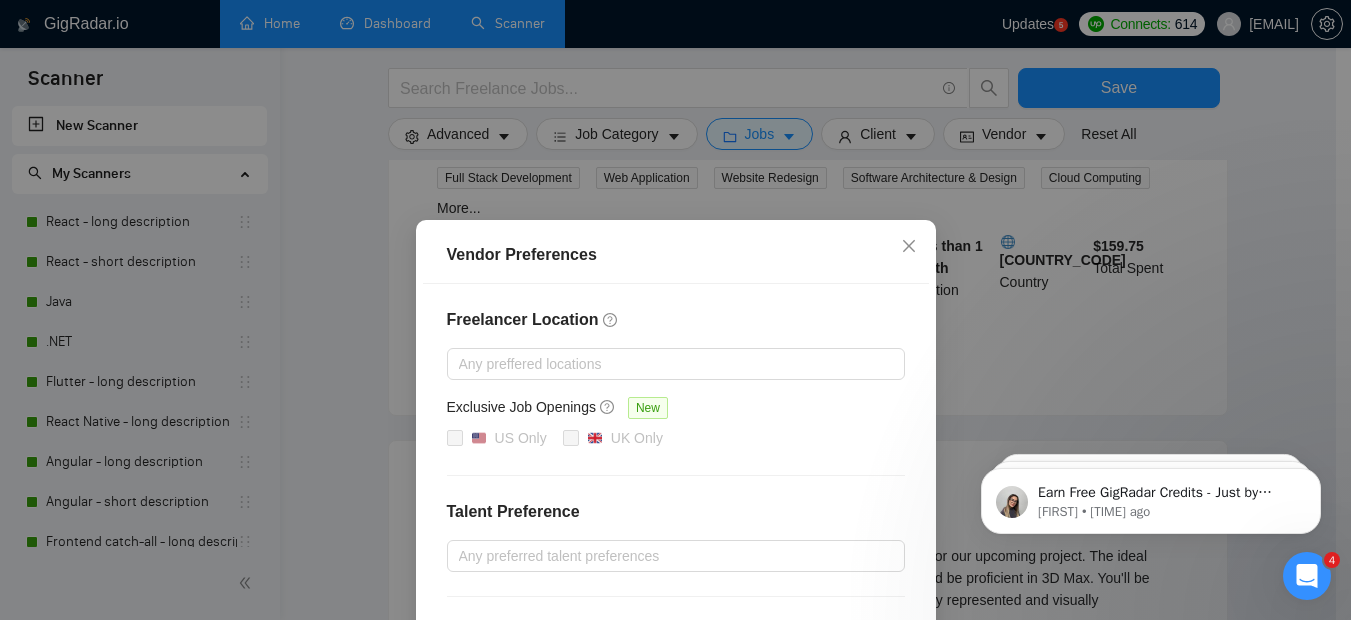 scroll, scrollTop: 416, scrollLeft: 0, axis: vertical 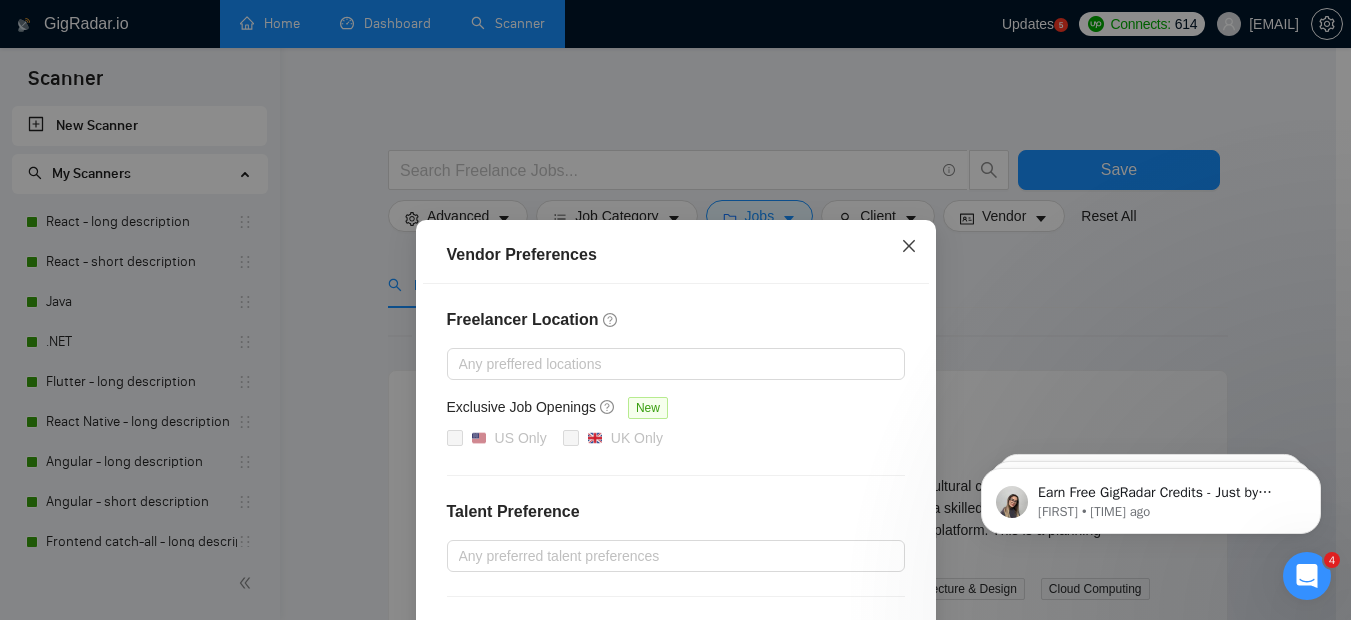 click 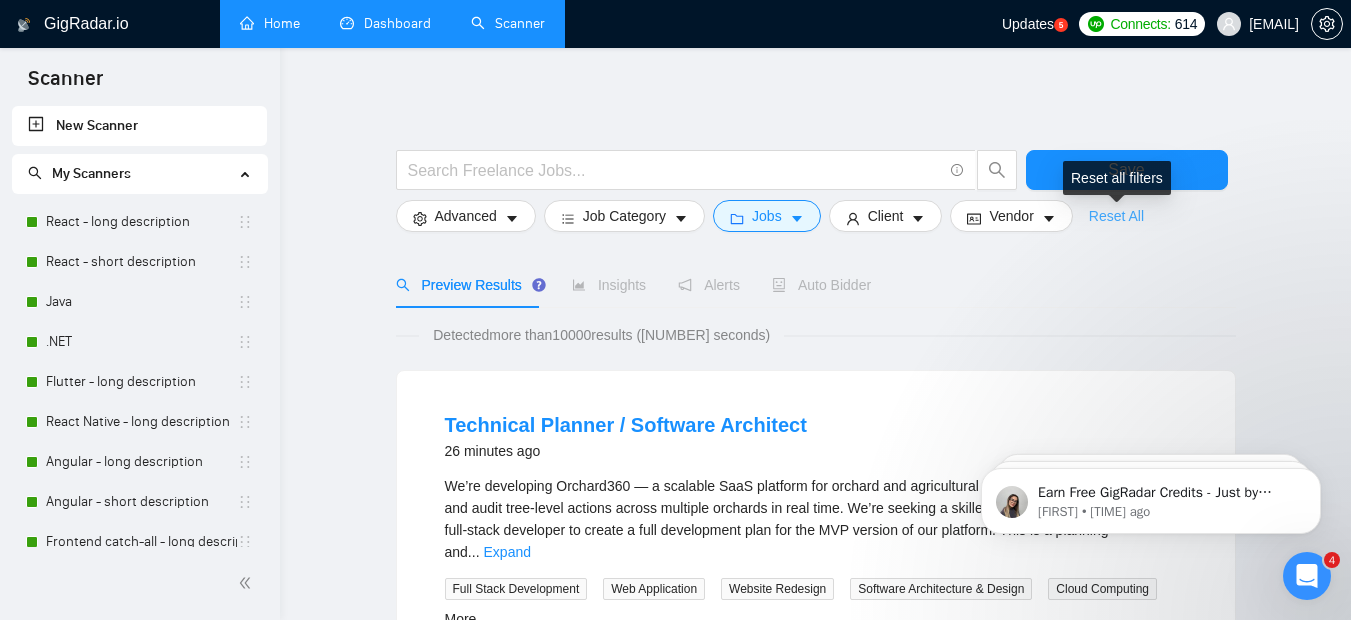 click on "Reset All" at bounding box center [1116, 216] 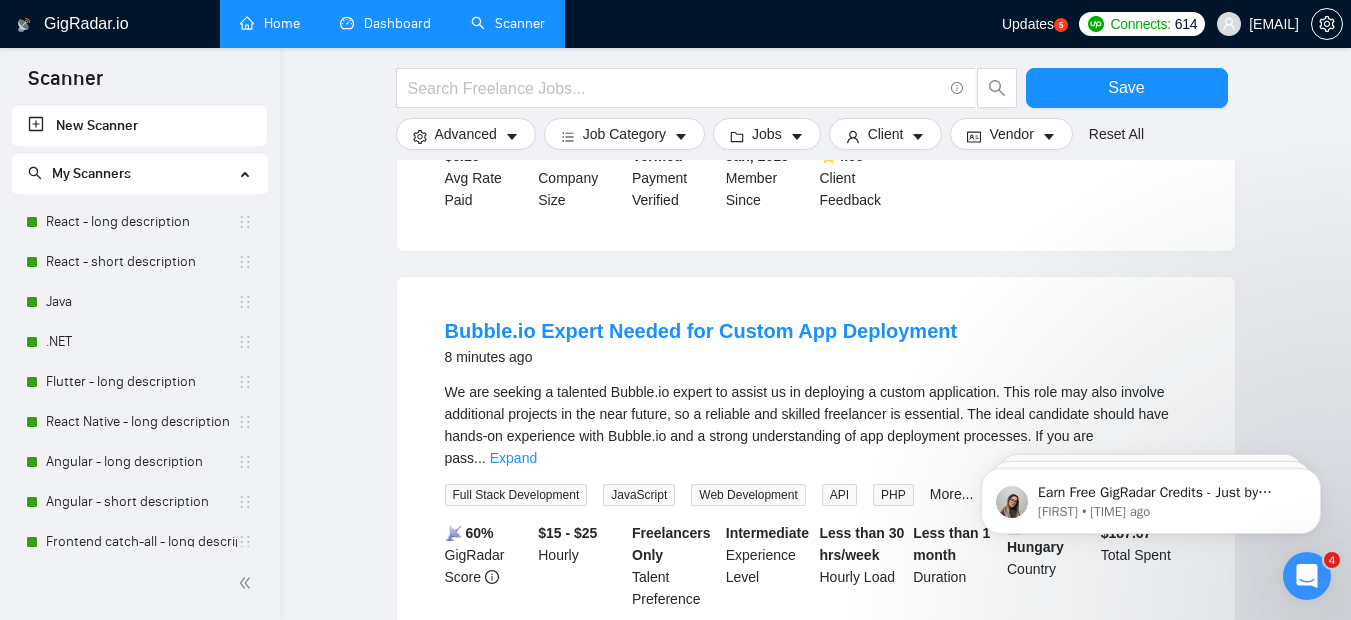 scroll, scrollTop: 1003, scrollLeft: 0, axis: vertical 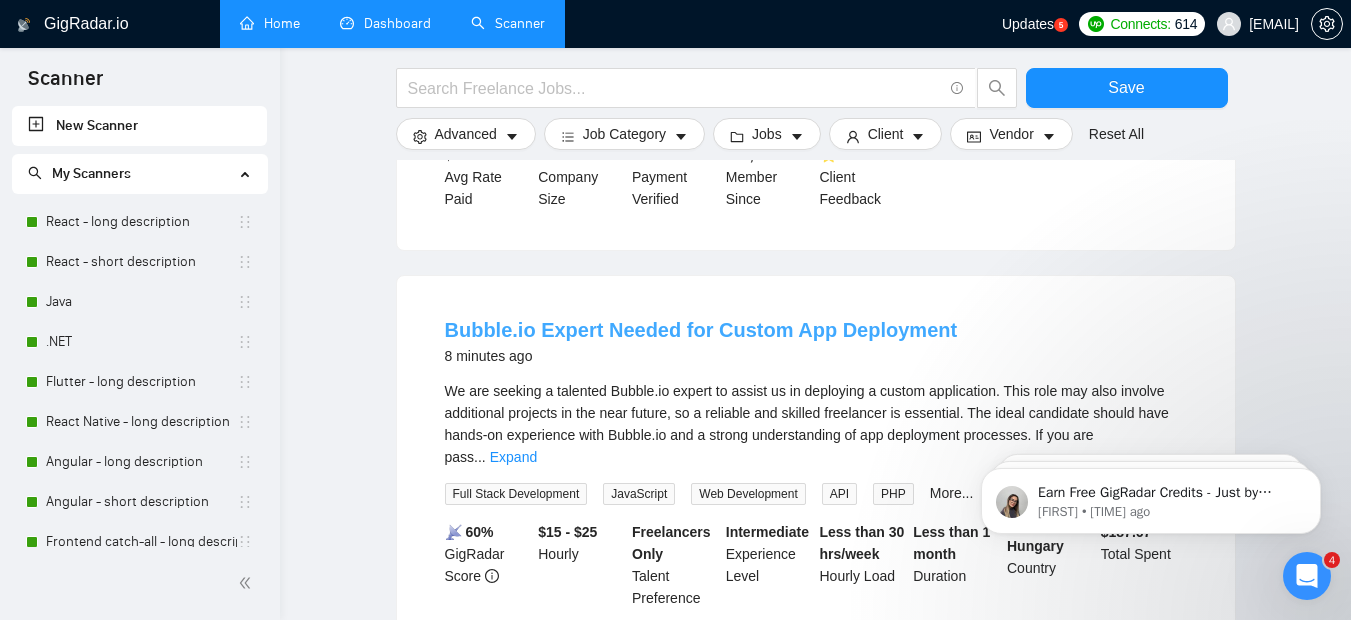 click on "Bubble.io Expert Needed for Custom App Deployment" at bounding box center (701, 330) 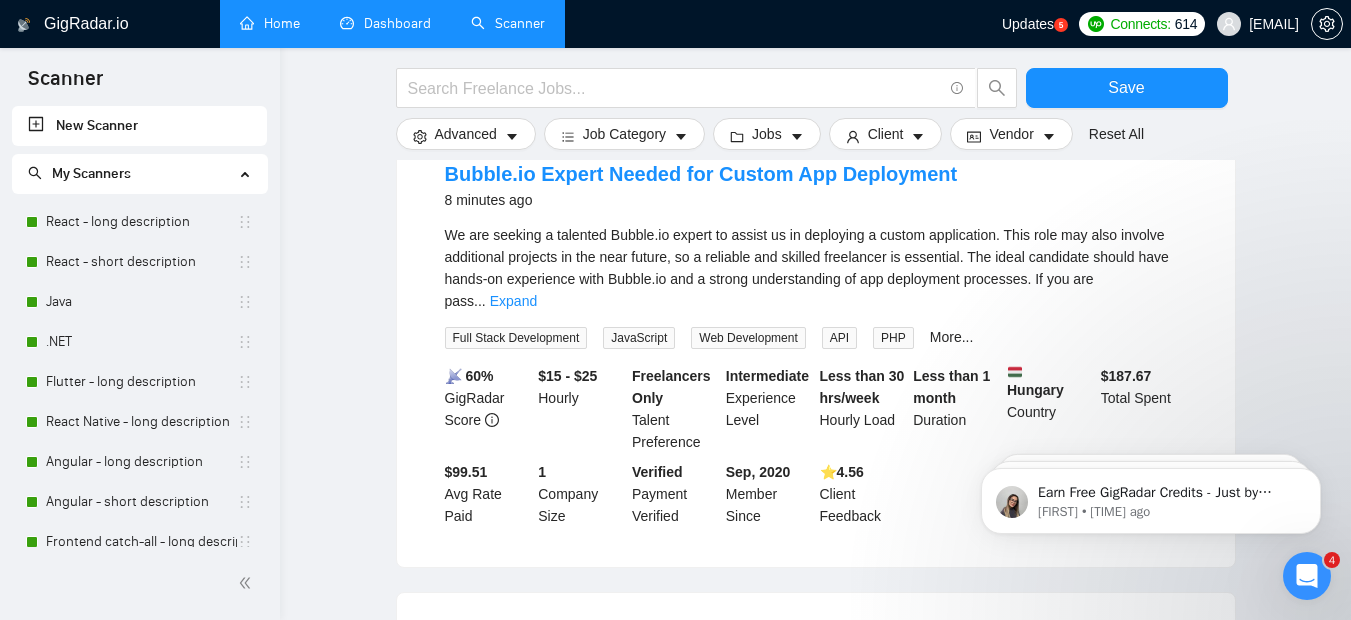 scroll, scrollTop: 1154, scrollLeft: 0, axis: vertical 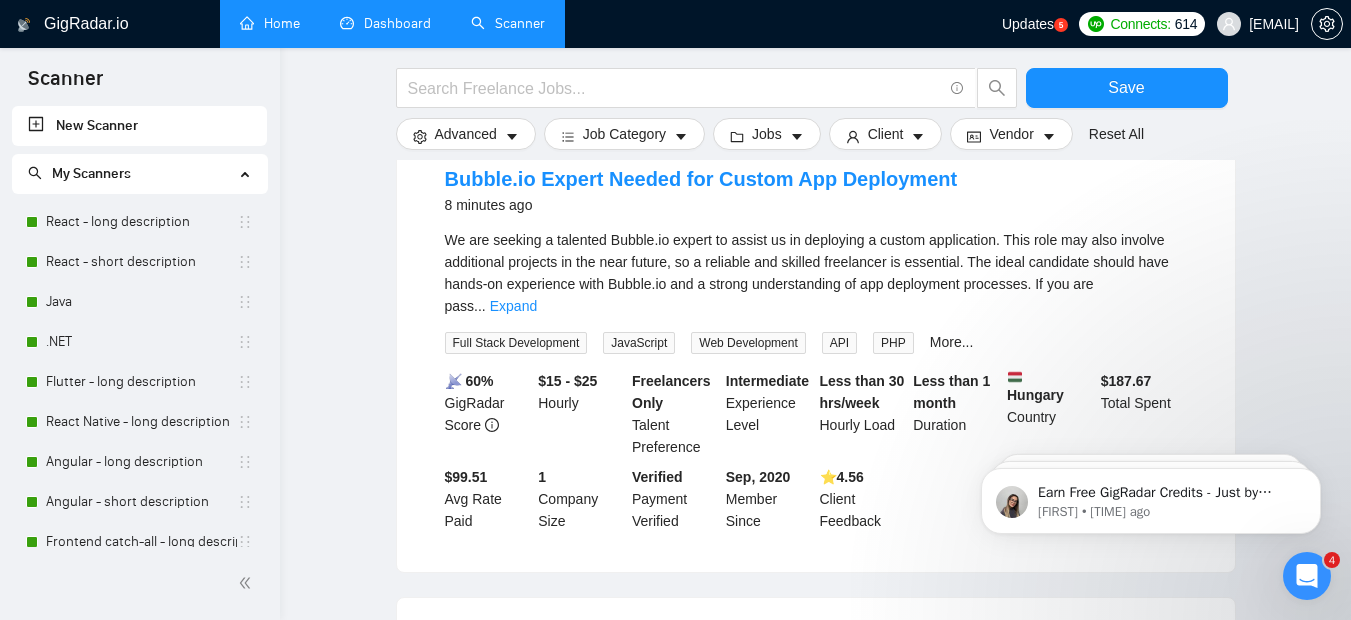 click on "Home" at bounding box center (270, 23) 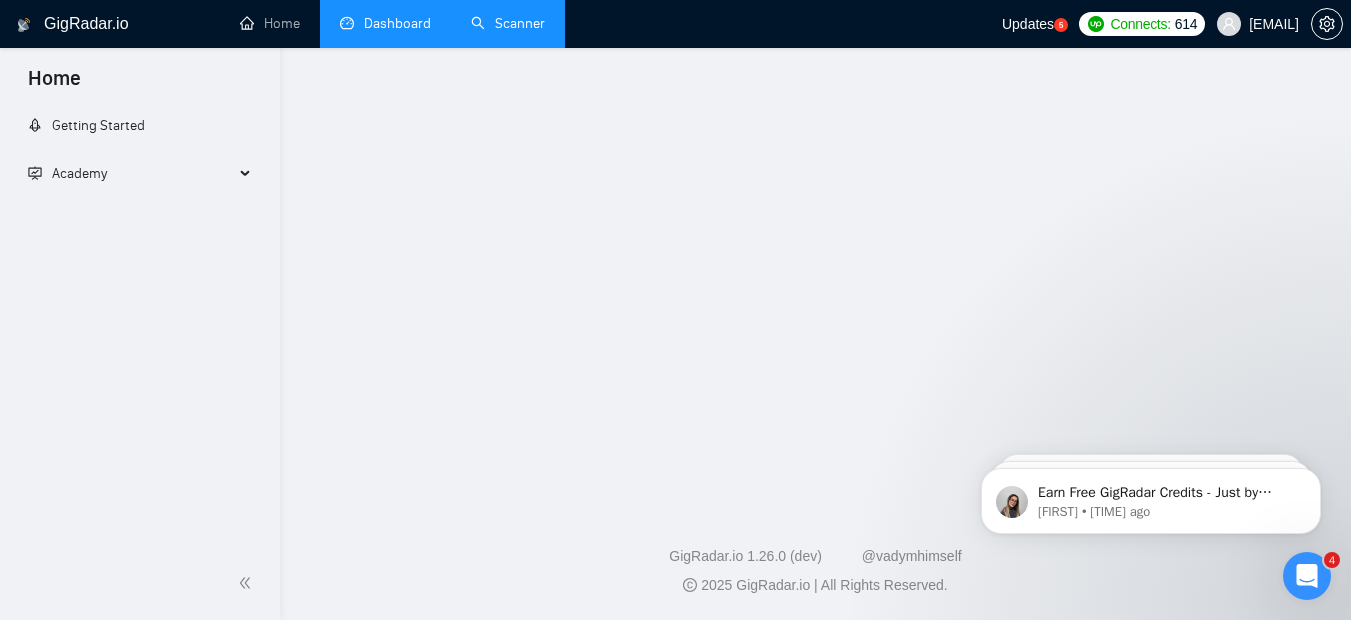 scroll, scrollTop: 0, scrollLeft: 0, axis: both 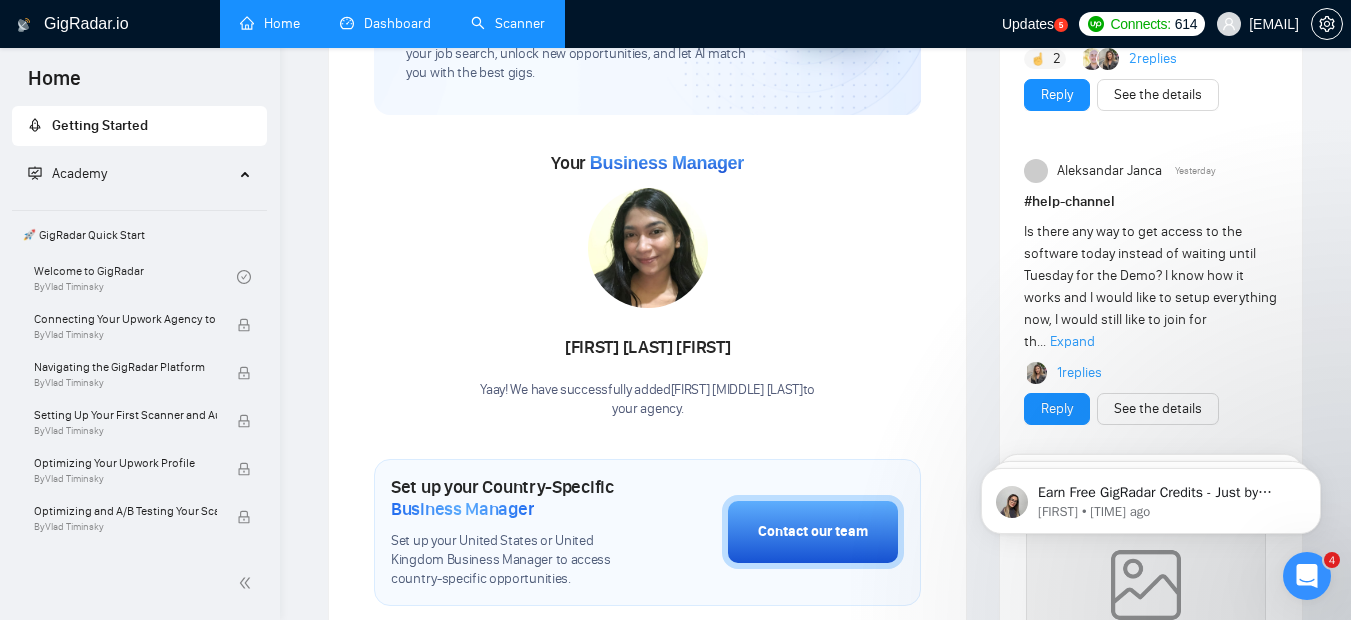 click on "Academy" at bounding box center (131, 174) 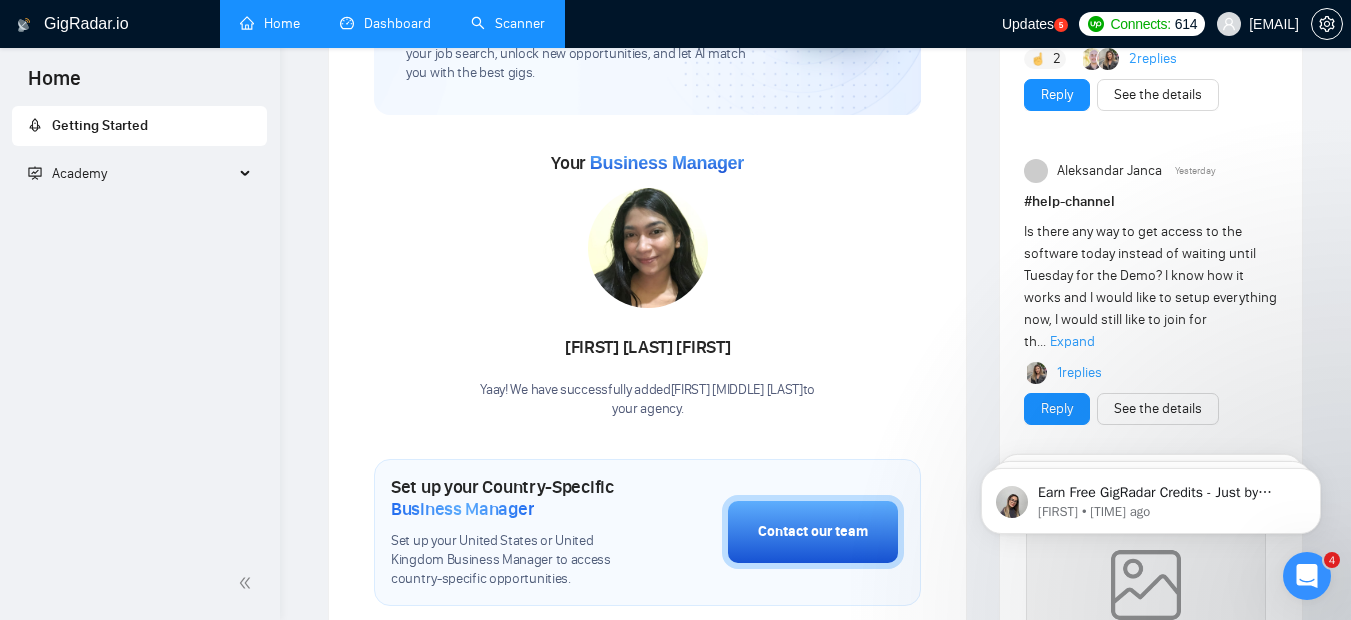 click on "Academy" at bounding box center (131, 174) 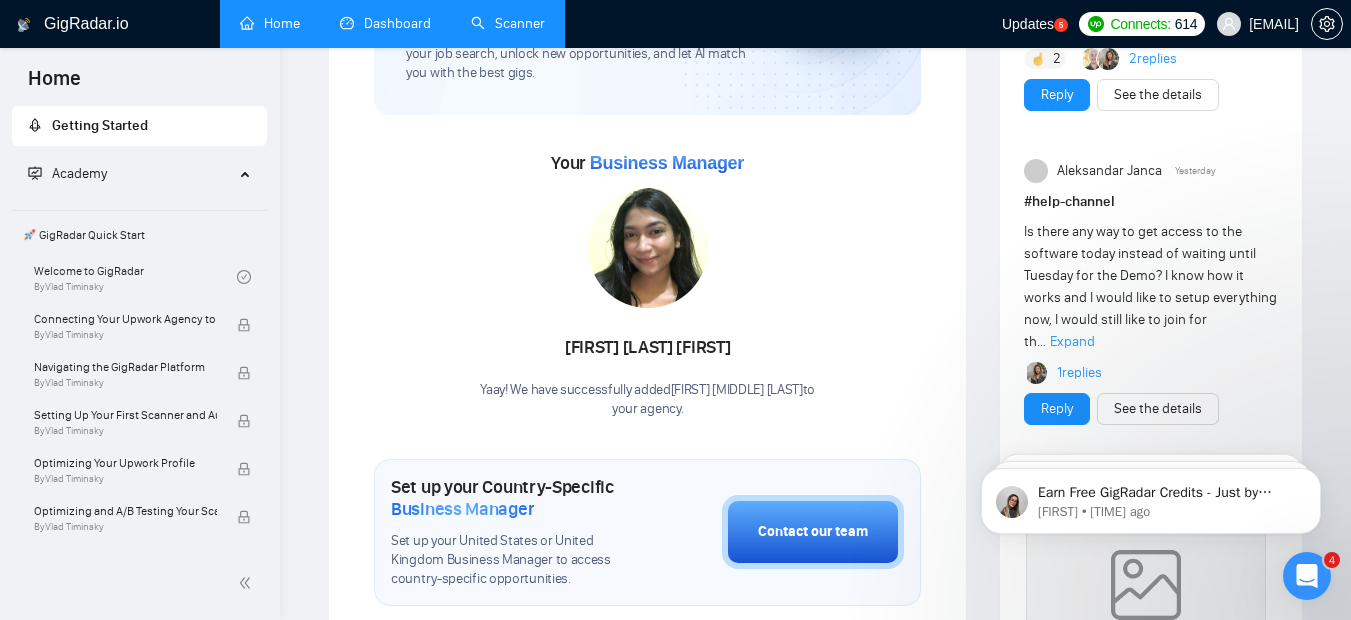click on "Dashboard" at bounding box center [385, 23] 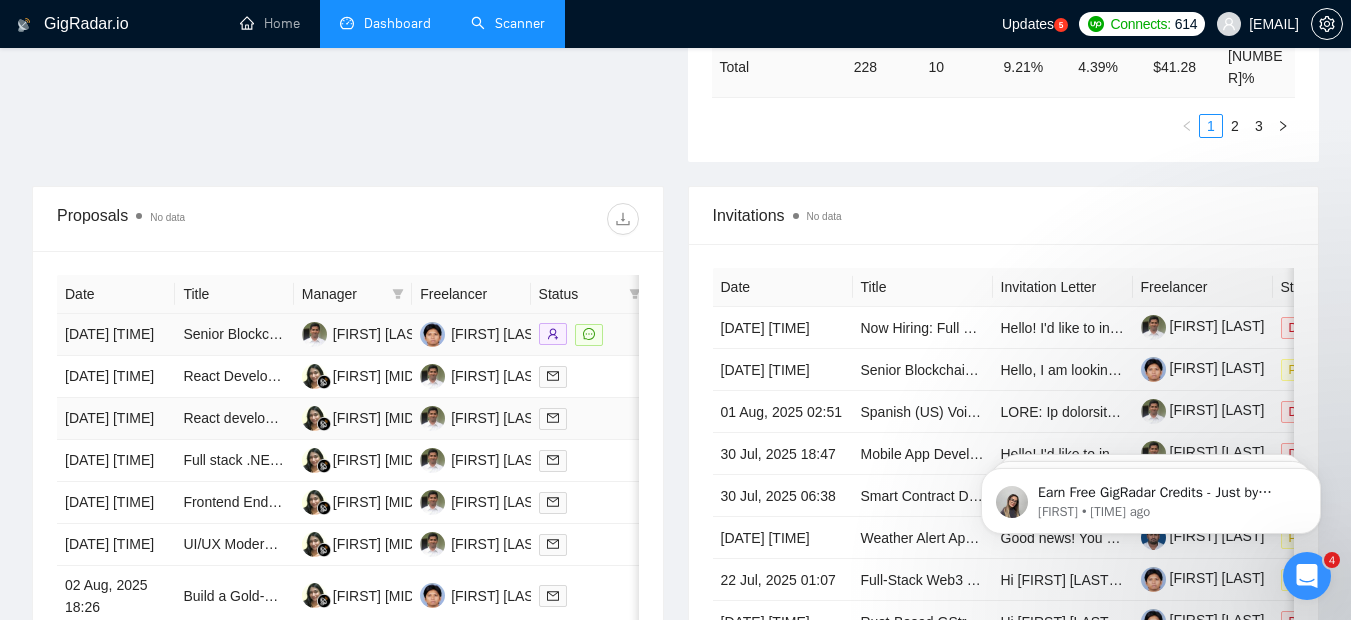 scroll, scrollTop: 658, scrollLeft: 0, axis: vertical 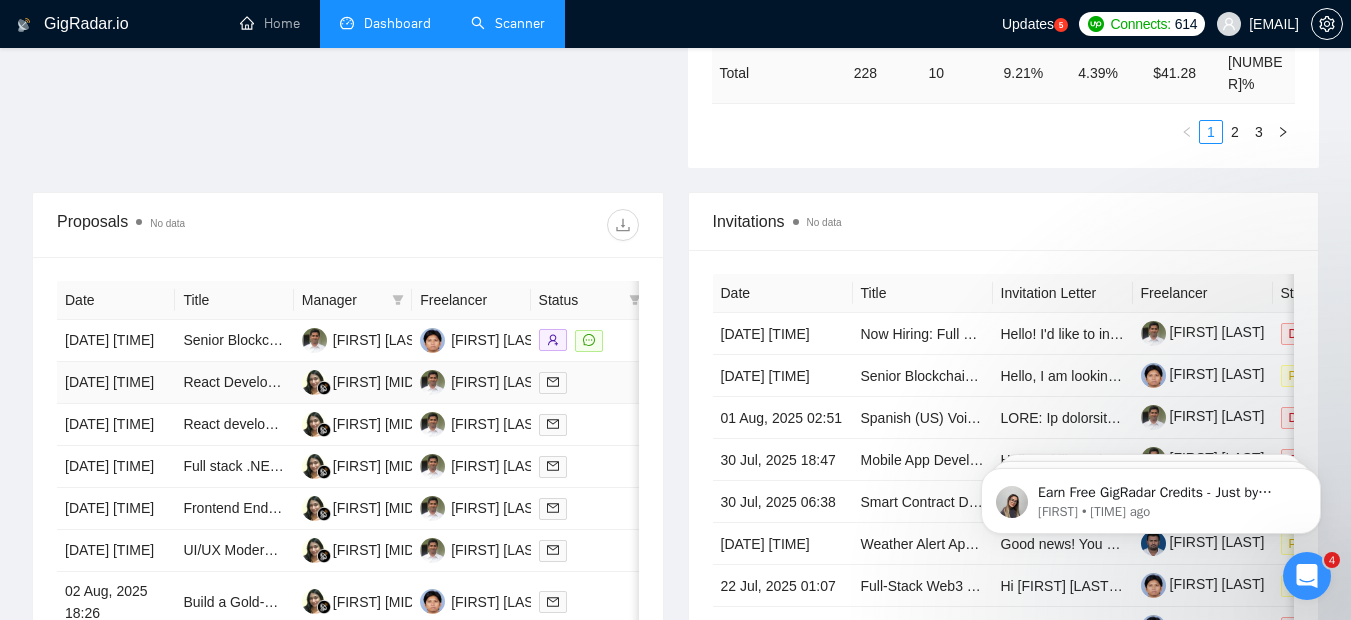 click on "React Developer Needed to Integrate Stripe & Improve Our Website (Optins.com)" at bounding box center (234, 383) 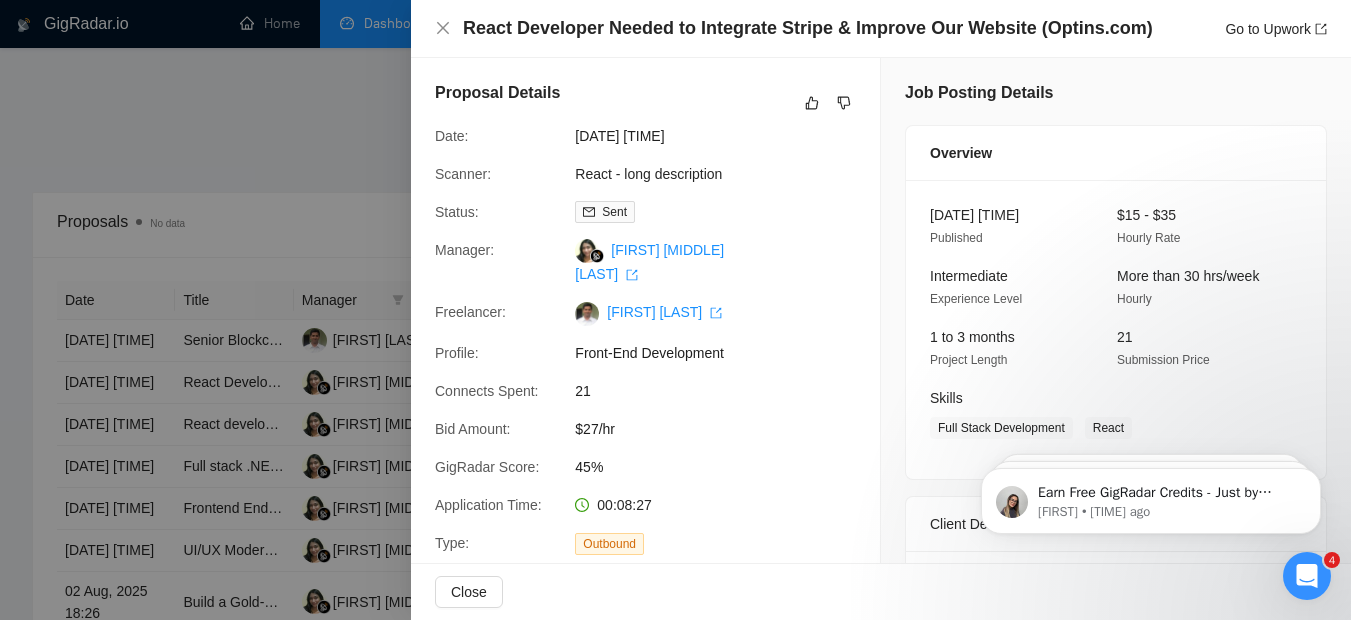 scroll, scrollTop: 0, scrollLeft: 0, axis: both 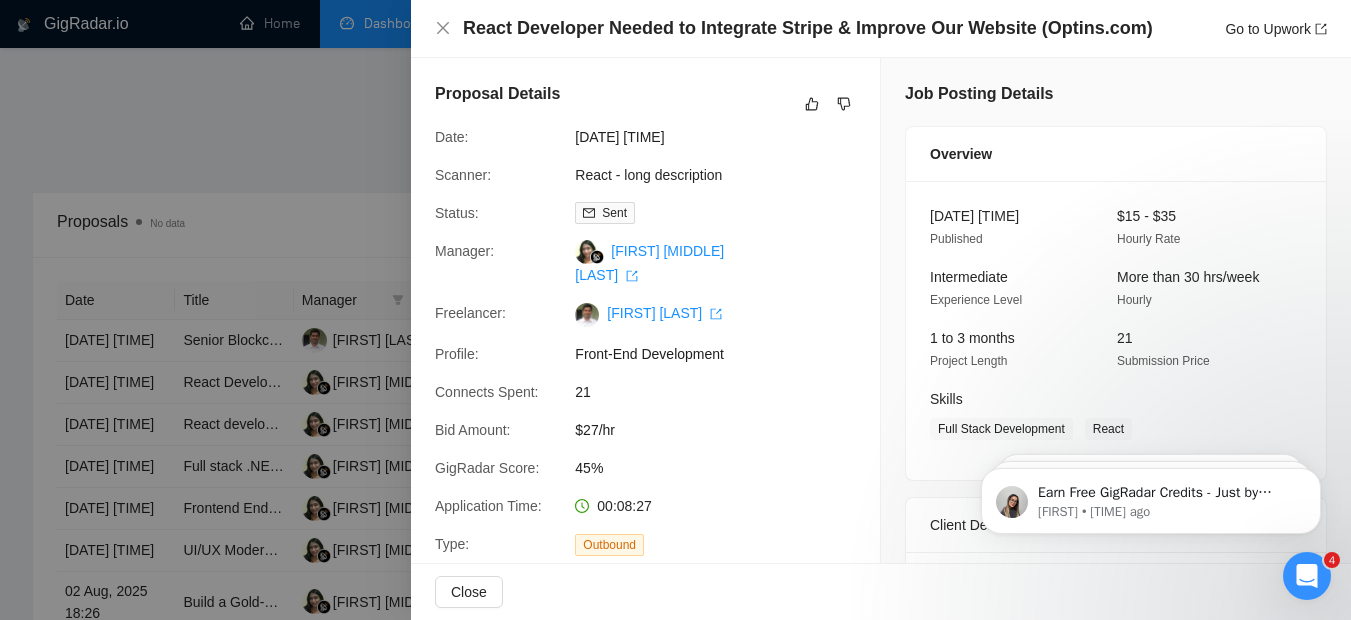 click on "React Developer Needed to Integrate Stripe & Improve Our Website (Optins.com) Go to Upwork" at bounding box center [881, 28] 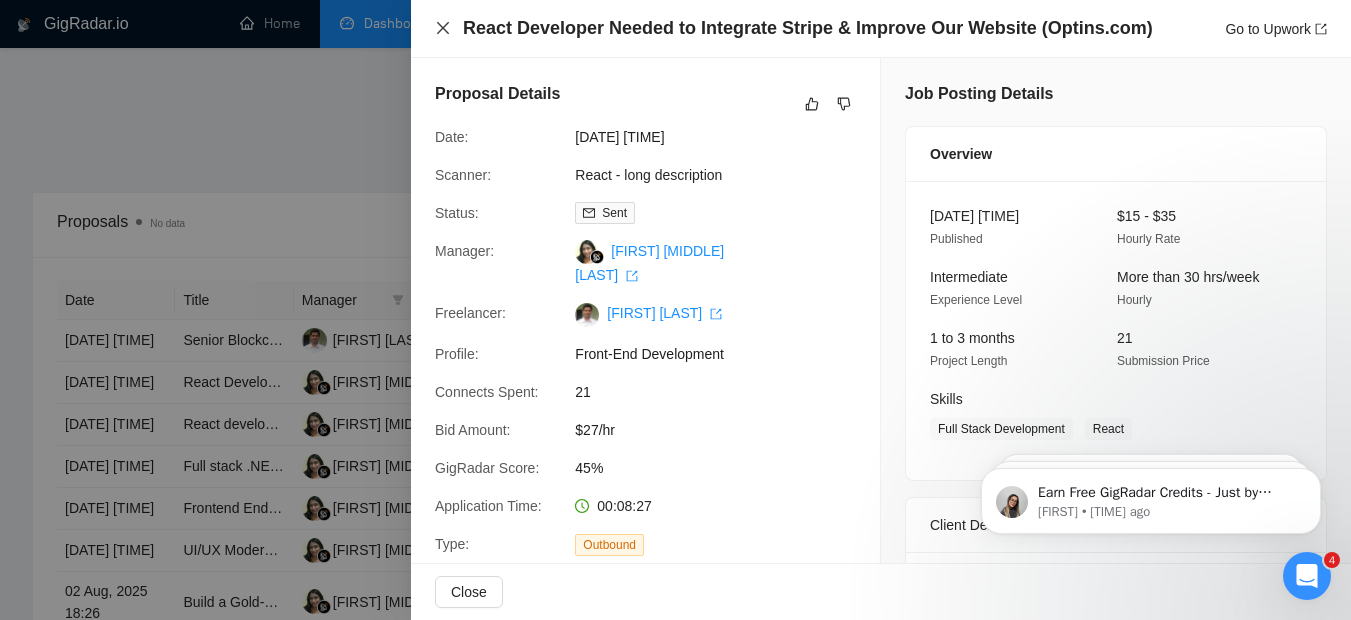 click 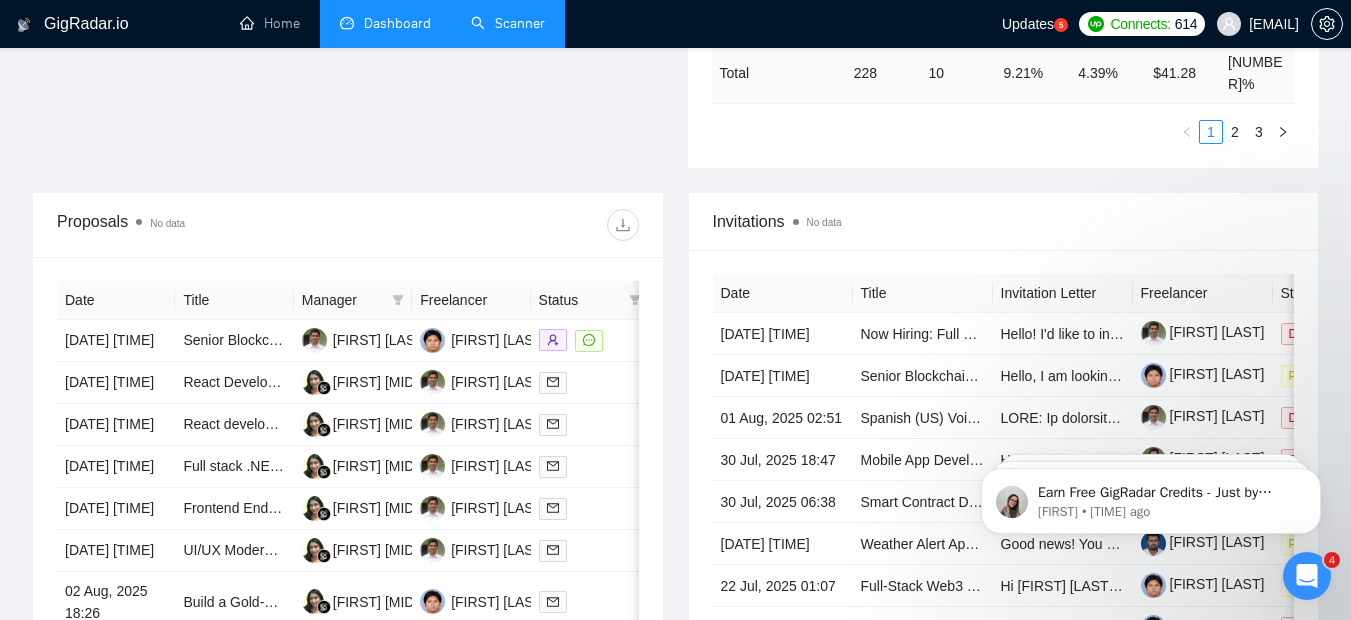click on "Scanner" at bounding box center (508, 23) 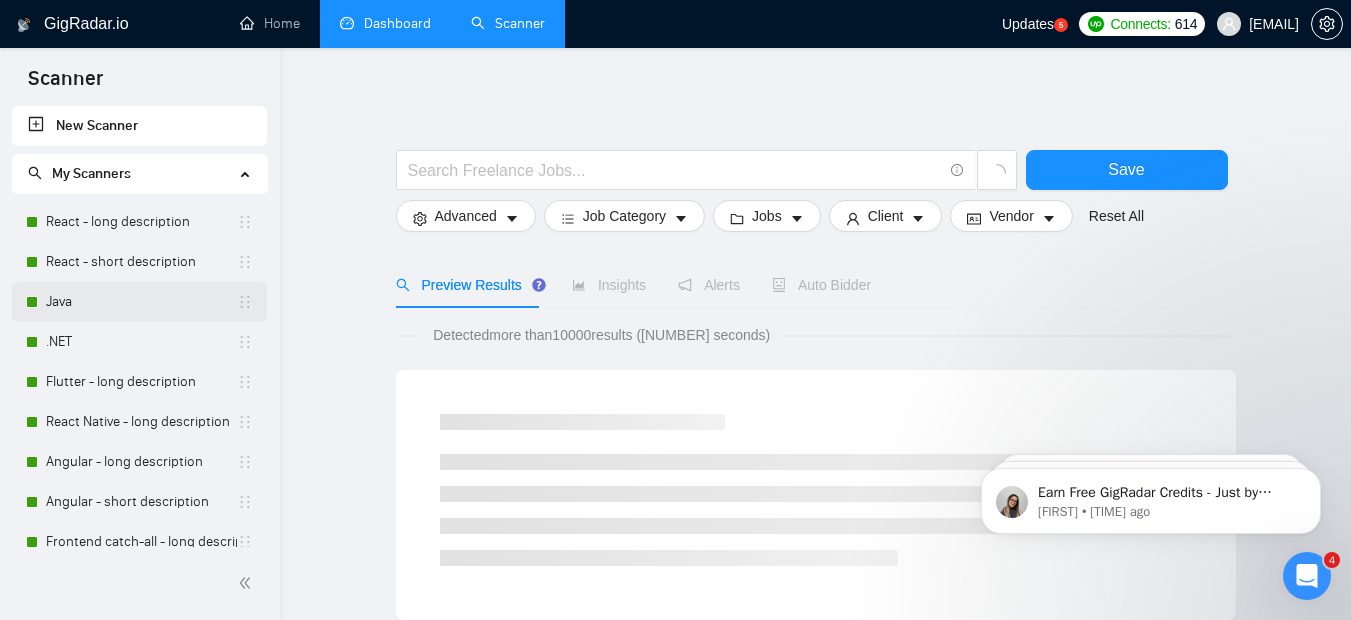 click on "Java" at bounding box center (141, 302) 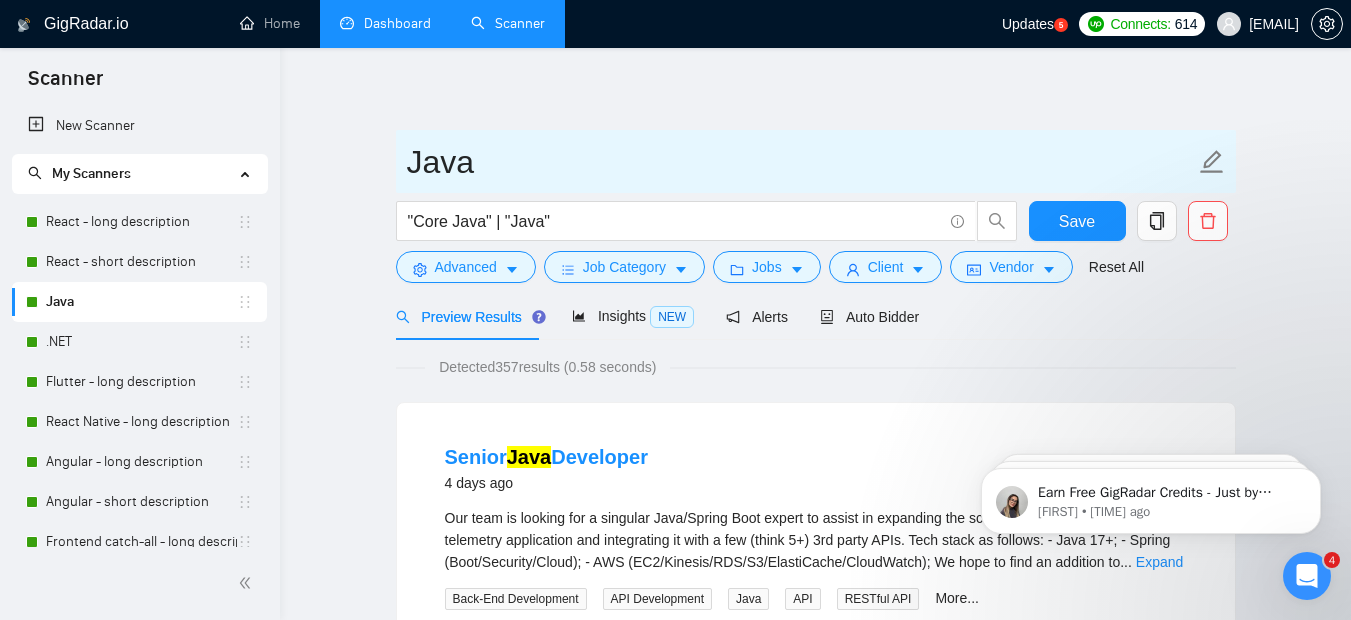 click 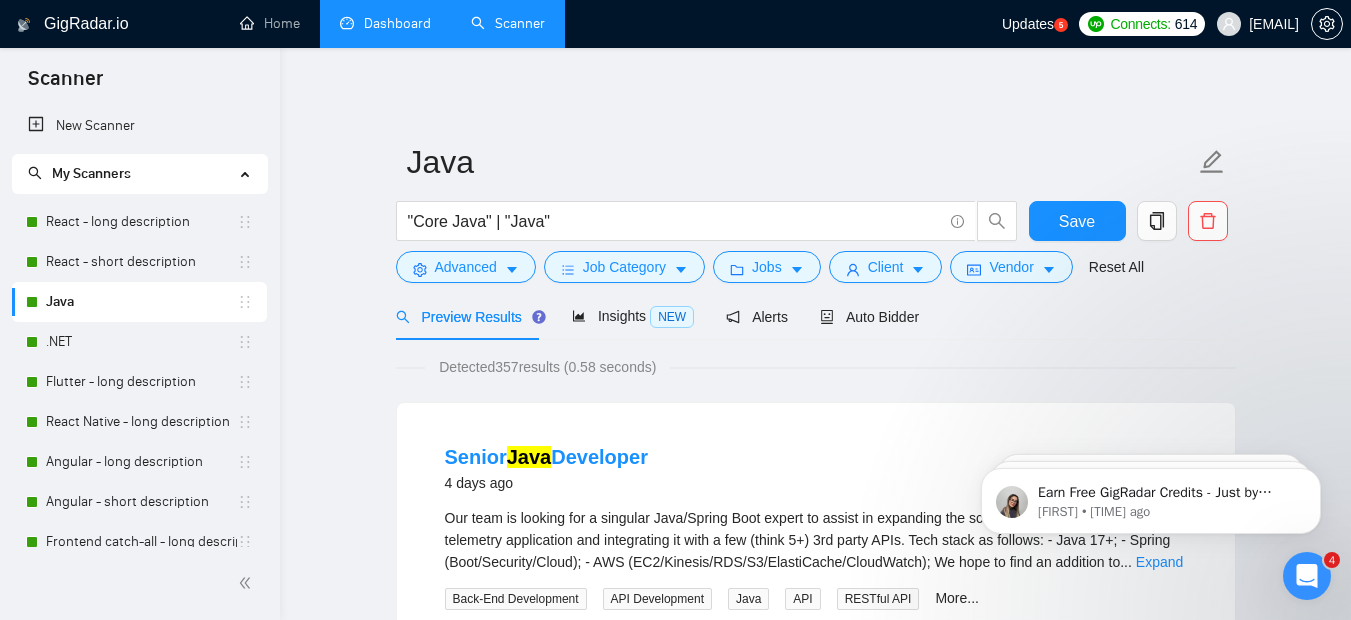 click on "Java "Core Java" | "Java" Save Advanced   Job Category   Jobs   Client   Vendor   Reset All Preview Results Insights NEW Alerts Auto Bidder Detected   357  results   (0.58 seconds) Senior  Java  Developer 4 days ago Our team is looking for a singular Java/Spring Boot expert to assist in expanding the scope of our AWS-based real-time telemetry application and integrating it with a few (think 5+) 3rd party APIs.
Tech stack as follows:
- Java 17+;
- Spring (Boot/Security/Cloud);
- AWS (EC2/Kinesis/RDS/S3/ElastiCache/CloudWatch);
We hope to find an addition to  ... Expand Back-End Development API Development Java API RESTful API More... 📡   71% GigRadar Score   $30 - $50 Hourly Everyone Talent Preference Expert Experience Level More than 30 hrs/week Hourly Load 3 to 6 months Duration   Germany Country $ 0 Total Spent $0.00 Avg Rate Paid - Company Size Verified Payment Verified Jan, 2024 Member Since ⭐️  0.00 Client Feedback Tutor for  Java  Programming 4 days ago Coding Tutoring Java Core Java More..." at bounding box center [816, 2462] 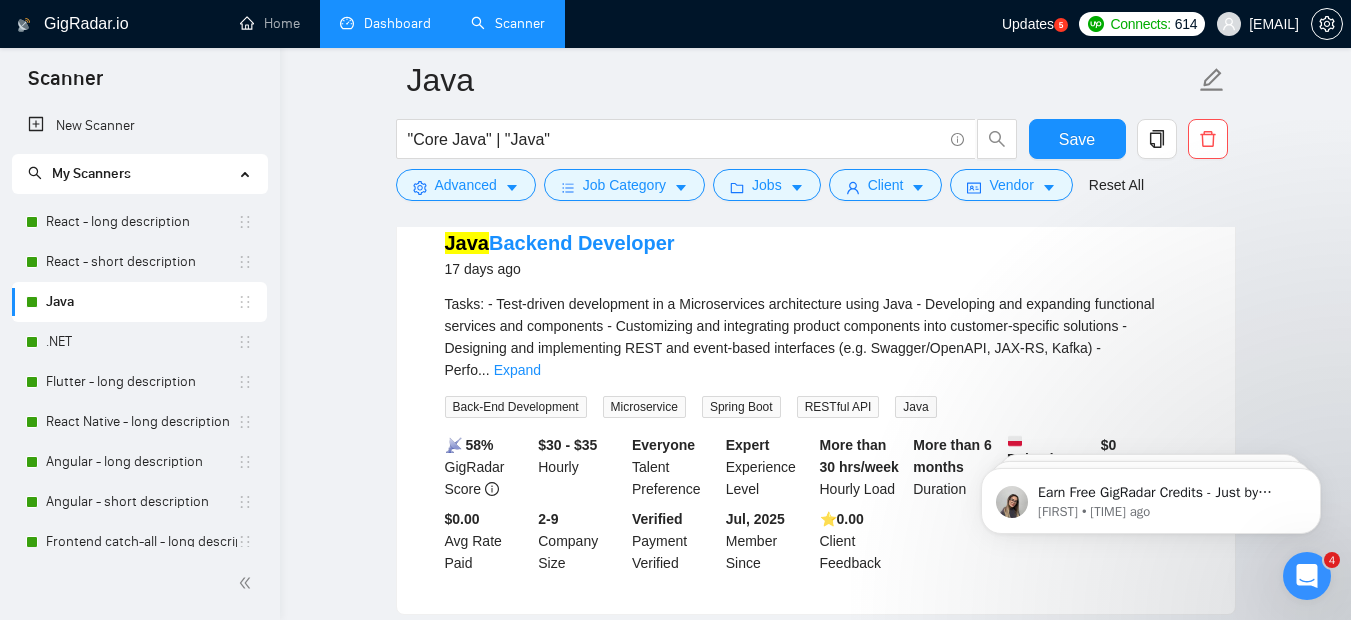 scroll, scrollTop: 3612, scrollLeft: 0, axis: vertical 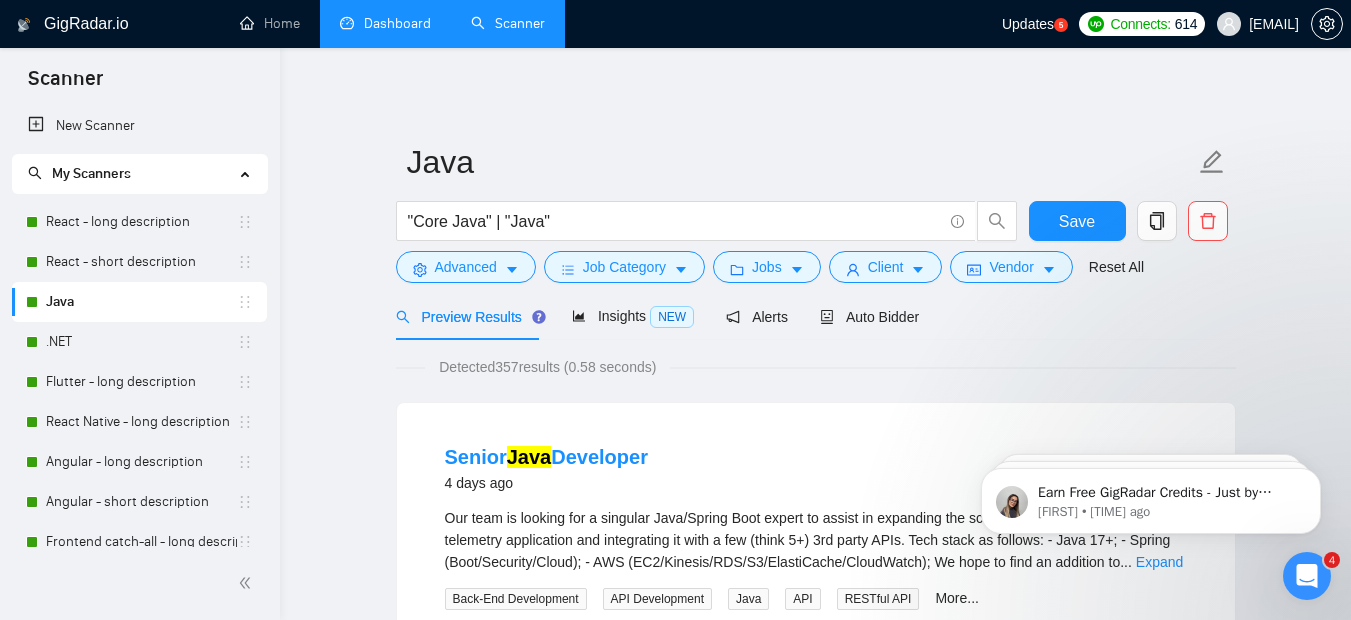 click on "React - long description" at bounding box center [141, 222] 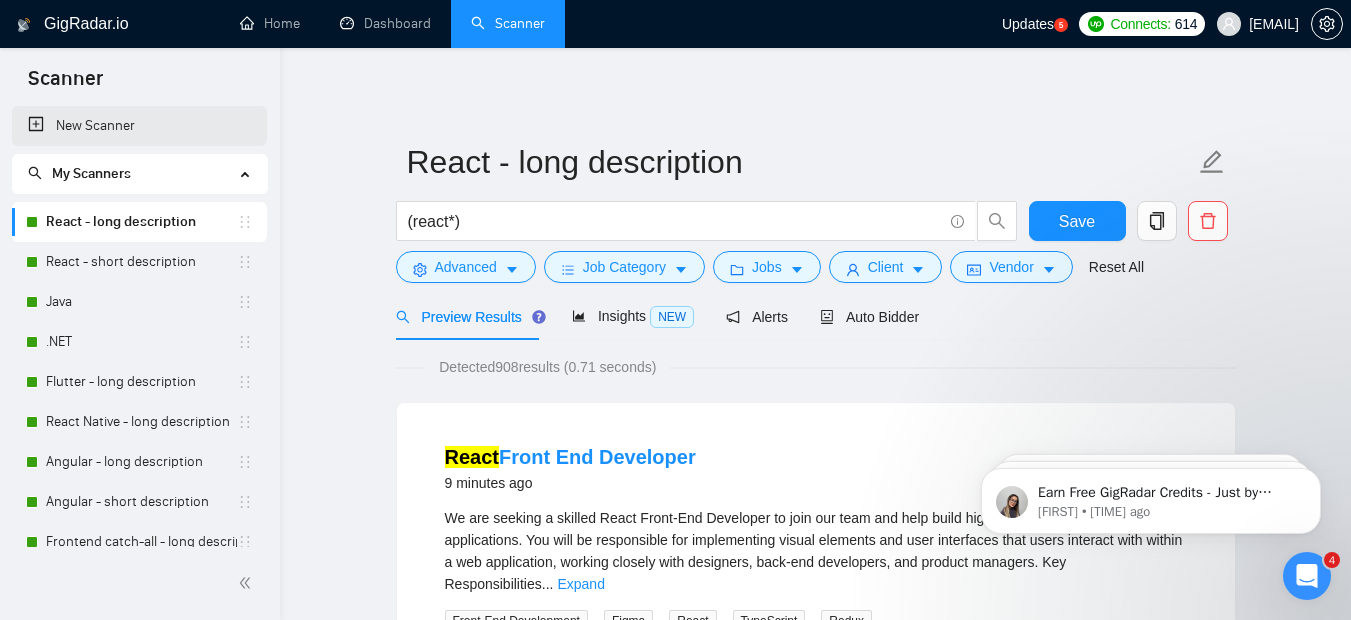 click on "New Scanner" at bounding box center (139, 126) 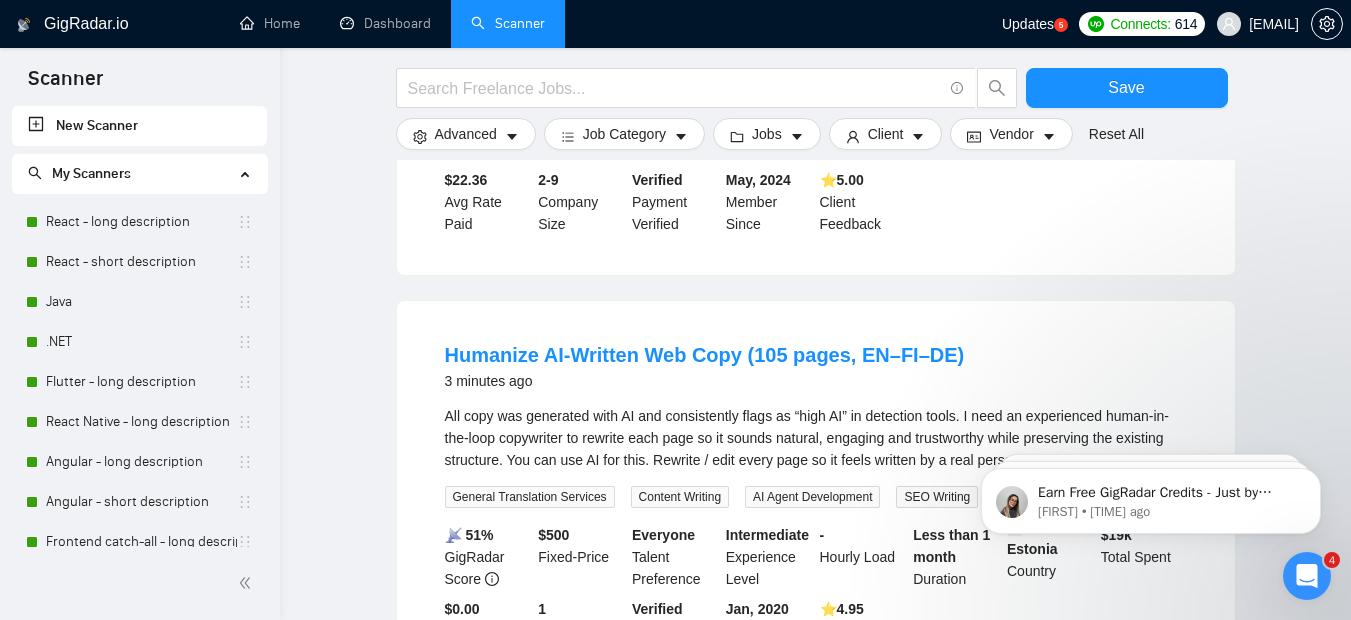 scroll, scrollTop: 0, scrollLeft: 0, axis: both 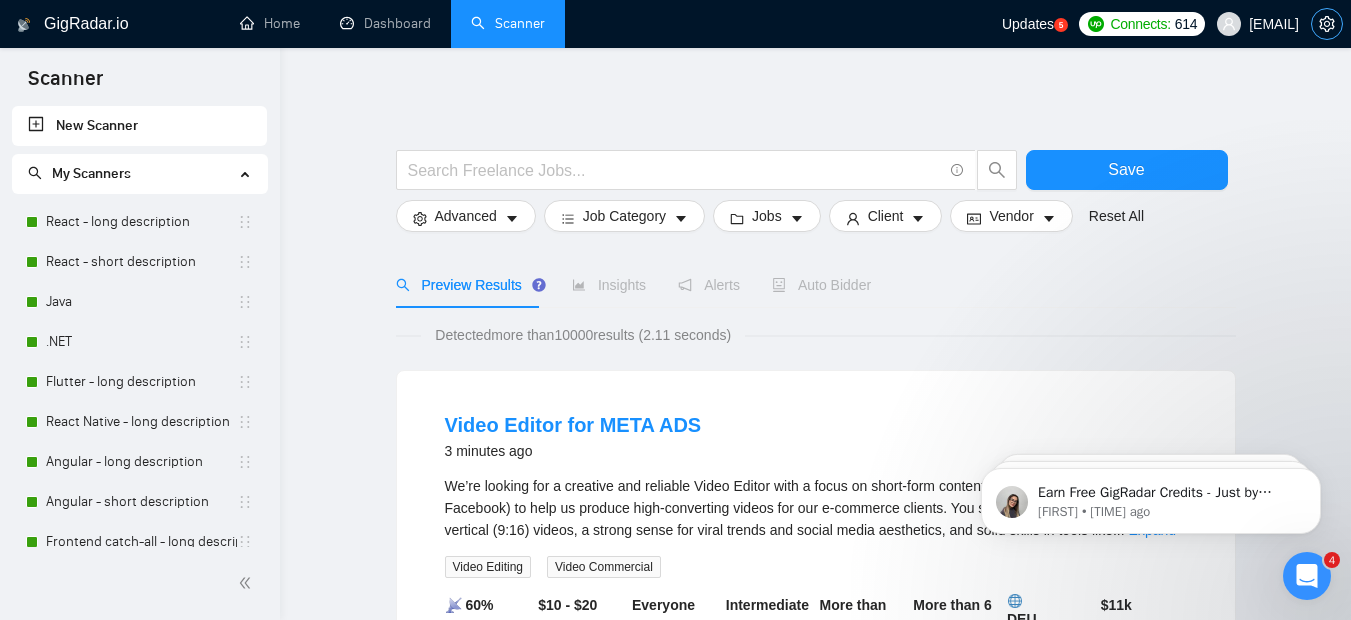 click 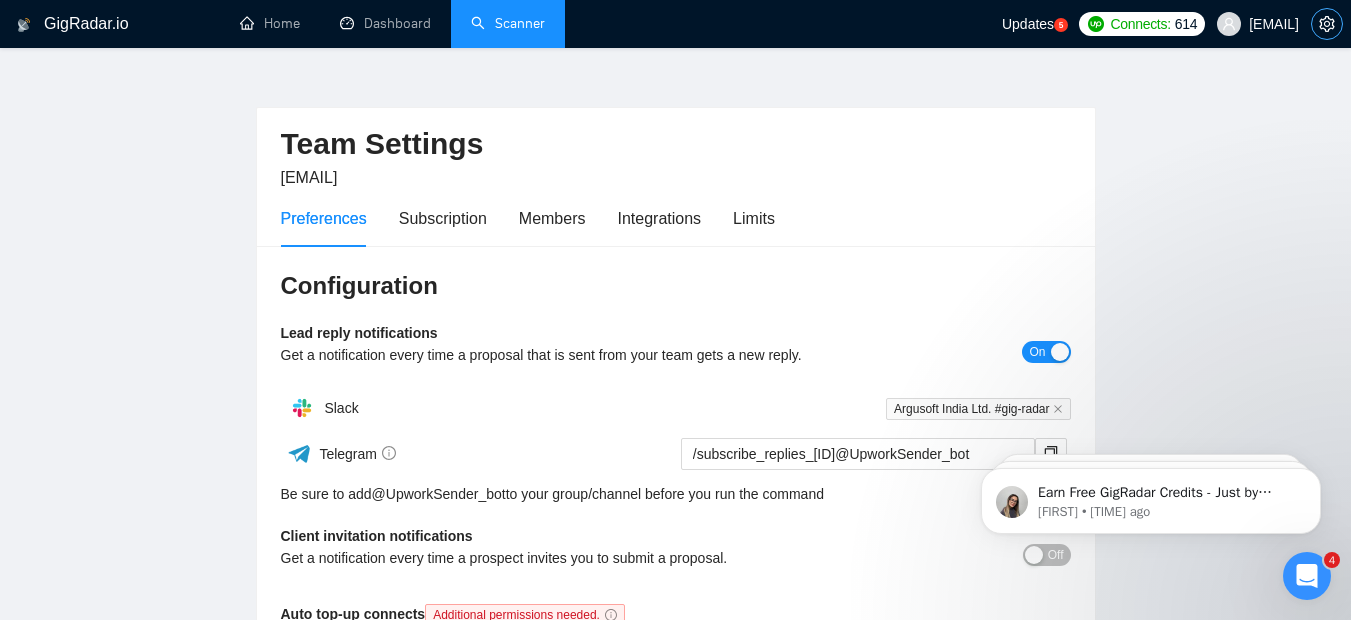 scroll, scrollTop: 0, scrollLeft: 0, axis: both 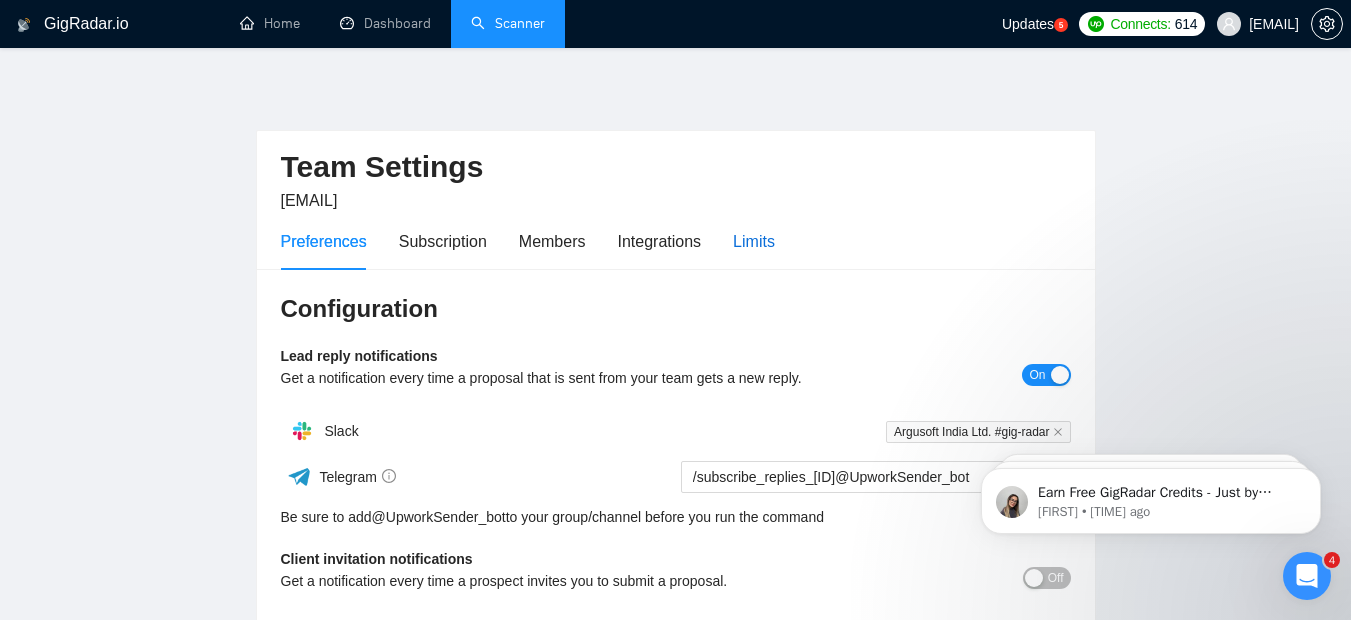 click on "Limits" at bounding box center [754, 241] 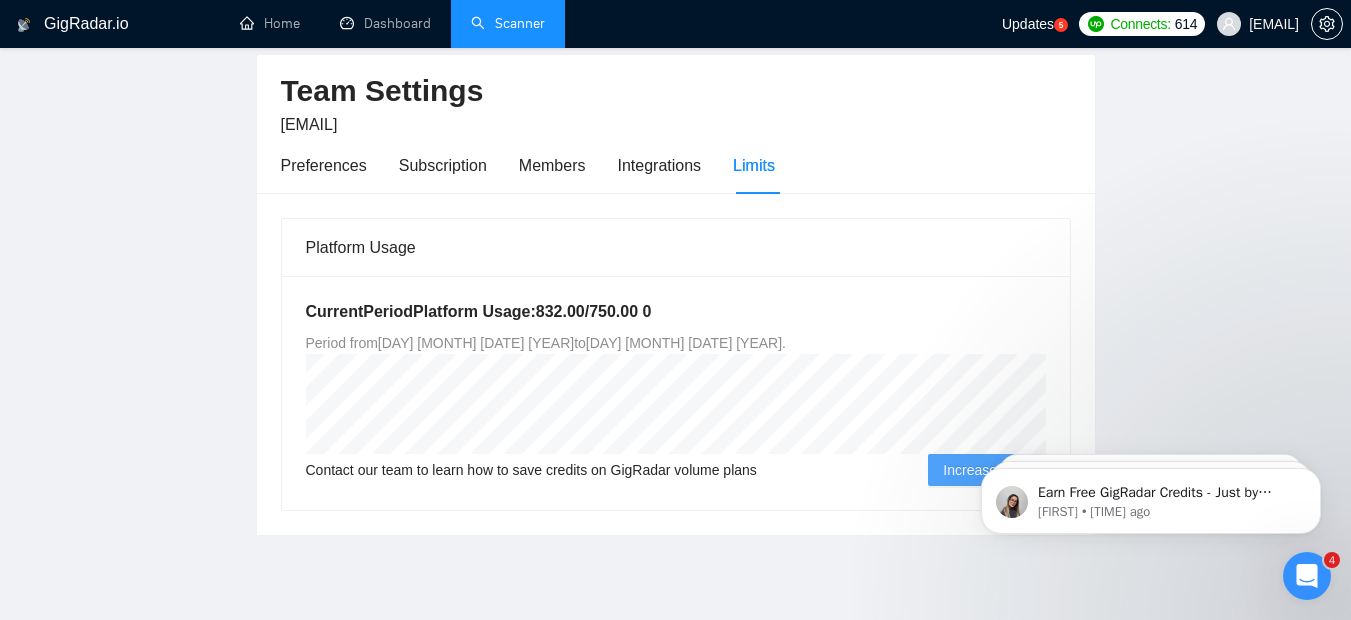 scroll, scrollTop: 0, scrollLeft: 0, axis: both 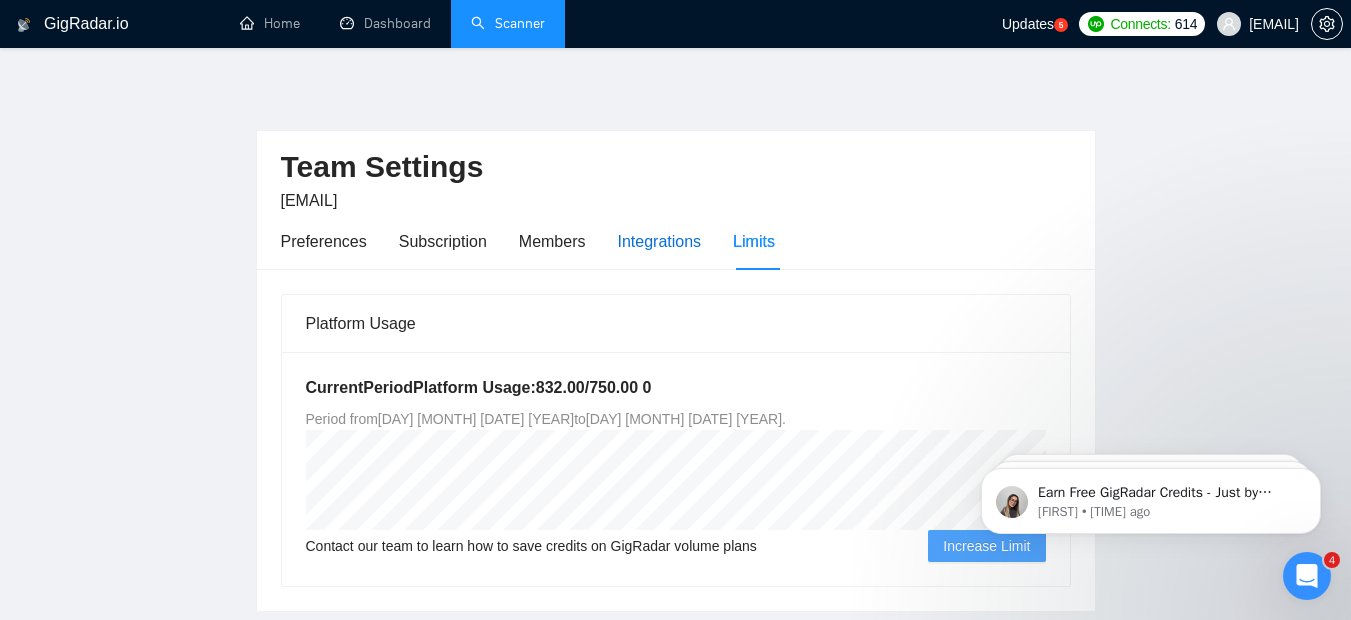click on "Integrations" at bounding box center (660, 241) 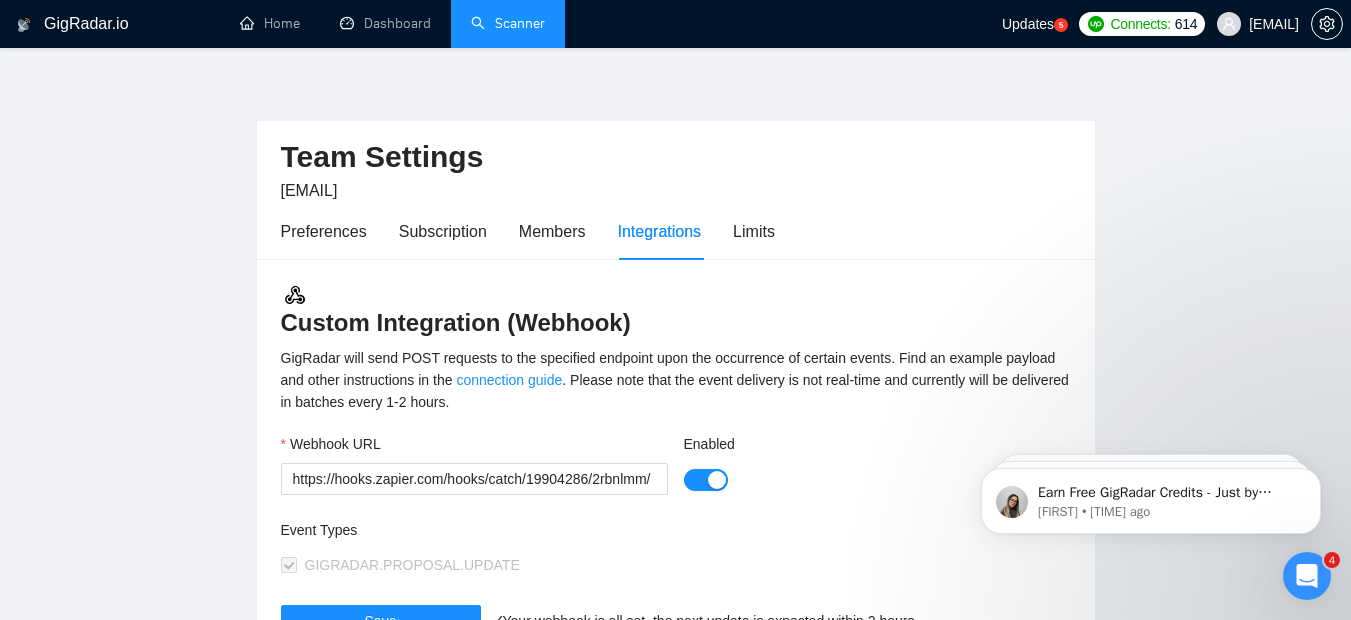 scroll, scrollTop: 0, scrollLeft: 0, axis: both 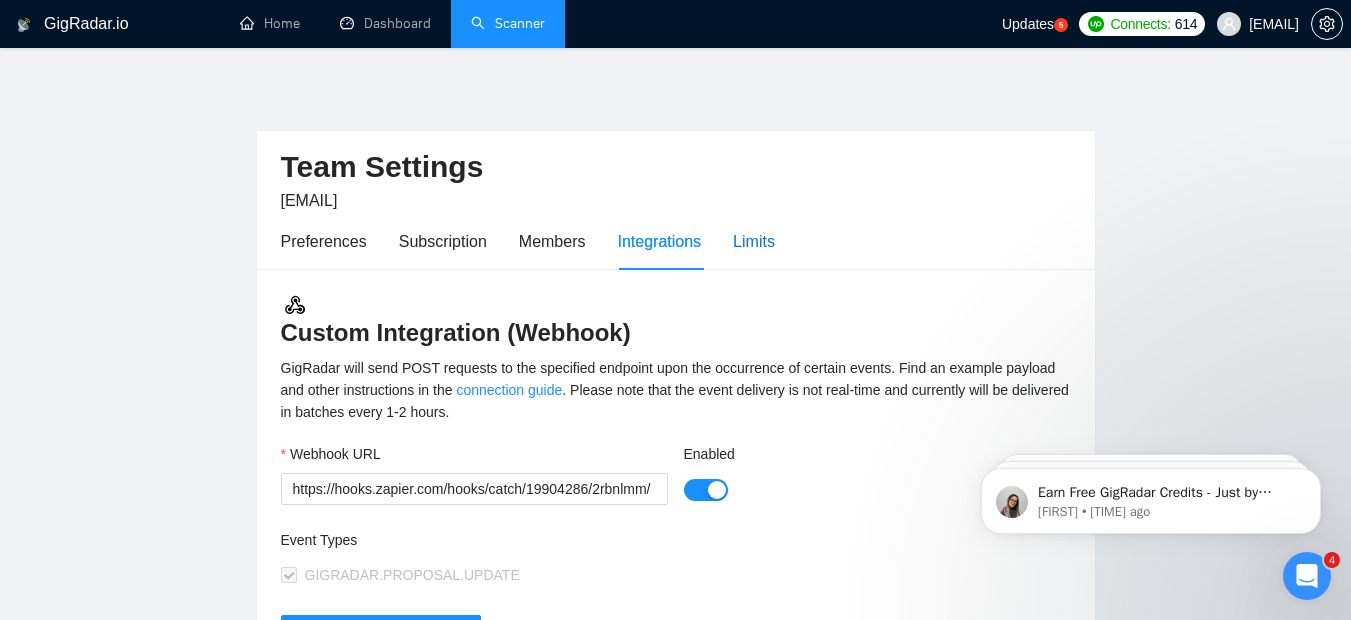 click on "Limits" at bounding box center (754, 241) 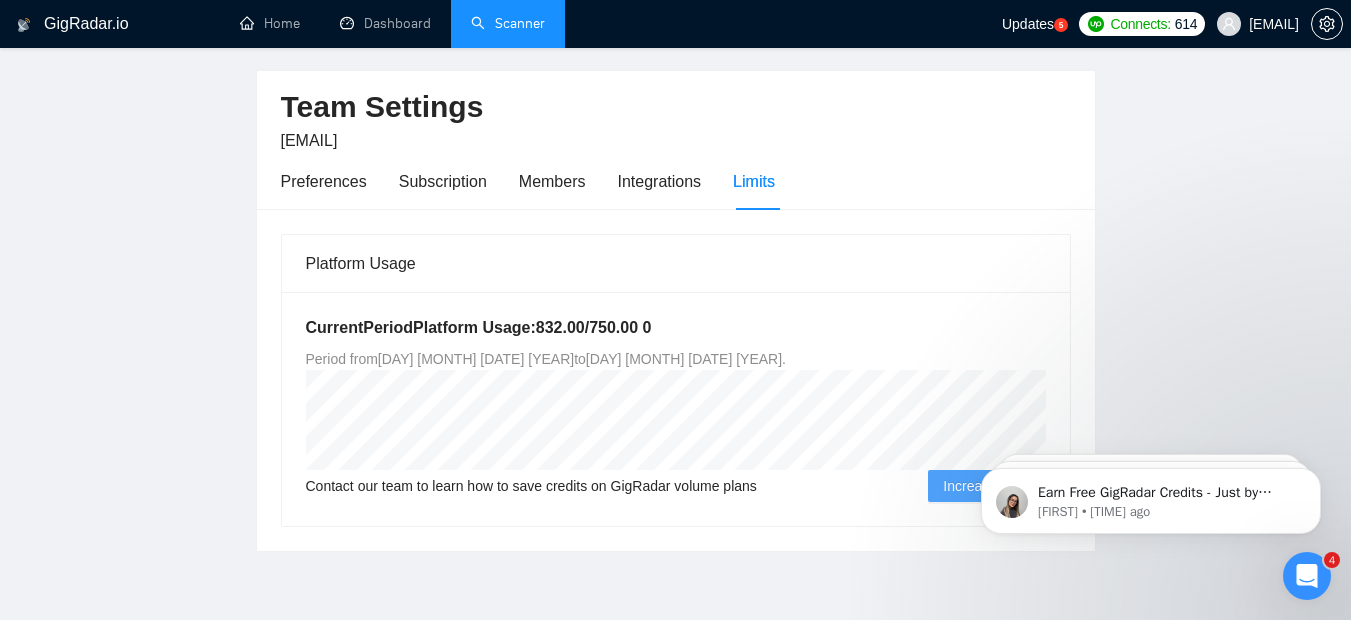 scroll, scrollTop: 70, scrollLeft: 0, axis: vertical 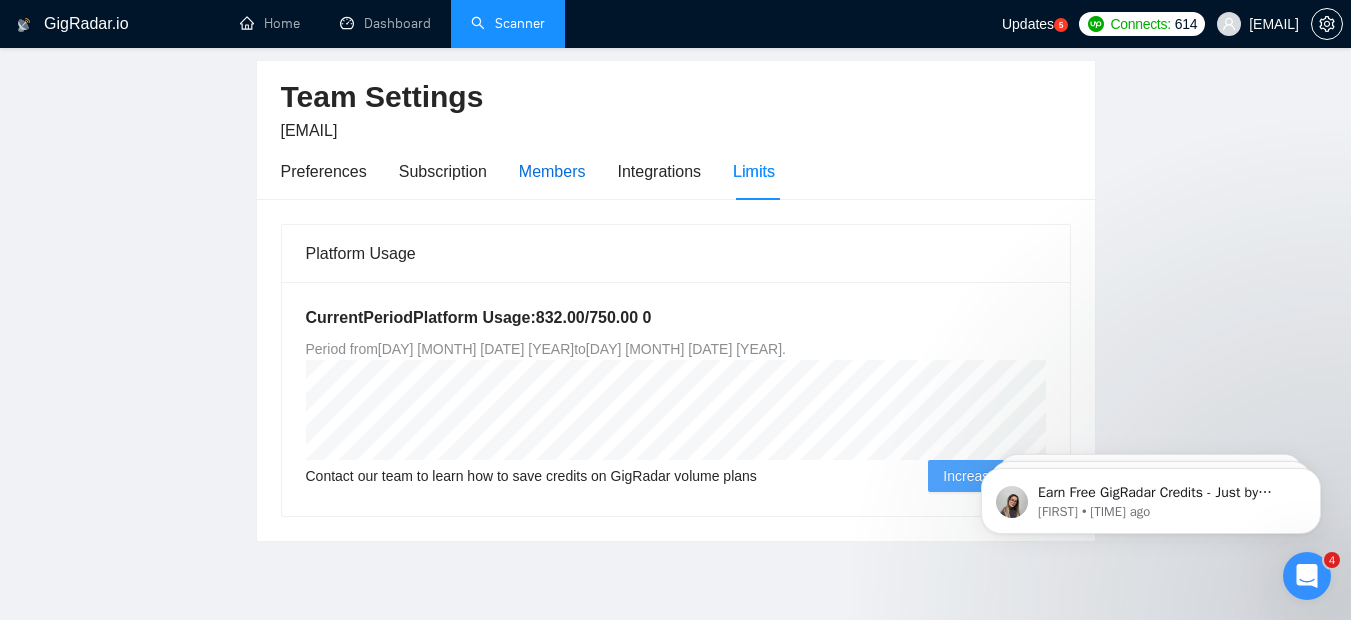 click on "Members" at bounding box center [552, 171] 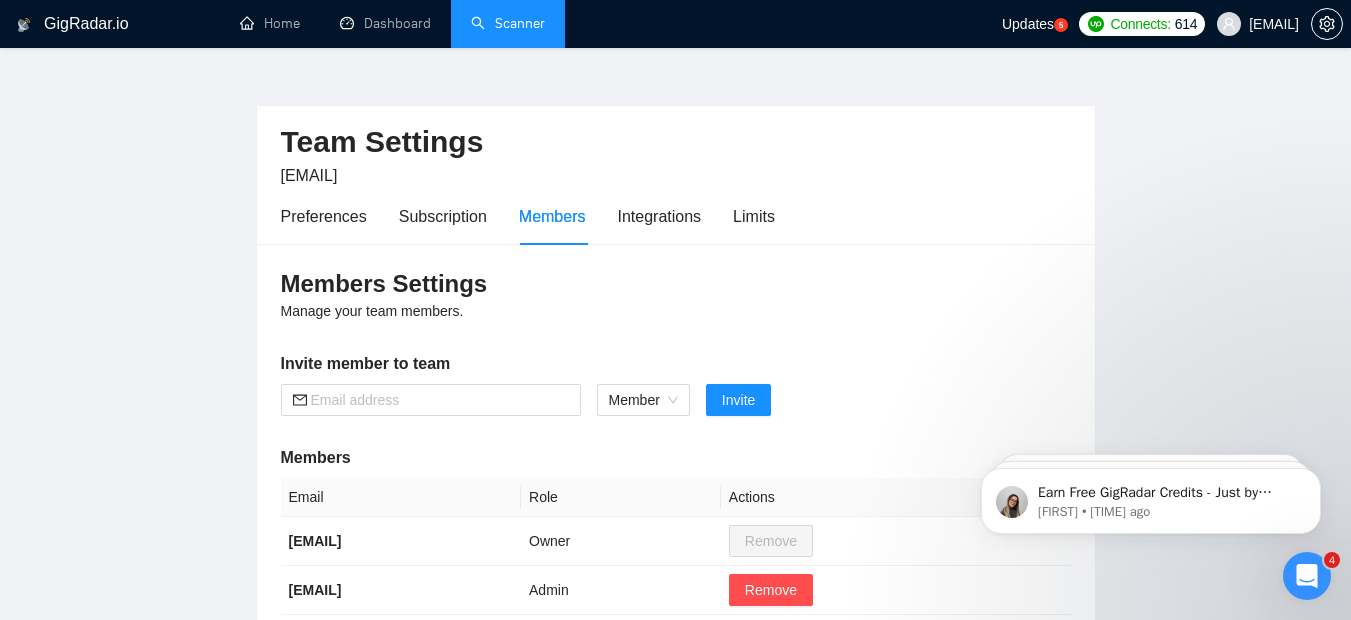 scroll, scrollTop: 0, scrollLeft: 0, axis: both 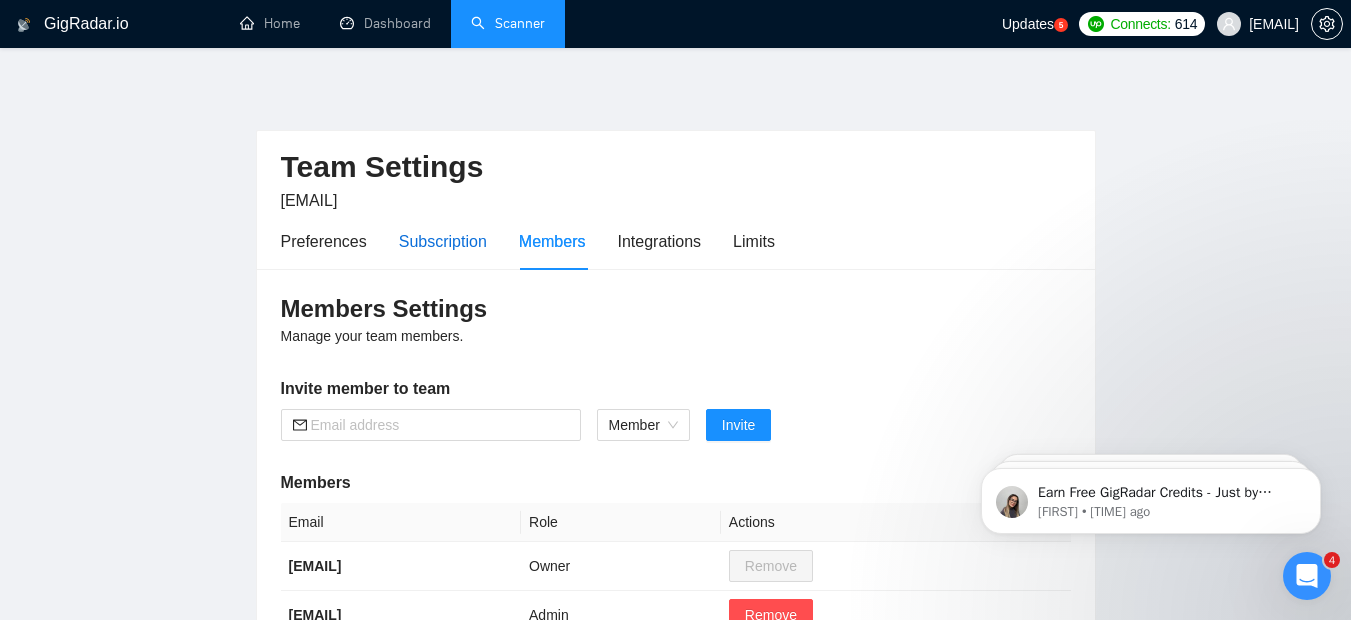 click on "Subscription" at bounding box center [443, 241] 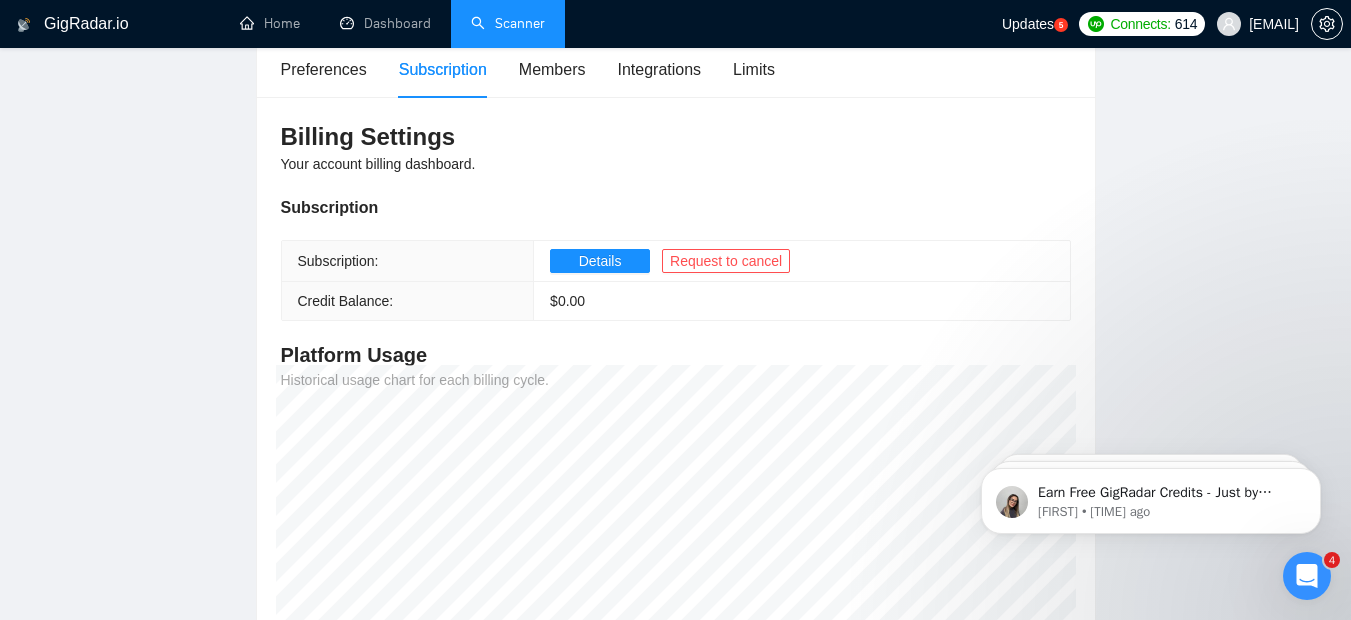 scroll, scrollTop: 0, scrollLeft: 0, axis: both 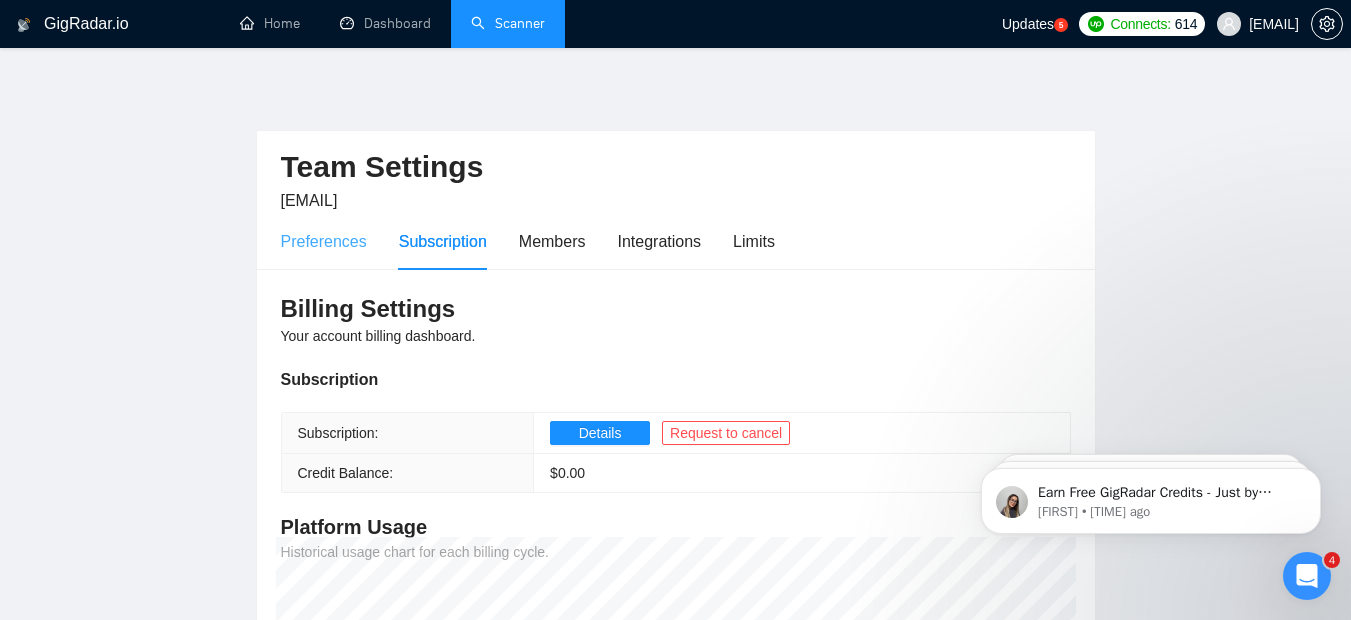 click on "Preferences" at bounding box center [324, 241] 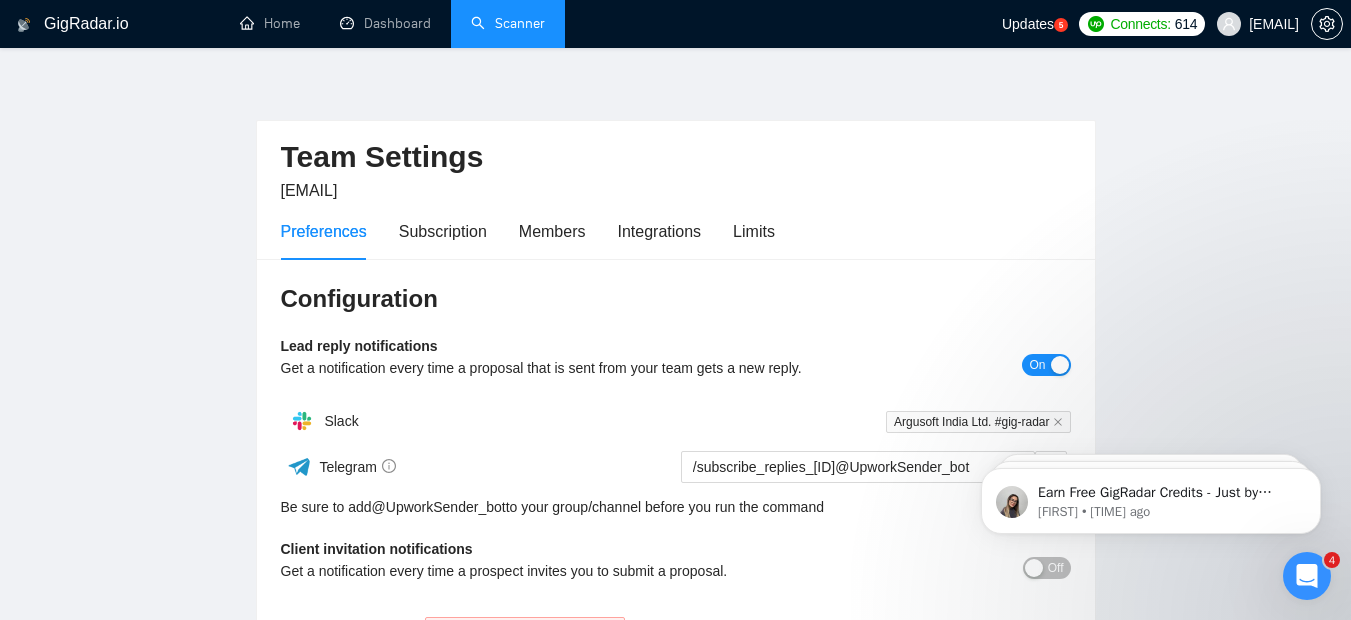 scroll, scrollTop: 0, scrollLeft: 0, axis: both 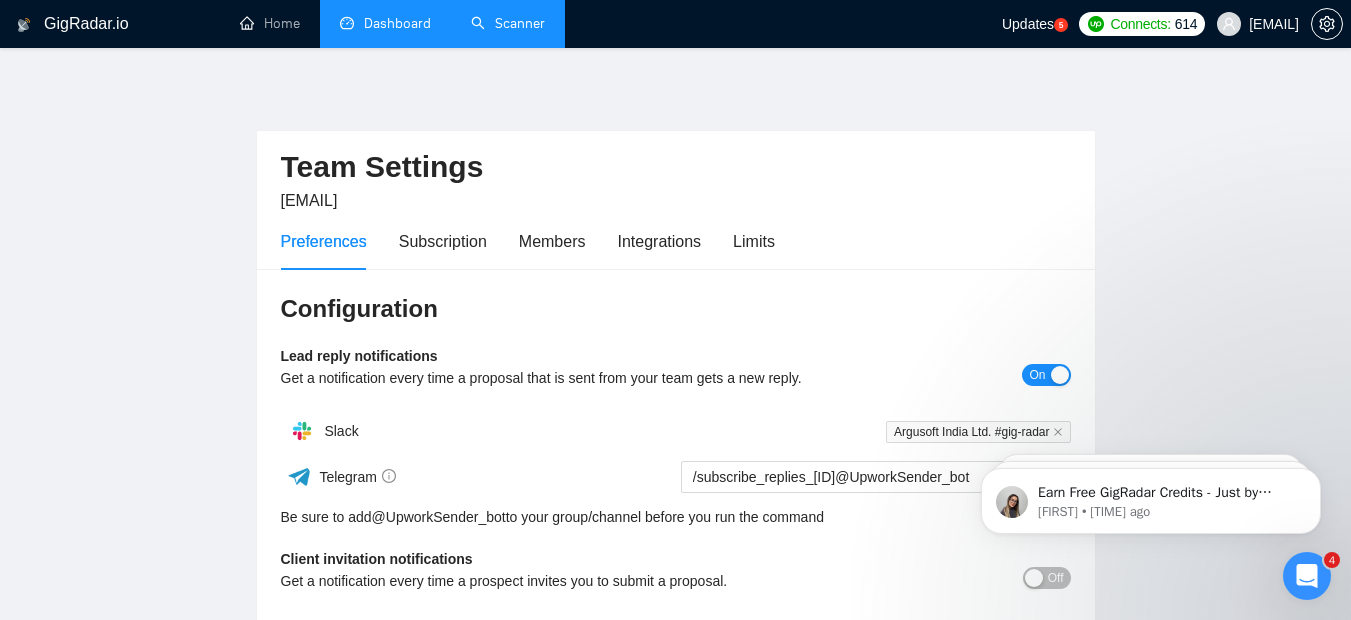 click on "Dashboard" at bounding box center (385, 23) 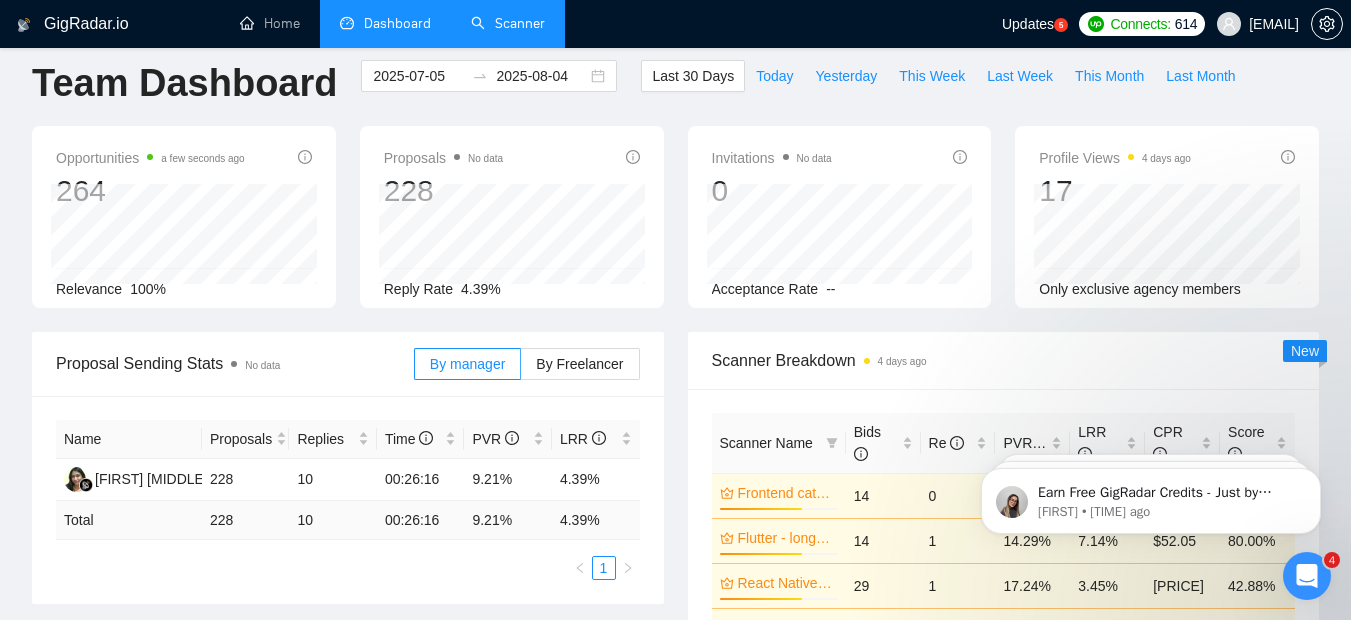 scroll, scrollTop: 0, scrollLeft: 0, axis: both 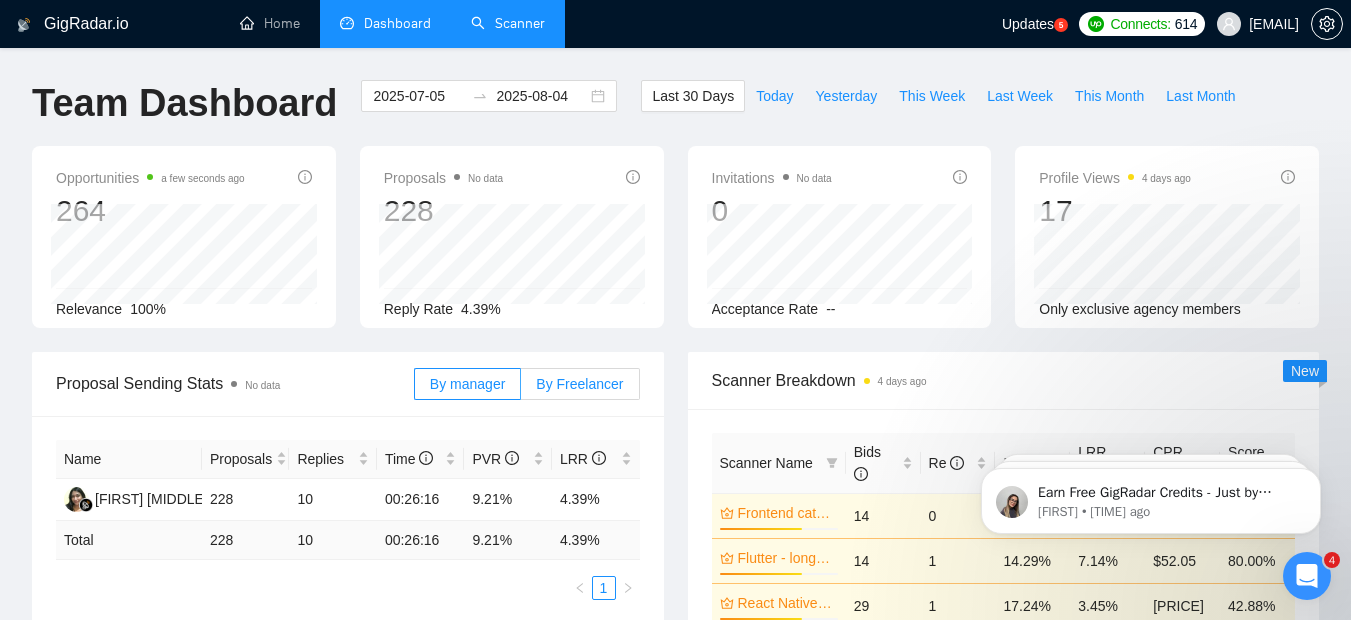 click on "By Freelancer" at bounding box center [579, 384] 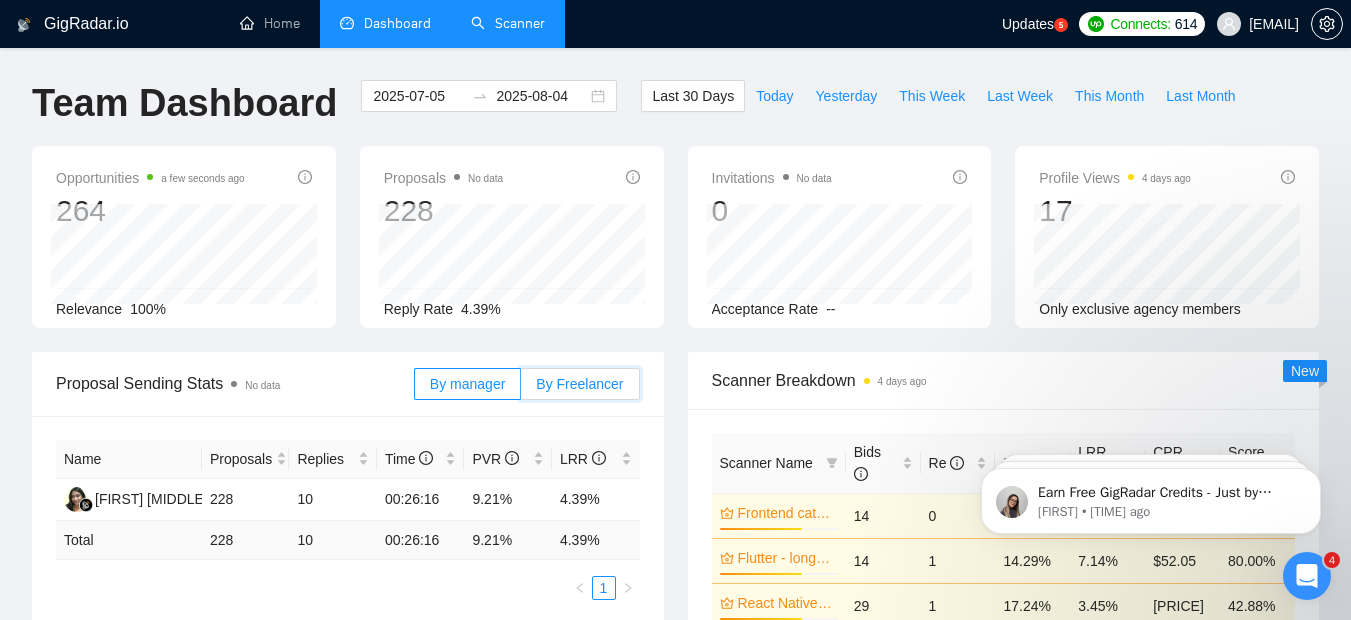 click on "By Freelancer" at bounding box center (521, 389) 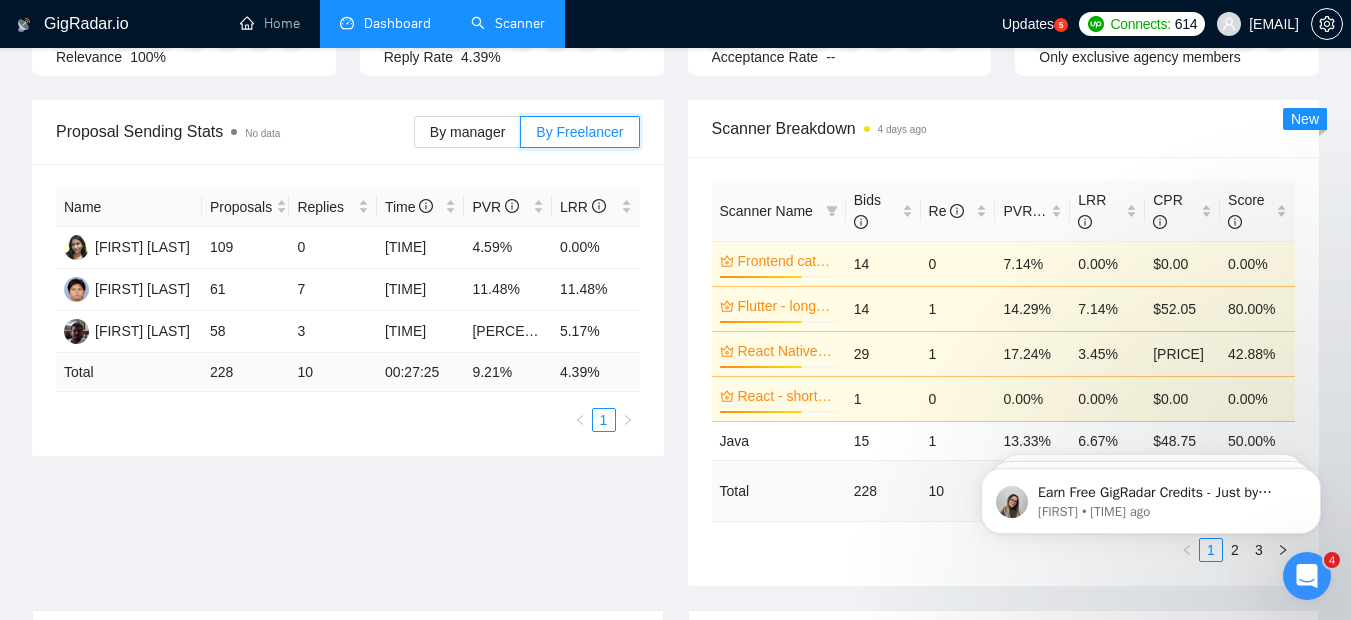 scroll, scrollTop: 251, scrollLeft: 0, axis: vertical 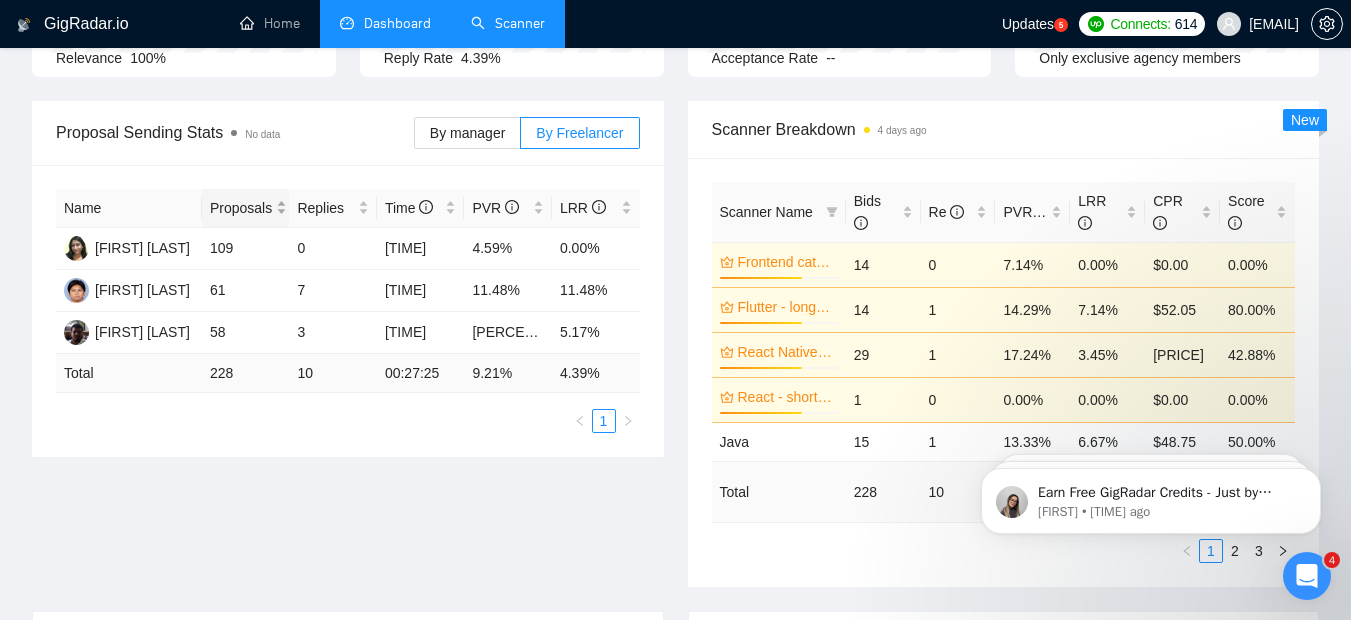 click on "Proposals" at bounding box center [241, 208] 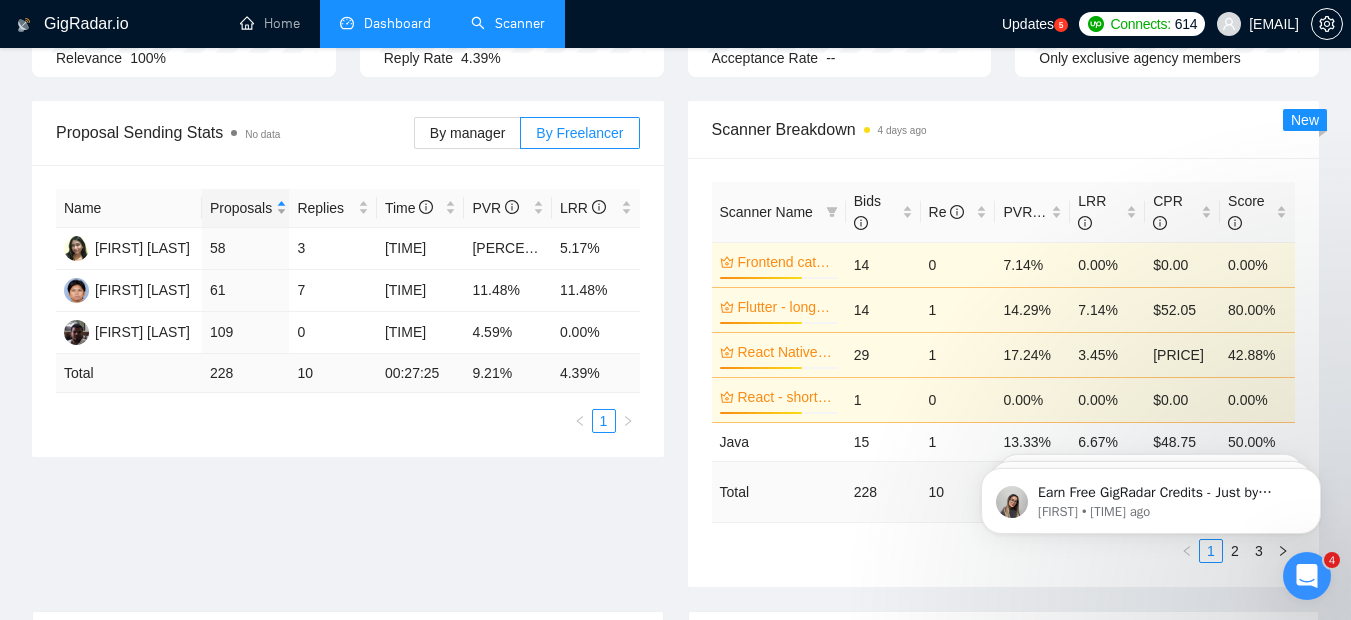 click on "Proposals" at bounding box center [241, 208] 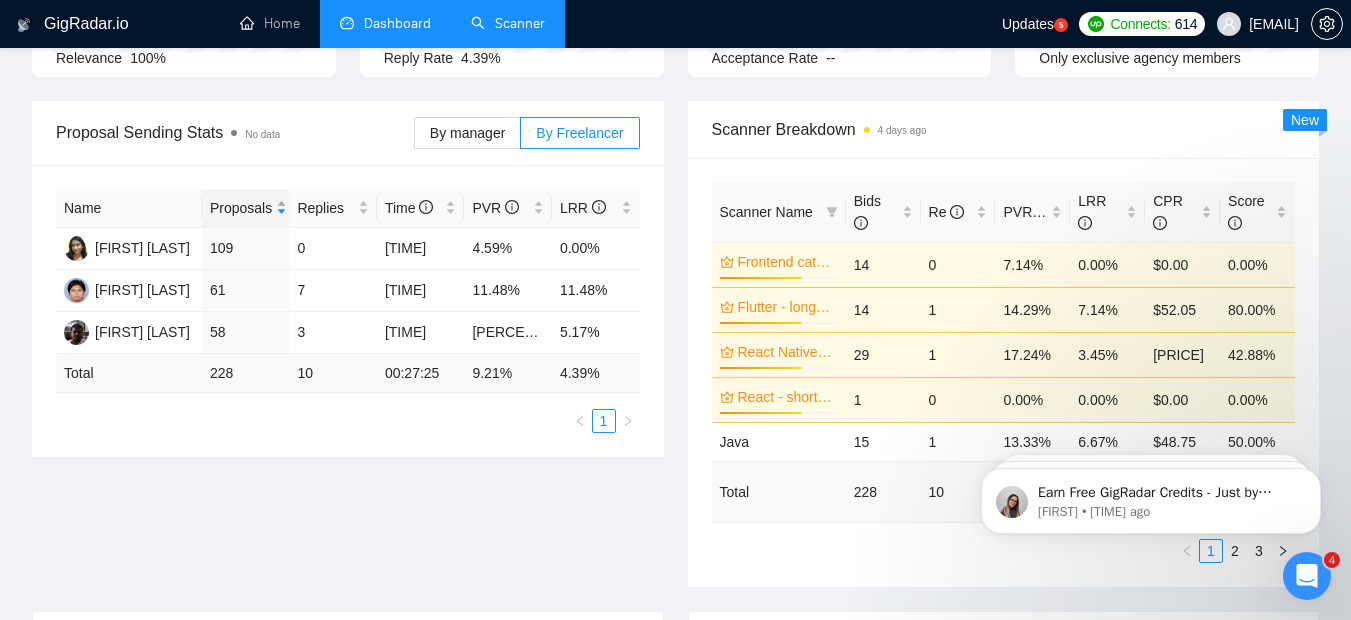 click on "Proposals" at bounding box center [241, 208] 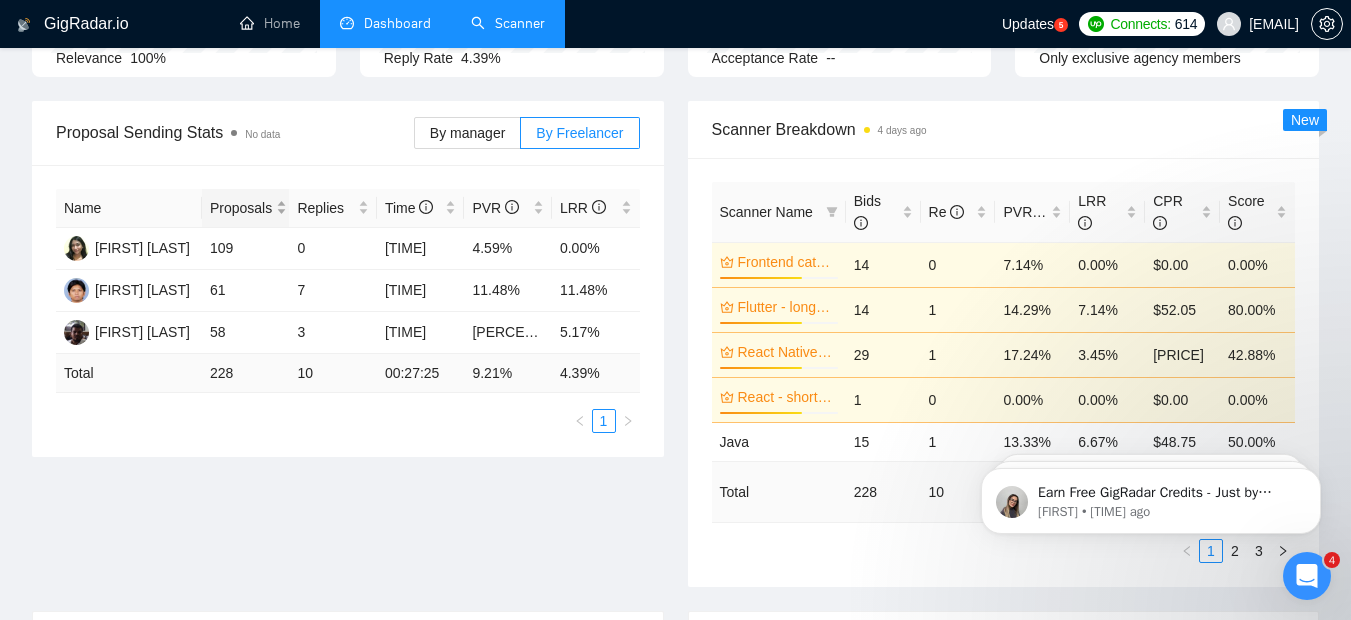 click on "Proposals" at bounding box center (241, 208) 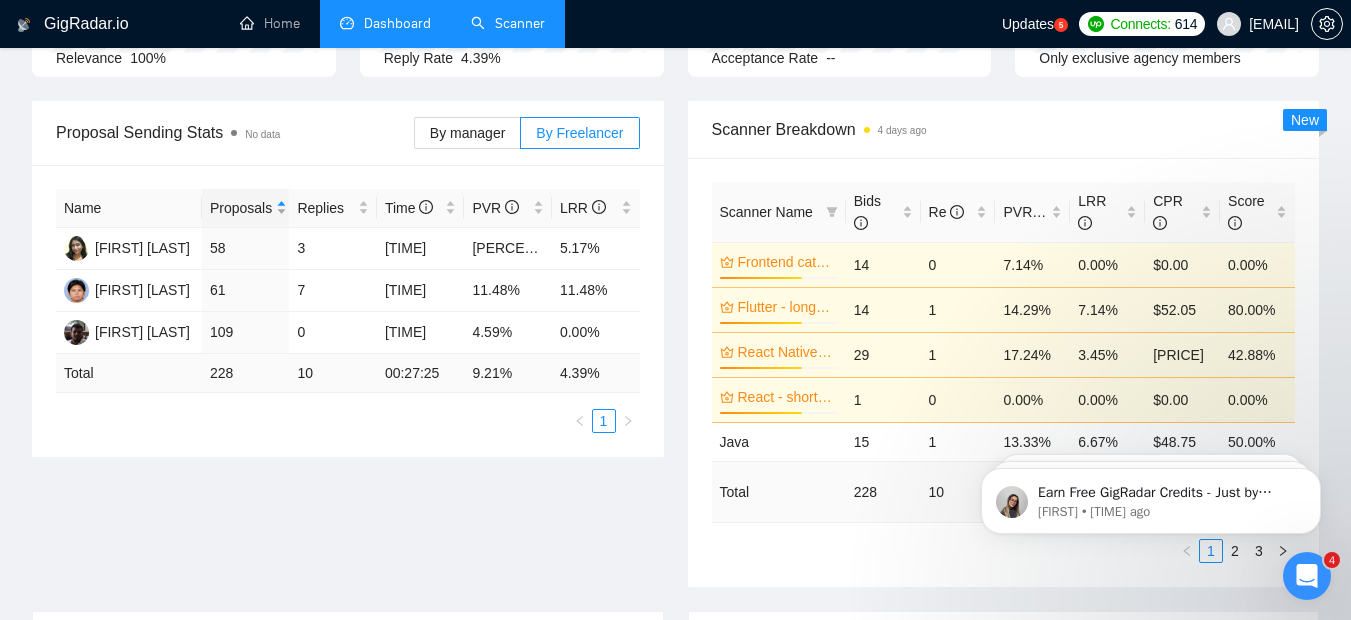 click on "Proposals" at bounding box center [241, 208] 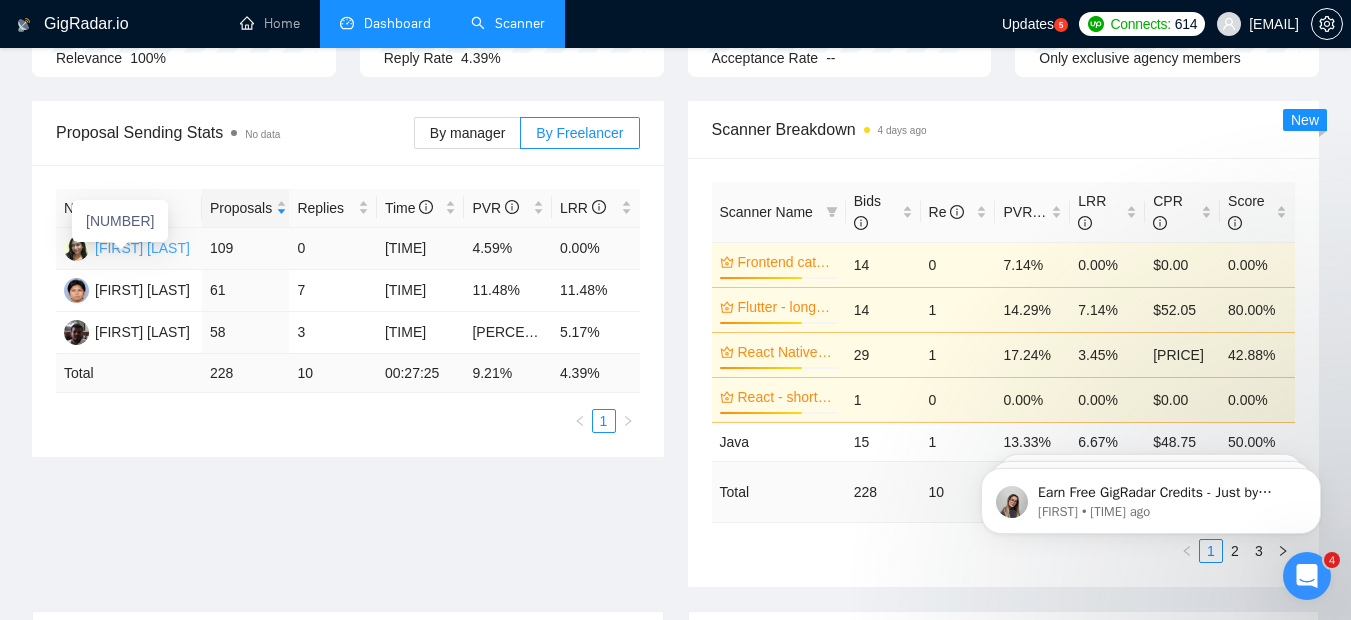 click on "[FIRST] [LAST]" at bounding box center (142, 248) 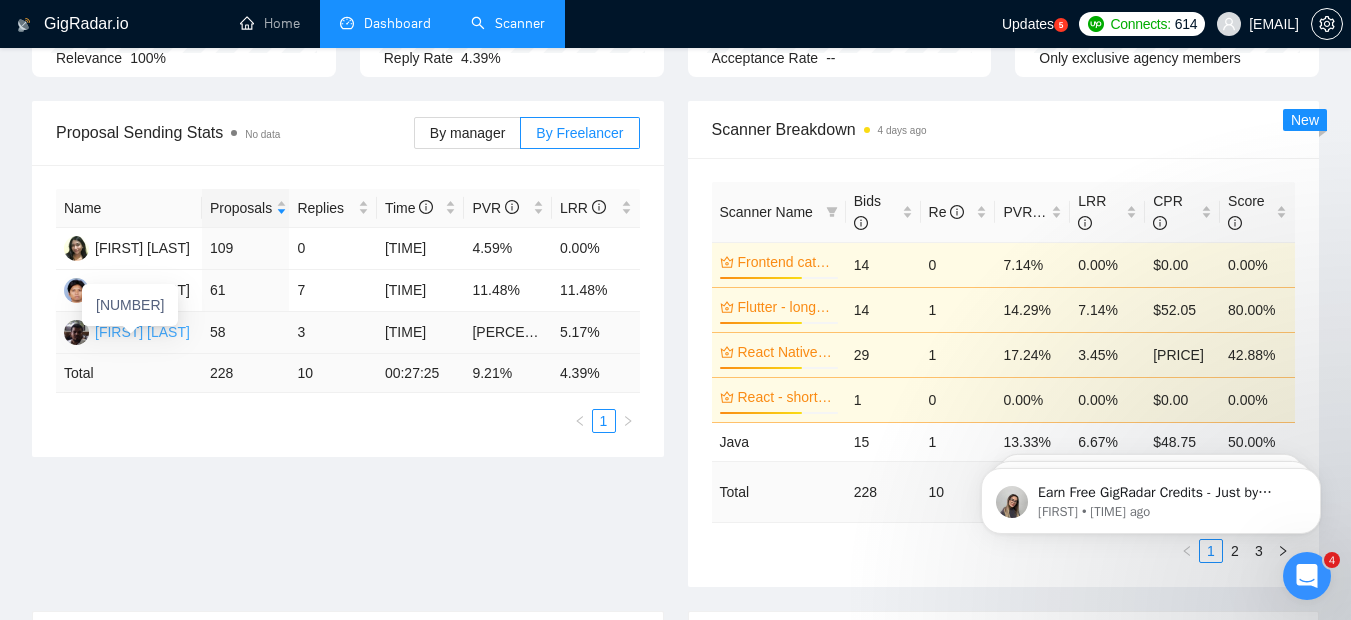 click on "[FIRST] [LAST]" at bounding box center (142, 332) 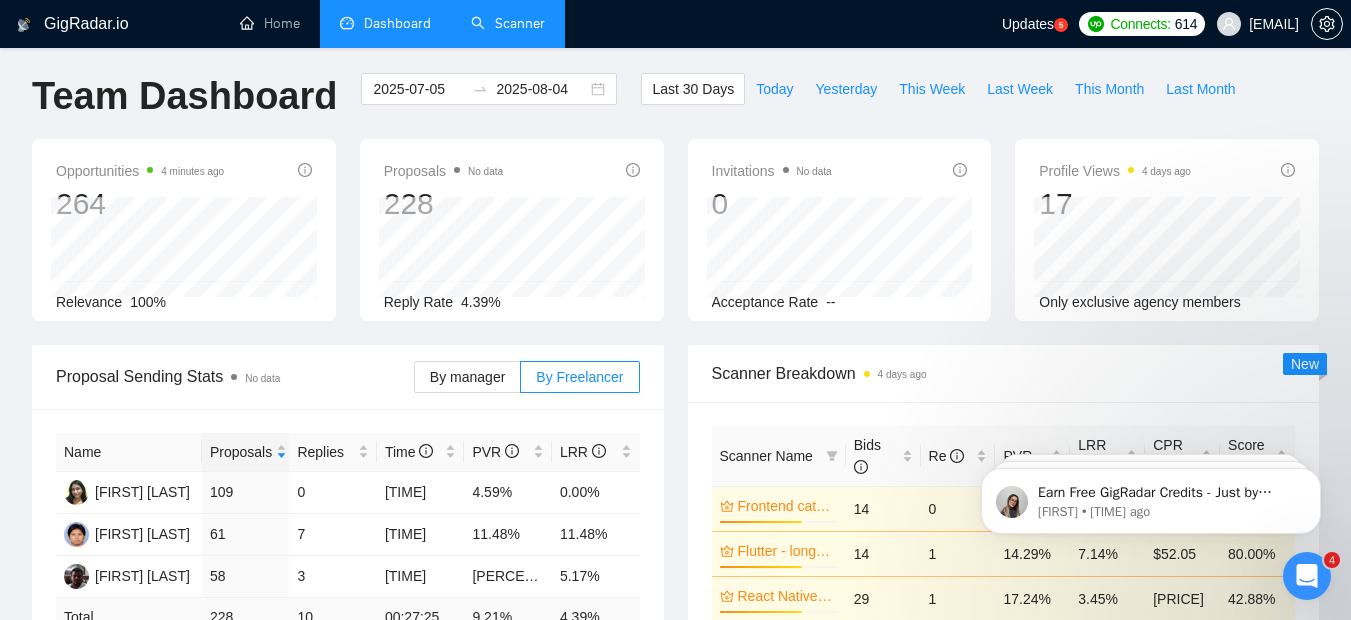 scroll, scrollTop: 0, scrollLeft: 0, axis: both 